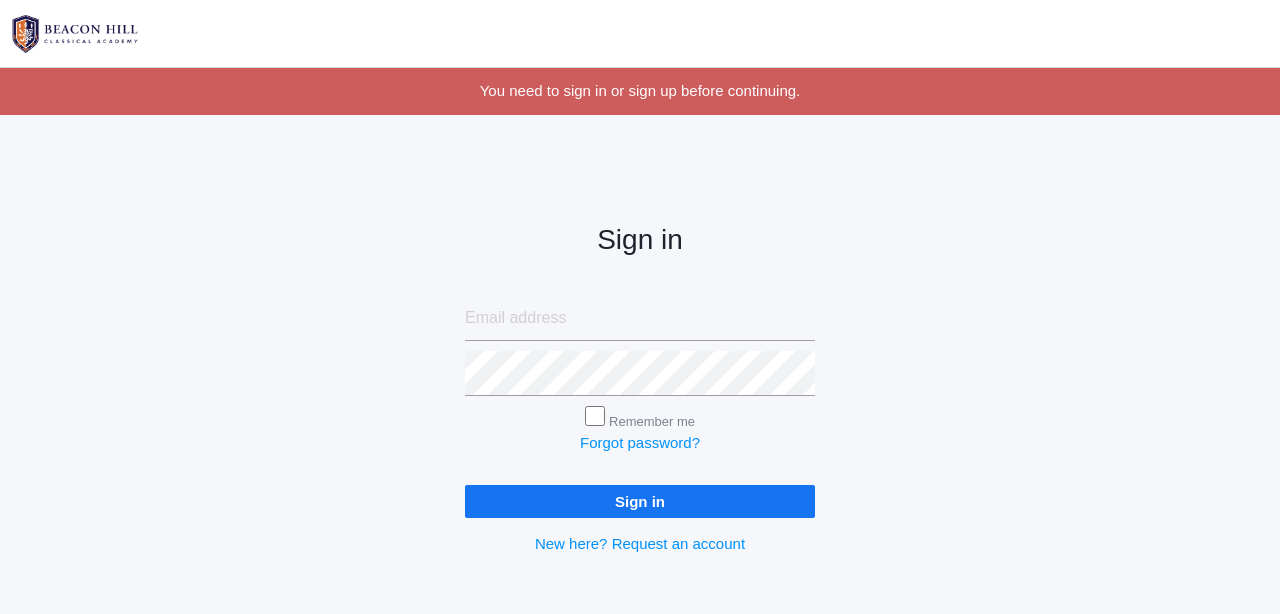 scroll, scrollTop: 0, scrollLeft: 0, axis: both 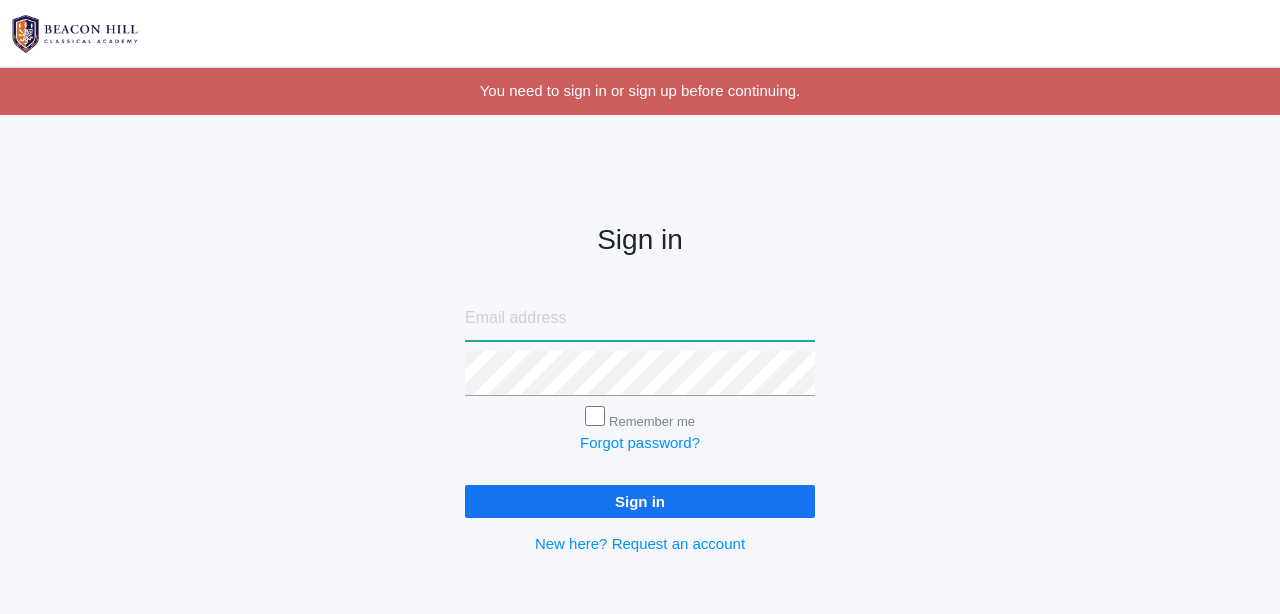 type on "courtney@beaconhillclassical.org" 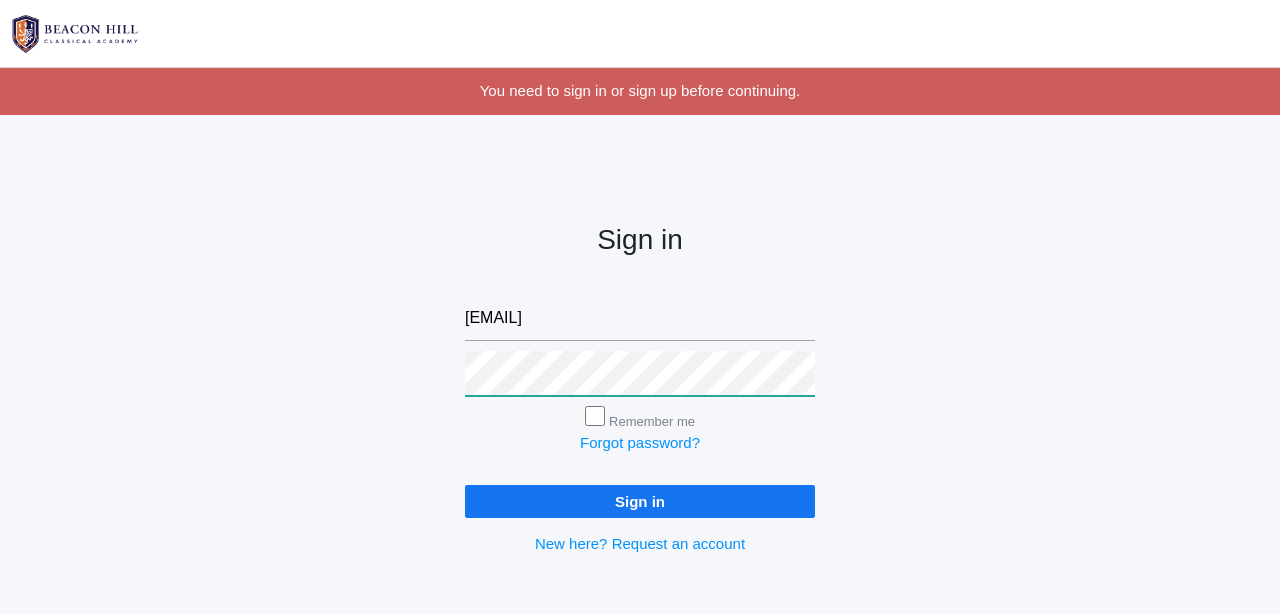 click on "Sign in" at bounding box center [640, 501] 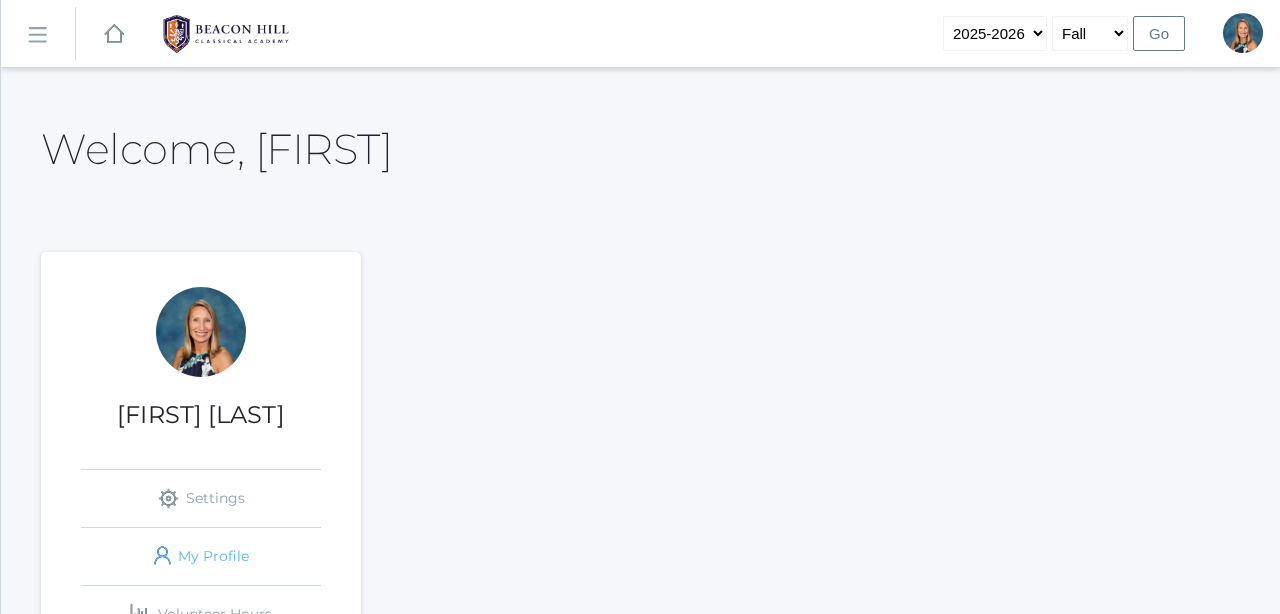 scroll, scrollTop: 0, scrollLeft: 0, axis: both 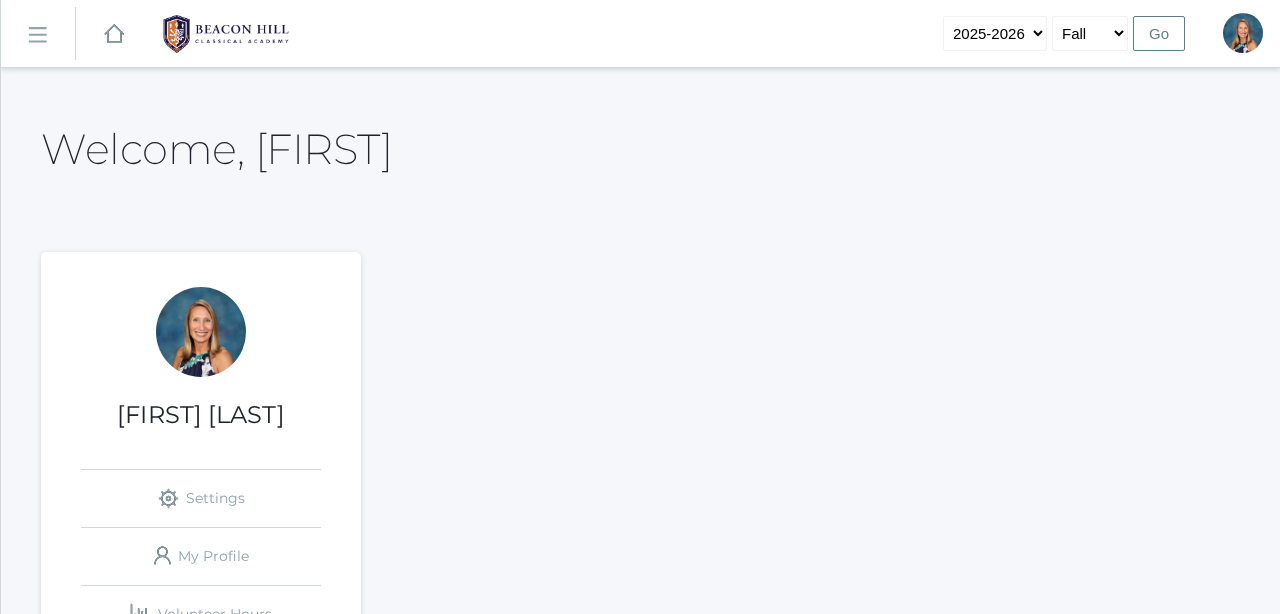 click 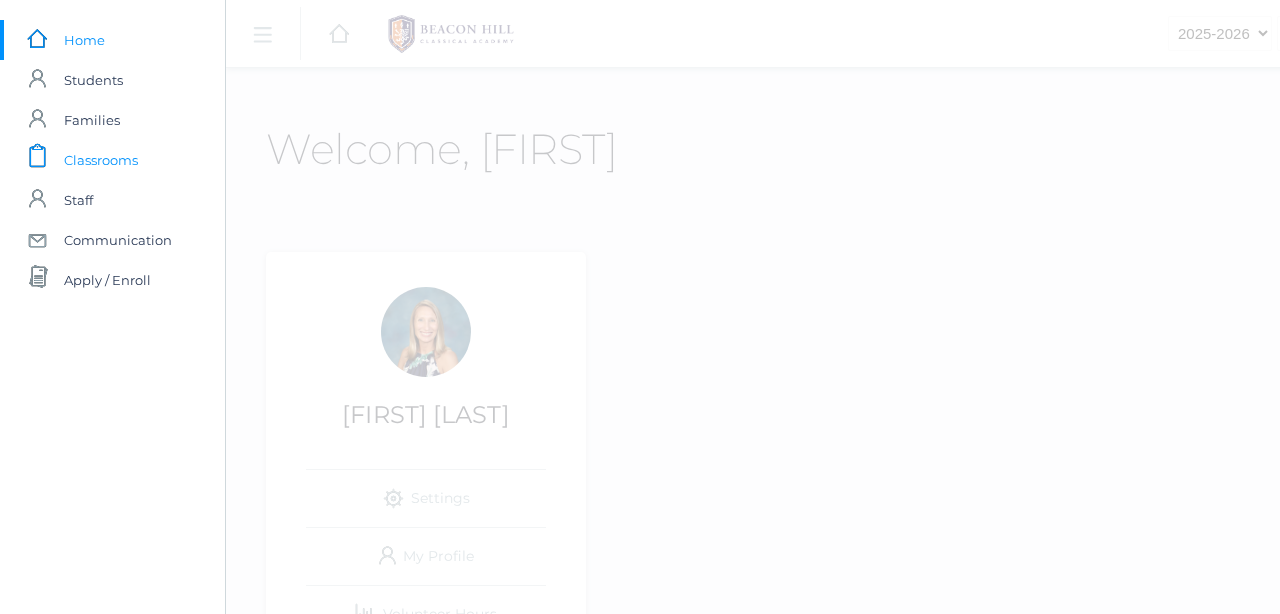 click on "Classrooms" at bounding box center (101, 160) 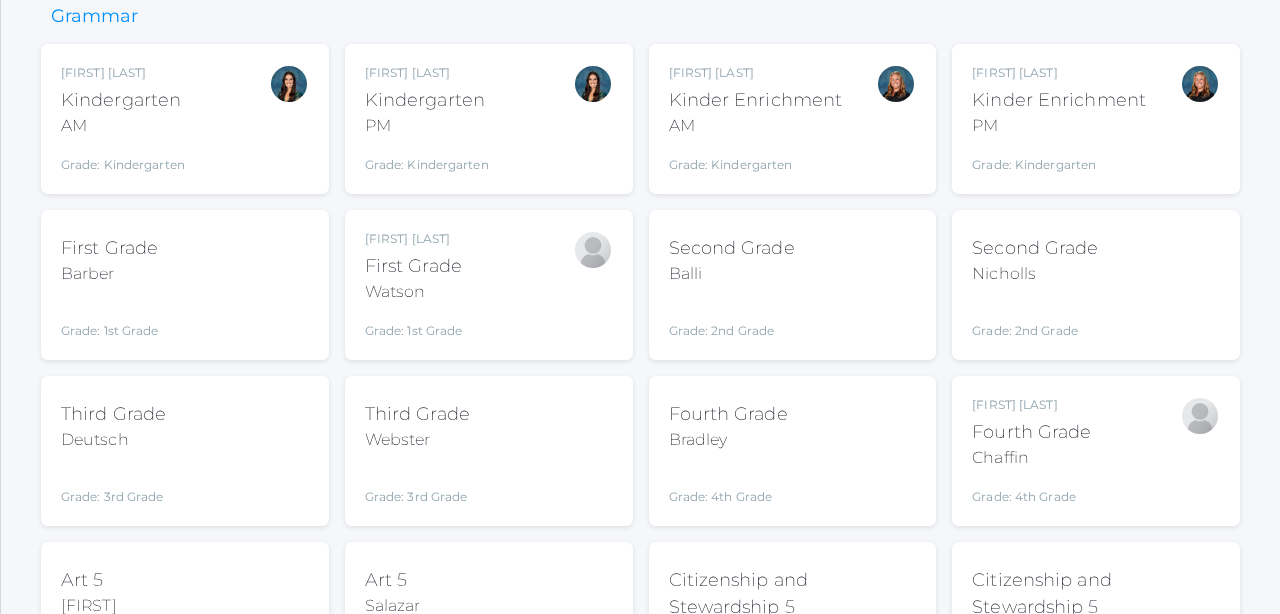 scroll, scrollTop: 191, scrollLeft: 0, axis: vertical 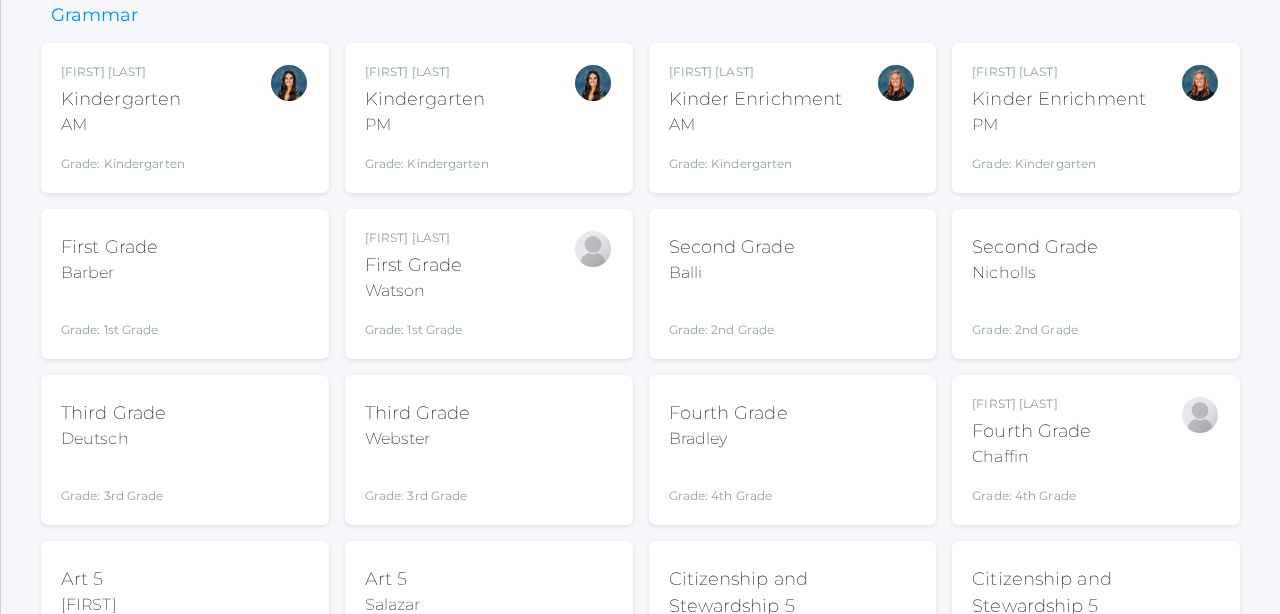 click on "Grade: 2nd Grade" at bounding box center [1035, 316] 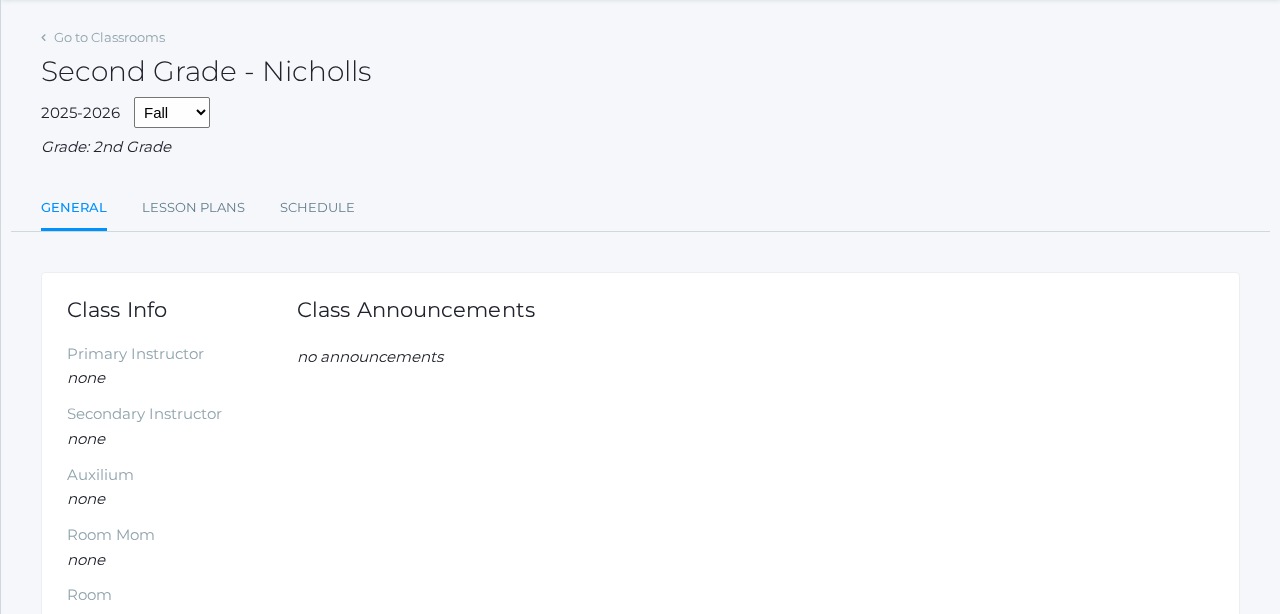 scroll, scrollTop: 68, scrollLeft: 0, axis: vertical 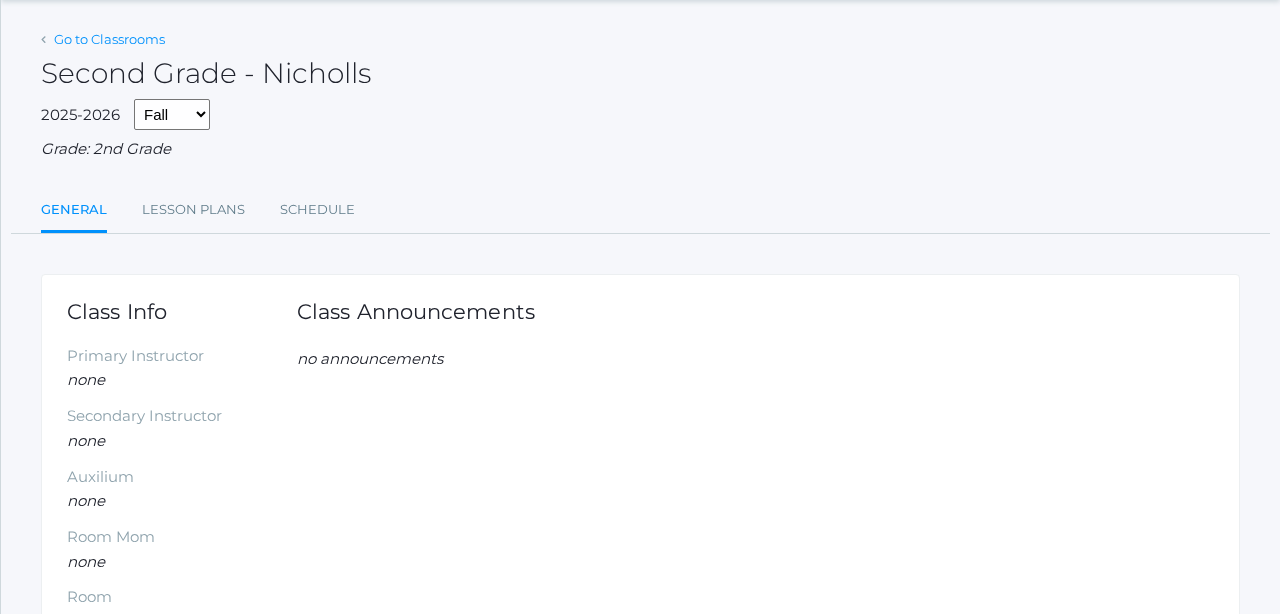 click on "Go to Classrooms" at bounding box center [109, 39] 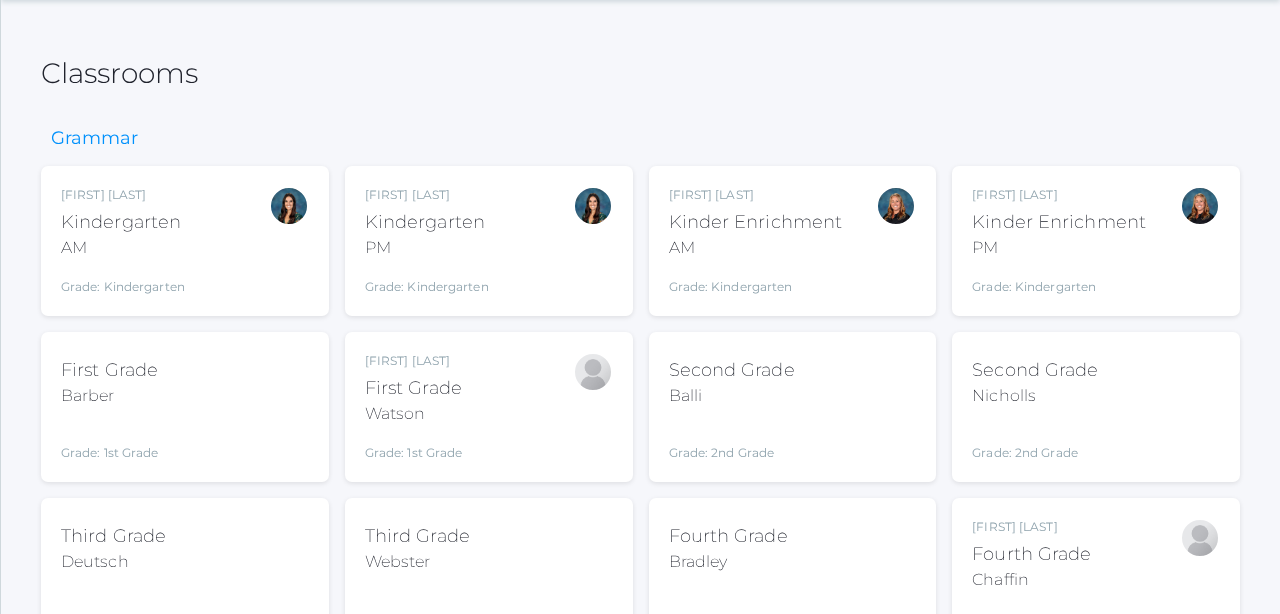 scroll, scrollTop: 0, scrollLeft: 0, axis: both 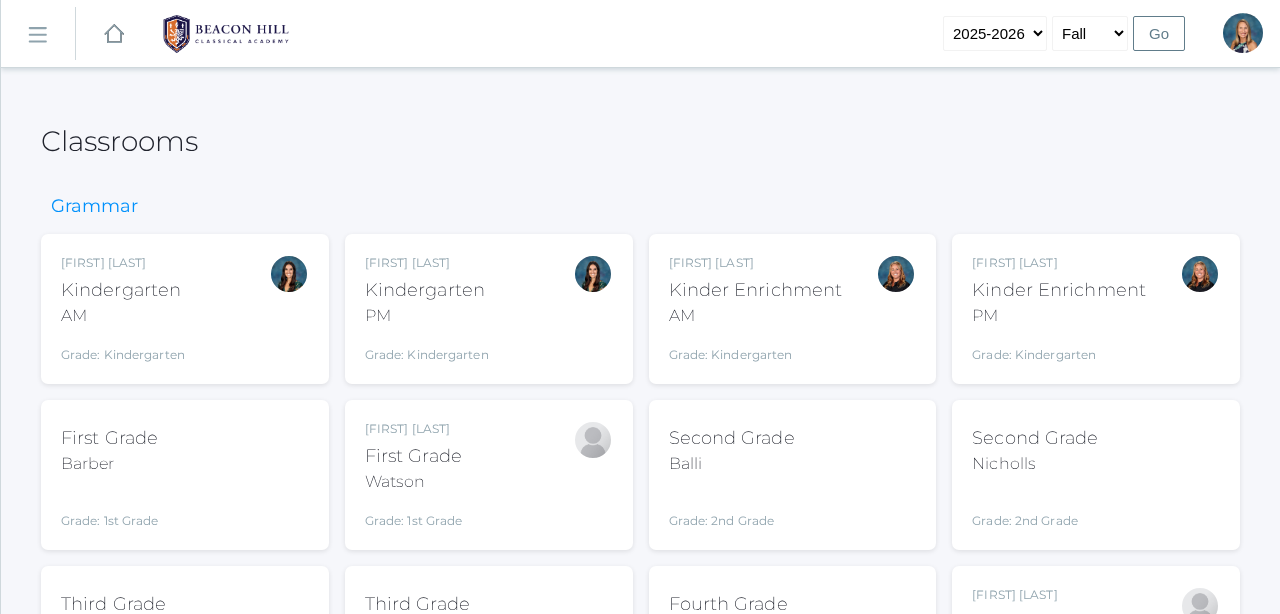 click 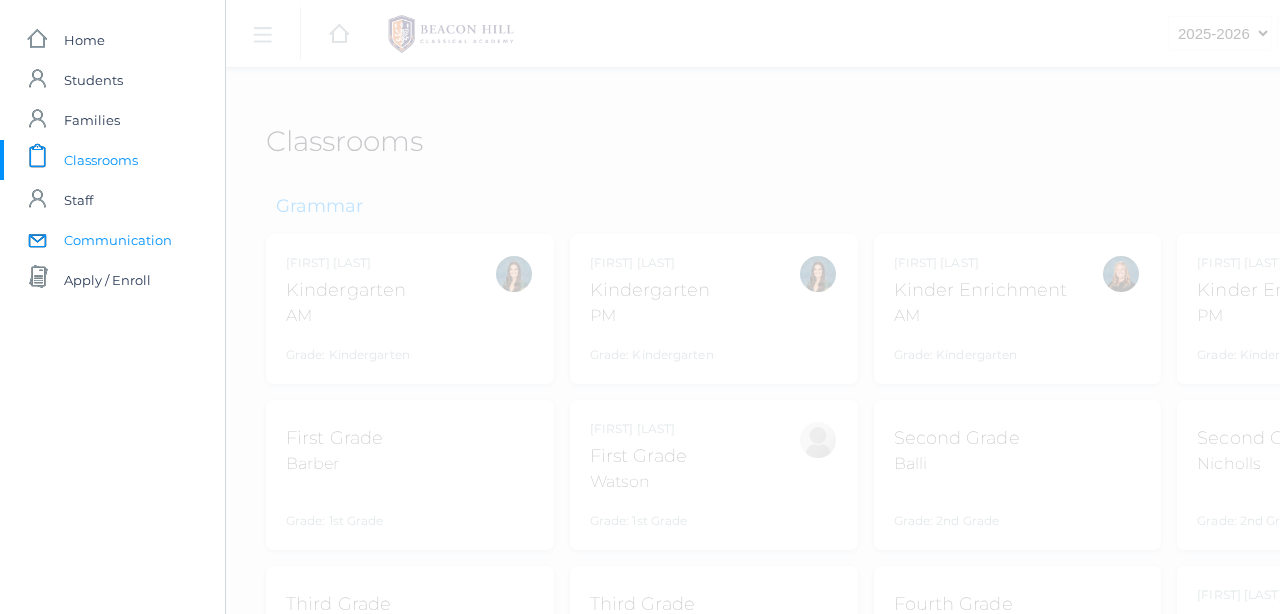 click on "Communication" at bounding box center (118, 240) 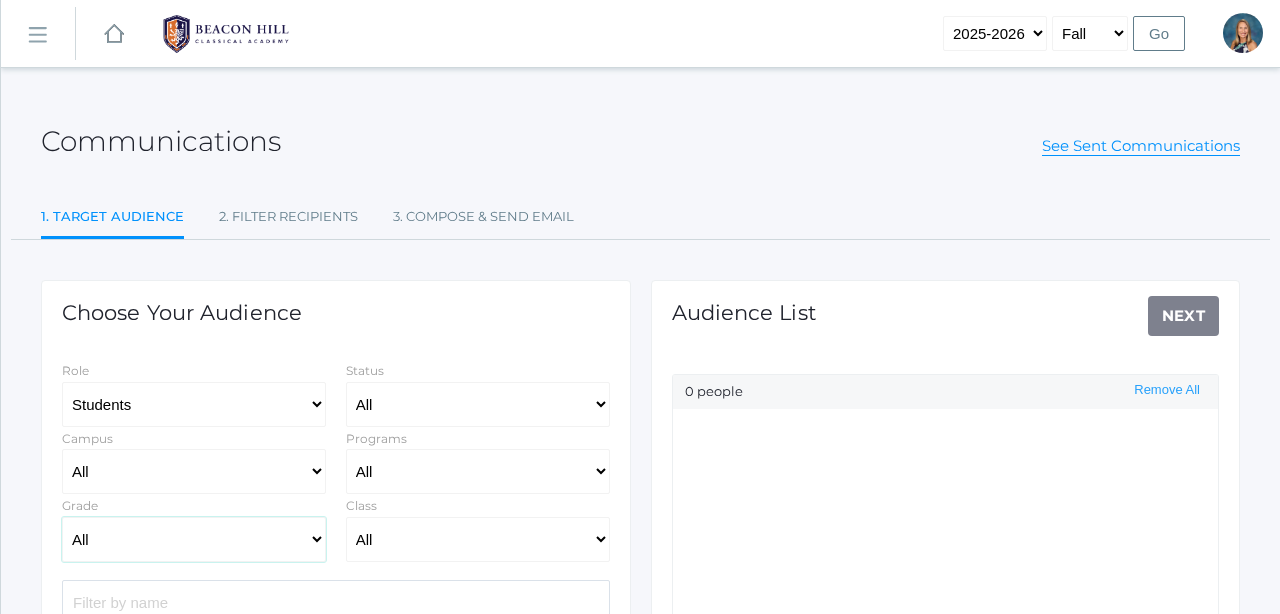 select on "Enrolled" 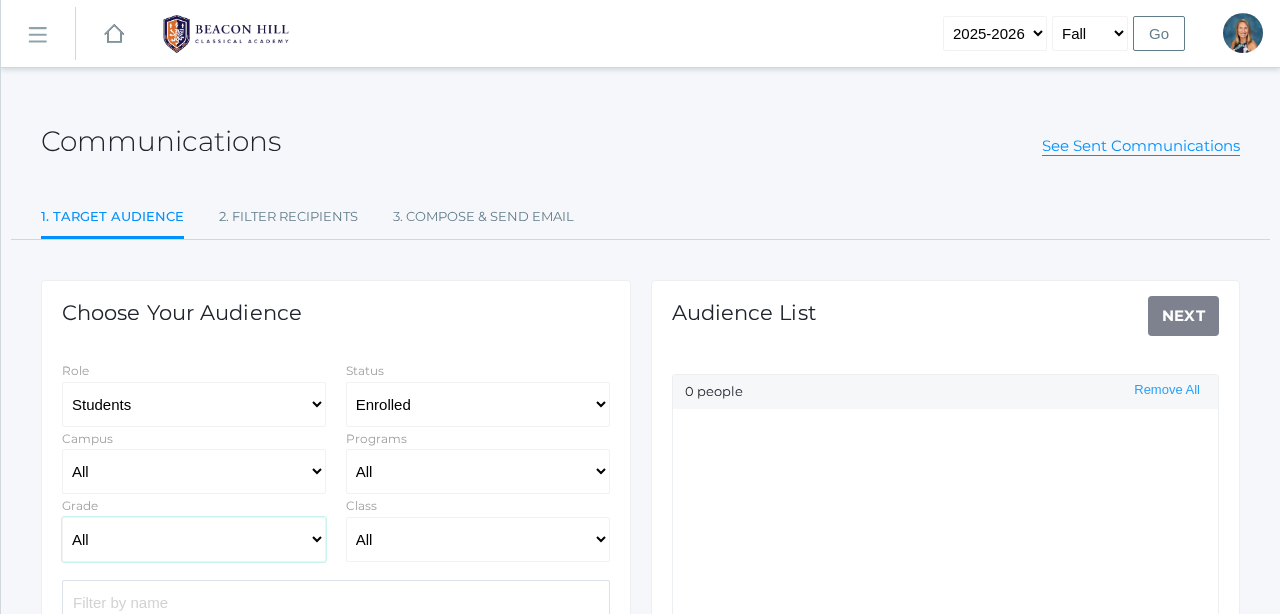 select on "2" 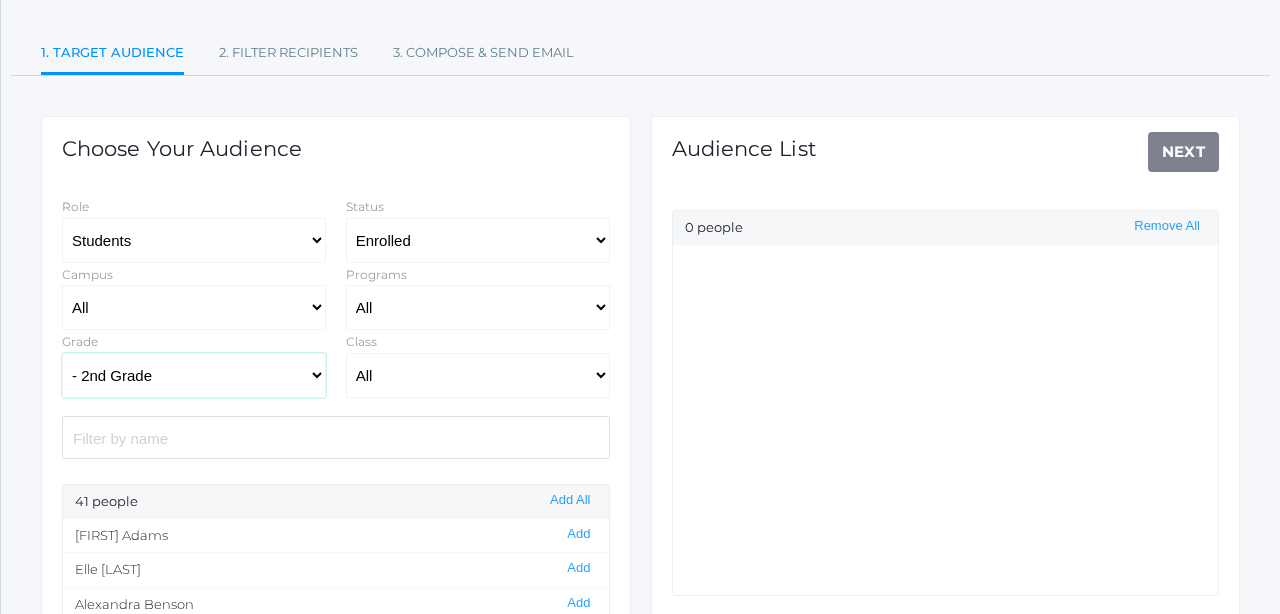 scroll, scrollTop: 276, scrollLeft: 0, axis: vertical 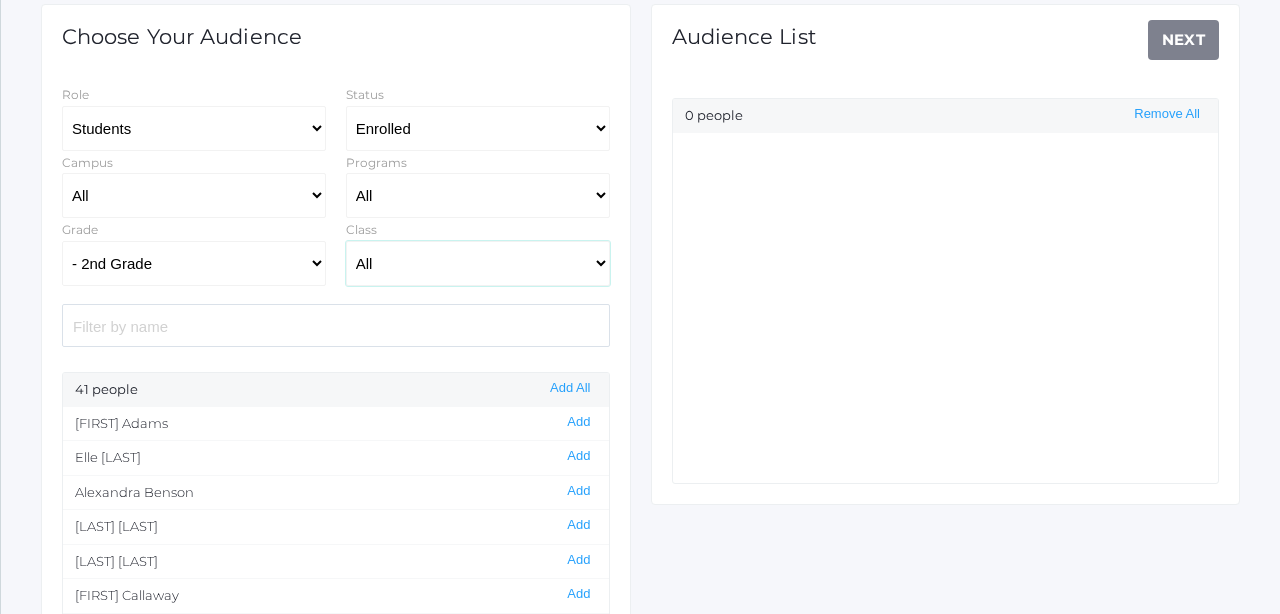 click on "All 01LA - First Grade Barber 01LA - First Grade Watson 02LA - Second Grade Balli 02LA - Second Grade Nicholls 03LA - Third Grade Deutsch 03LA - Third Grade Webster 04LA - Fourth Grade Bradley 04LA - Fourth Grade Chaffin 05ART - Art 5 Bence 05ART - Art 5 Salazar 05CITIZEN - Citizenship and Stewardship 5 Bence 05CITIZEN - Citizenship and Stewardship 5 Salazar 05LA - Language Arts 5 Bence 05LA - Language Arts 5 Salazar 05LATIN - Latin 5 Bence 05LATIN - Latin 5 Salazar 05MATH - Mathematics 5 Bence 05MATH - Mathematics 5 Salazar 05SCI - Science 5 Bence 05SCI - Science 5 Salazar 05SOCS - Social Studies 5 Bence 05SOCS - Social Studies 5 Salazar 06ART - Art 6 06DISC - Discipleship 6 Boys 06DISC - Discipleship 6 Girls 06FT - 06 Full Time Music 06FT - 6th Full Time Academic Lab 06FT - 6th Full Time Comp/Lit 06FT - 6th Full Time History 6 06FT - 6TH Full Time History Tuesday 06FT - 6th Full Time Latin 6 06FT - 6TH Full Time Lit/Comp Tuesday 06FT - 6th Full Time Math 6 06FT - 6th Full Time P.E. 06LATIN - Latin 6" 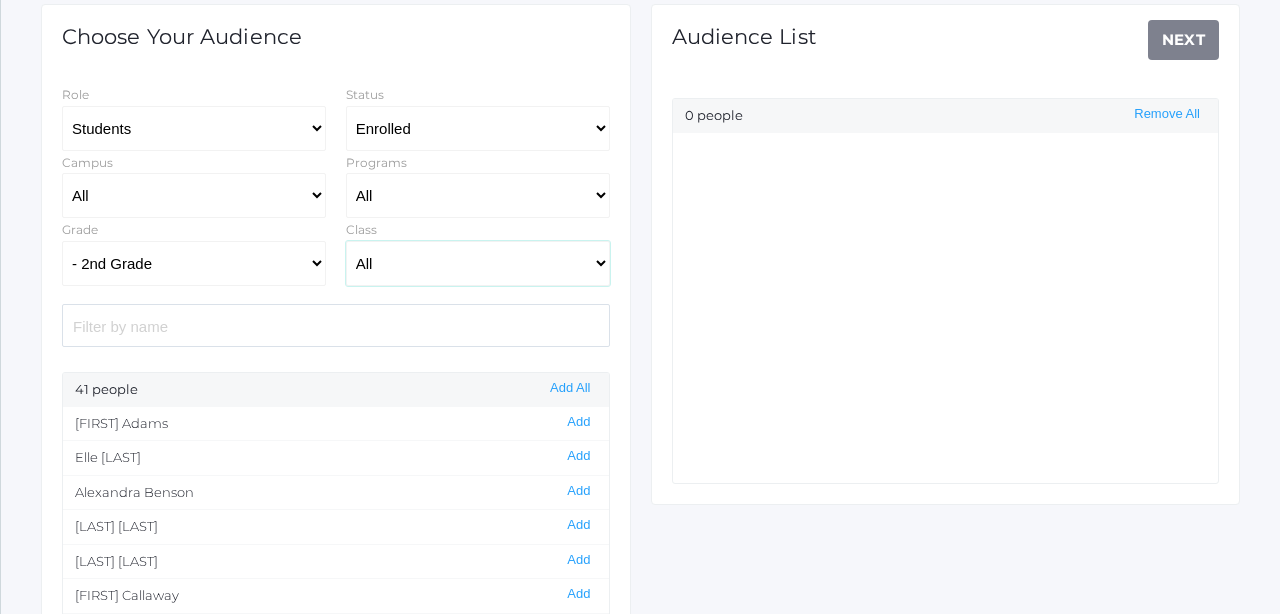select on "1970" 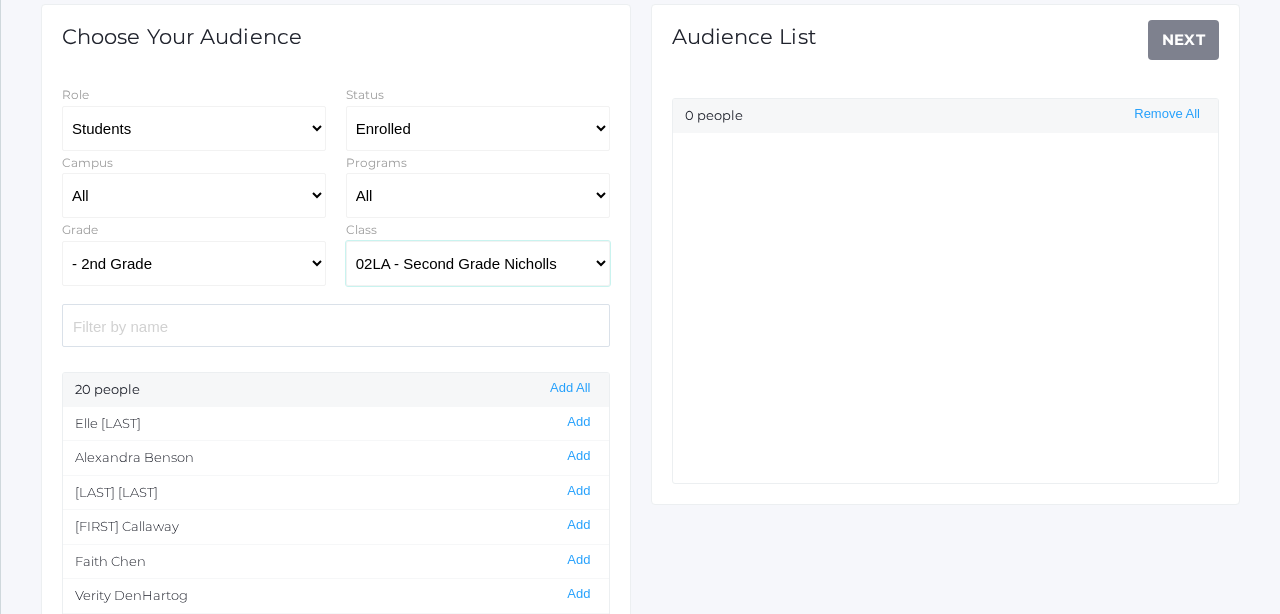 scroll, scrollTop: 0, scrollLeft: 0, axis: both 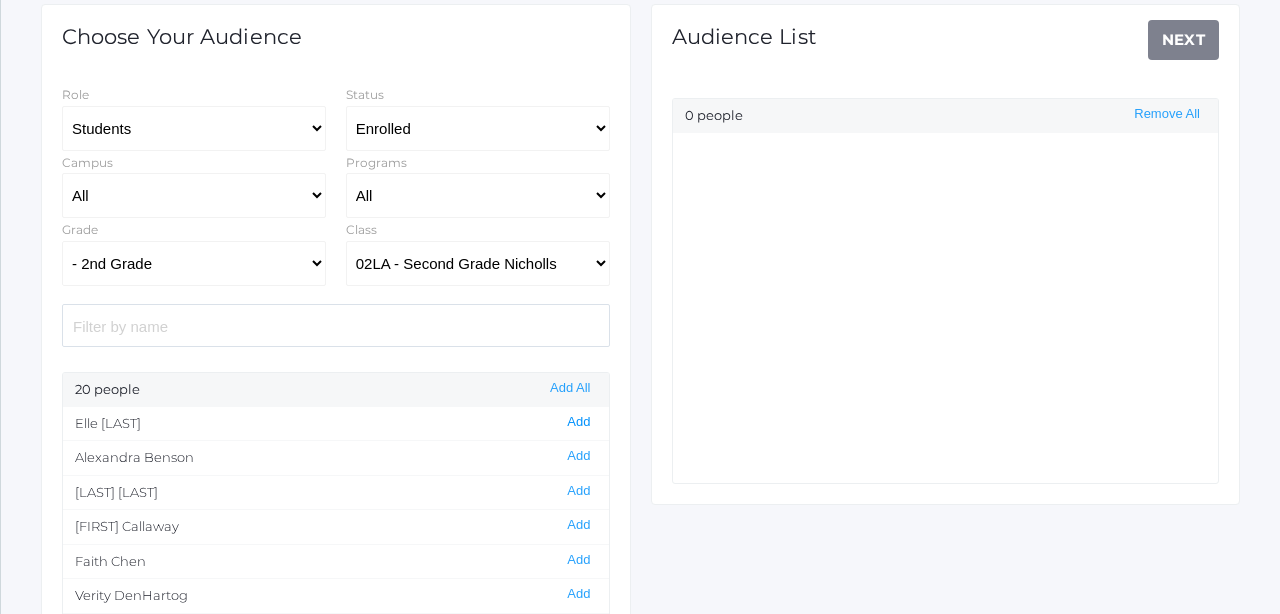 click on "Add" 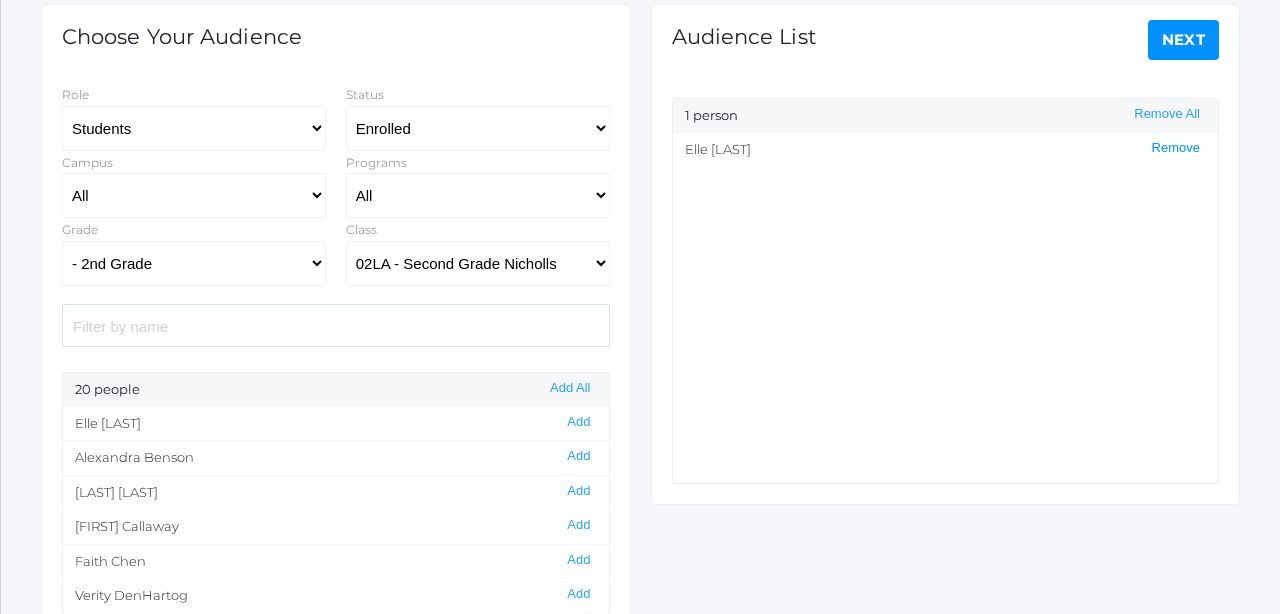 click on "Remove" 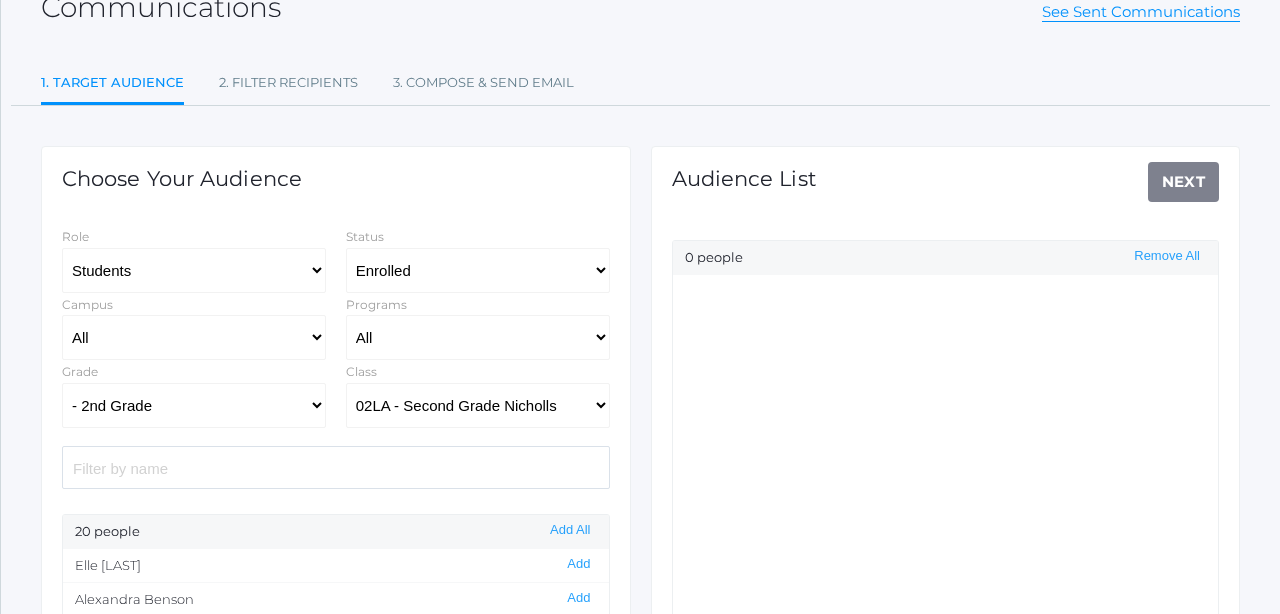 scroll, scrollTop: 135, scrollLeft: 0, axis: vertical 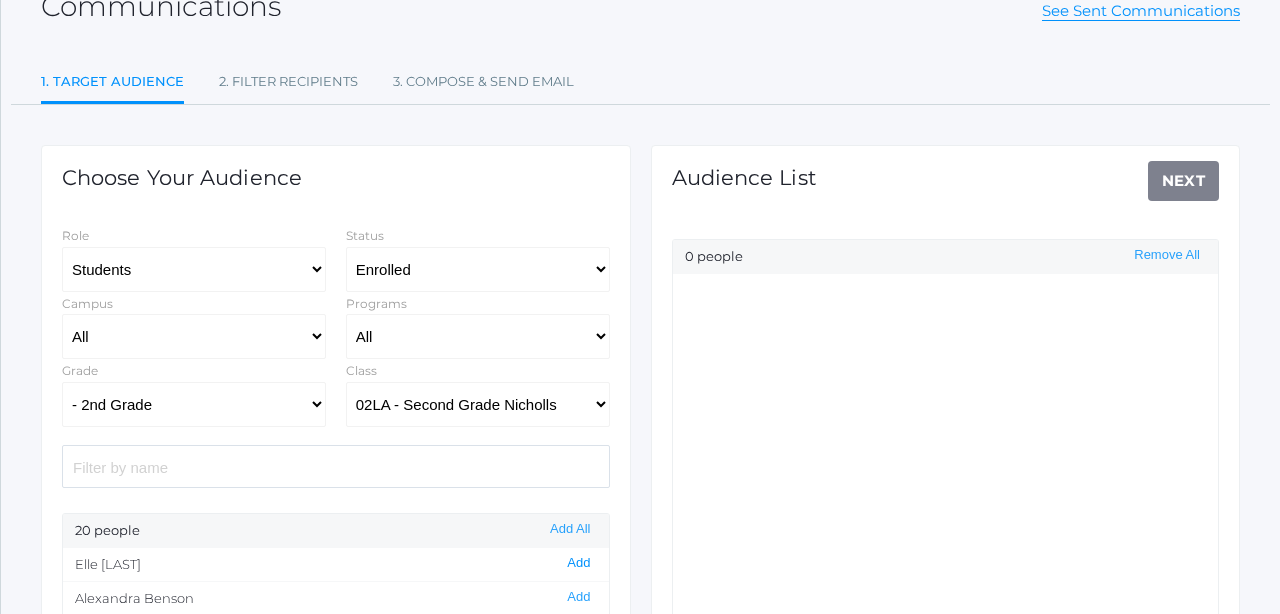 click on "Add" 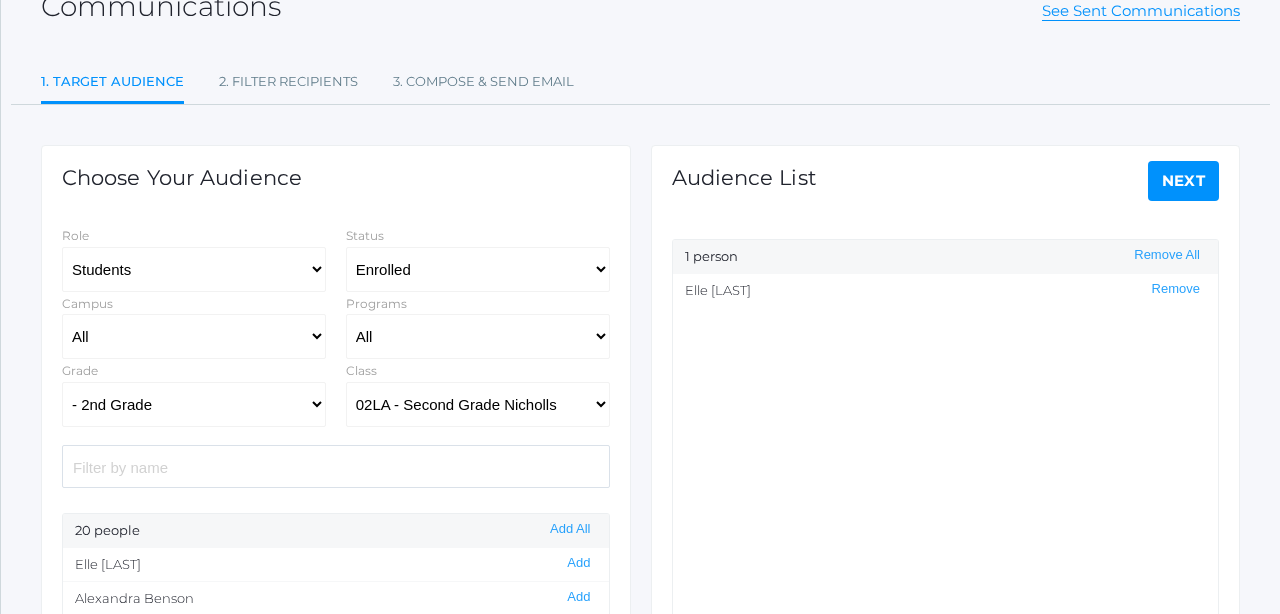 click on "Next" 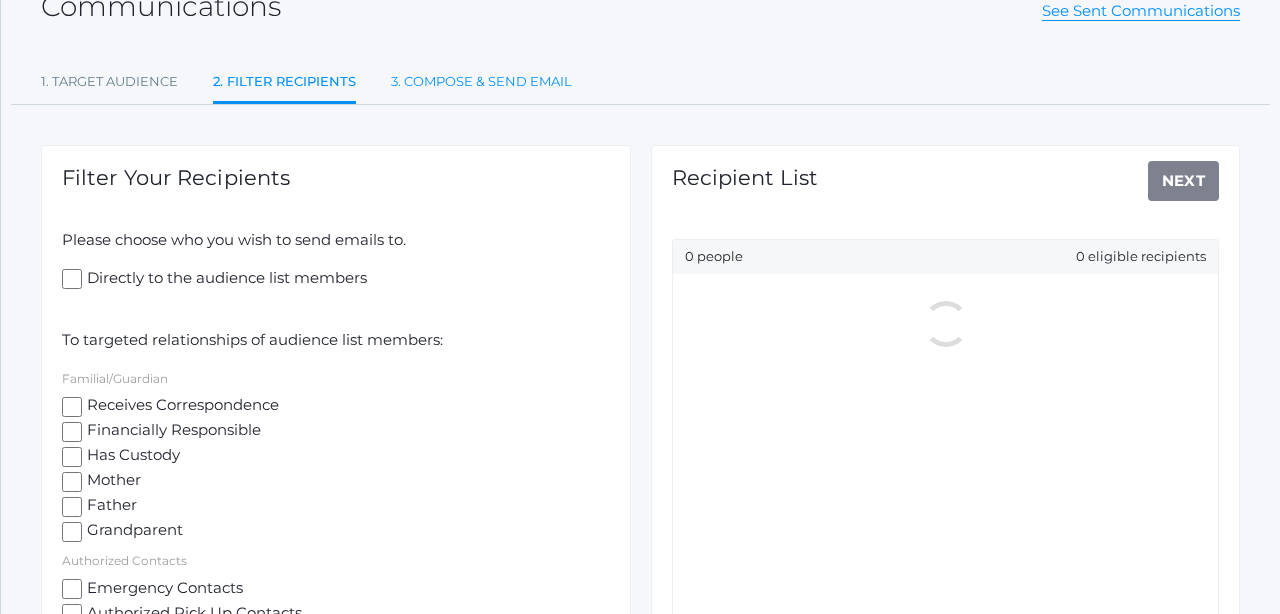 scroll, scrollTop: 0, scrollLeft: 0, axis: both 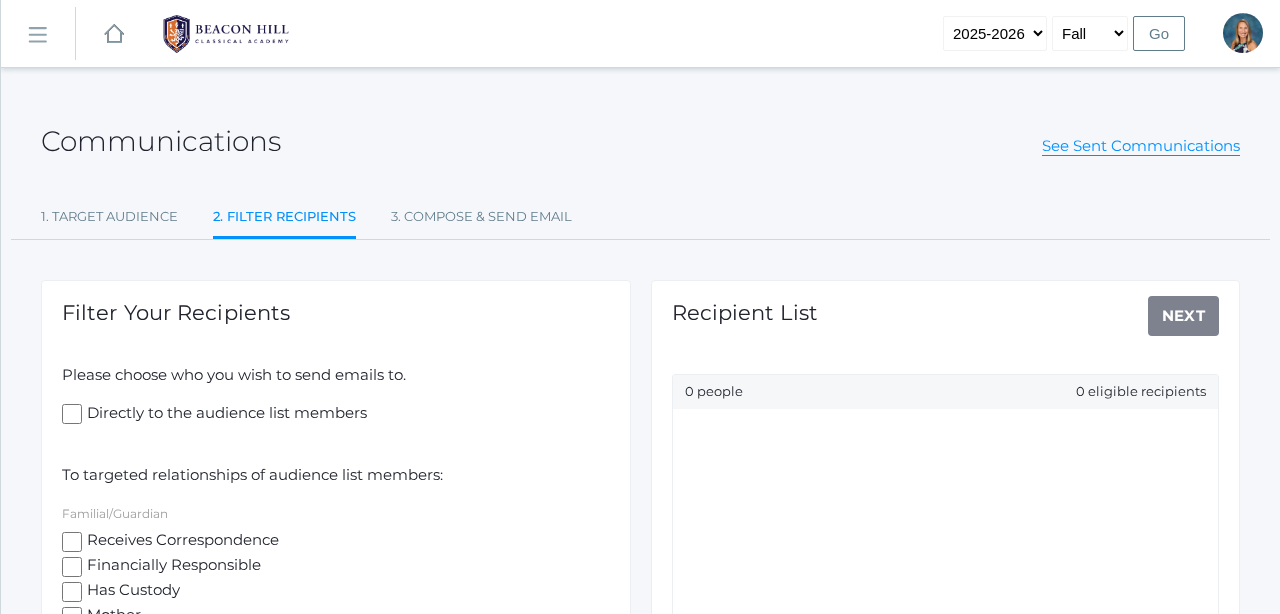 click on "Receives Correspondence" 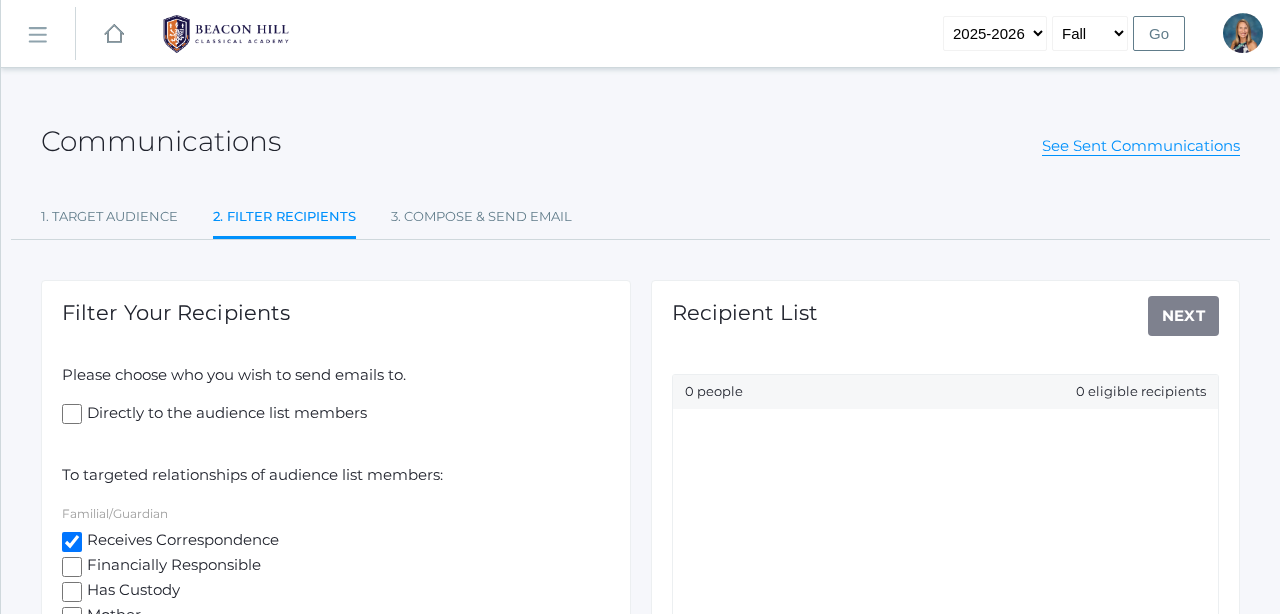 checkbox on "true" 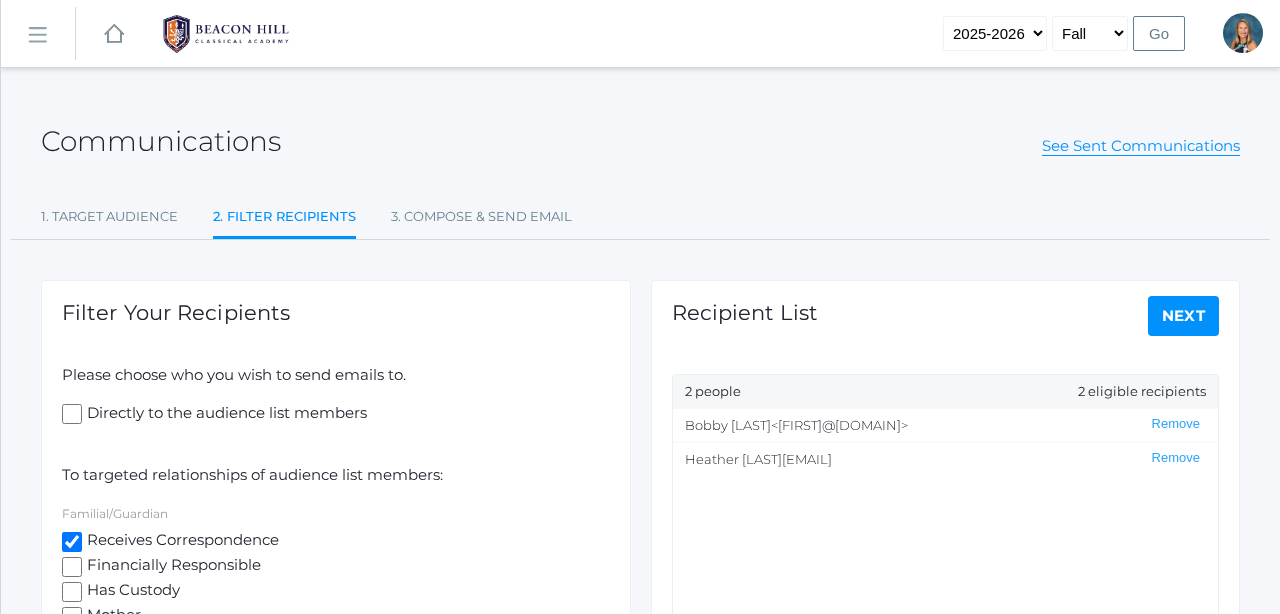 select on "Enrolled" 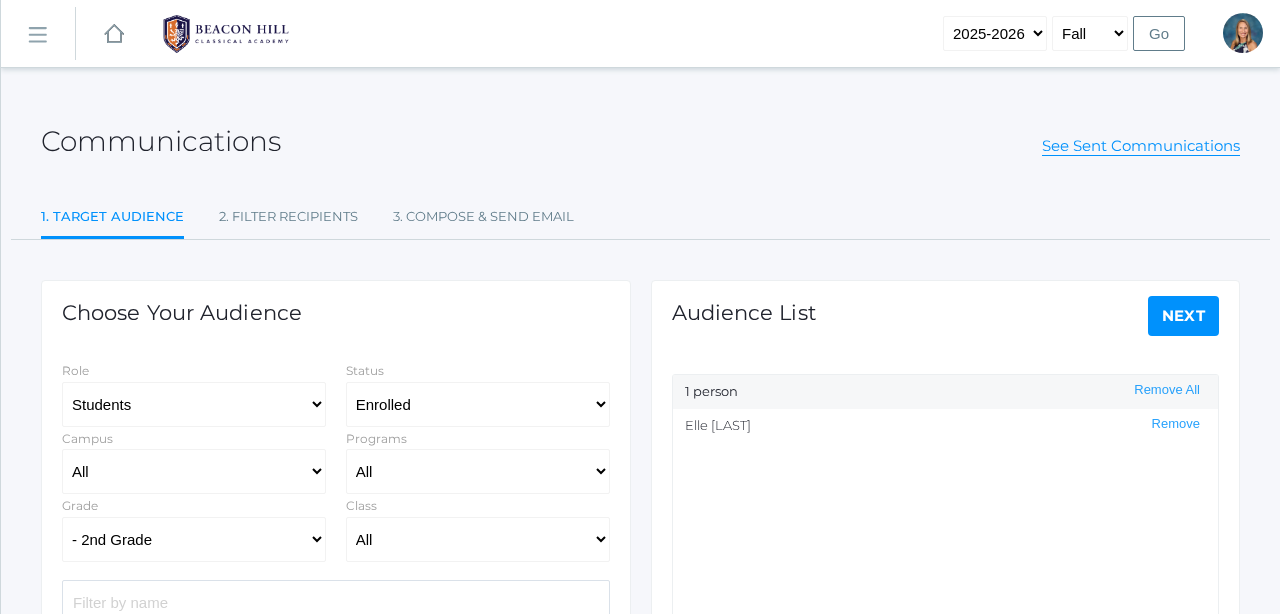 scroll, scrollTop: 135, scrollLeft: 0, axis: vertical 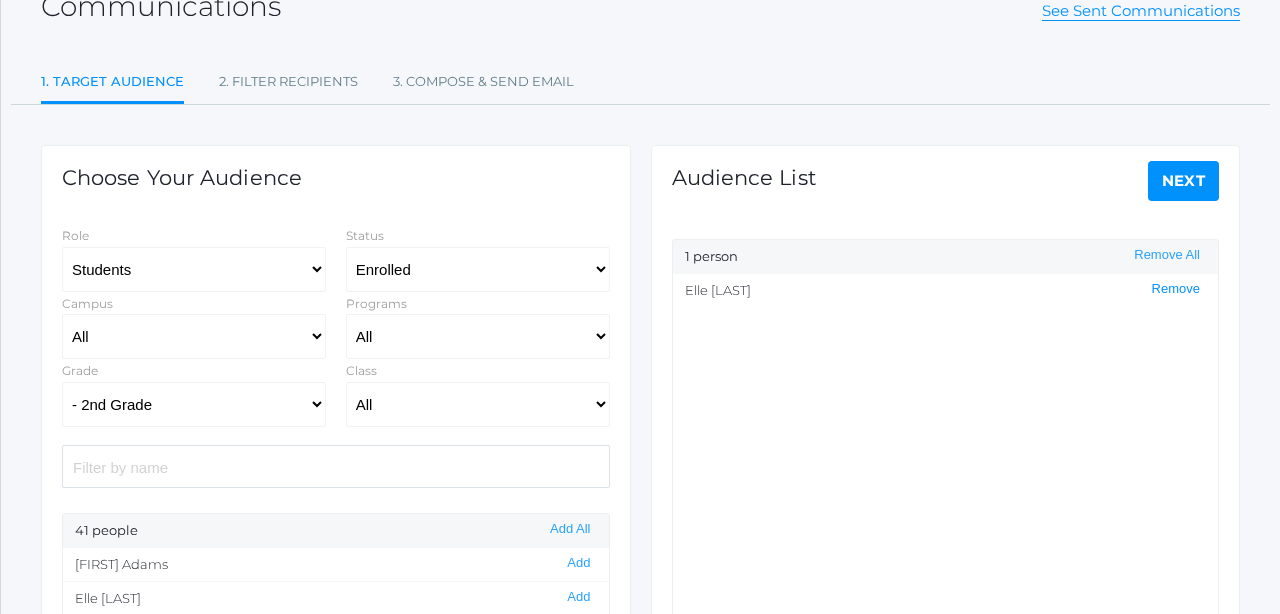 click on "Remove" 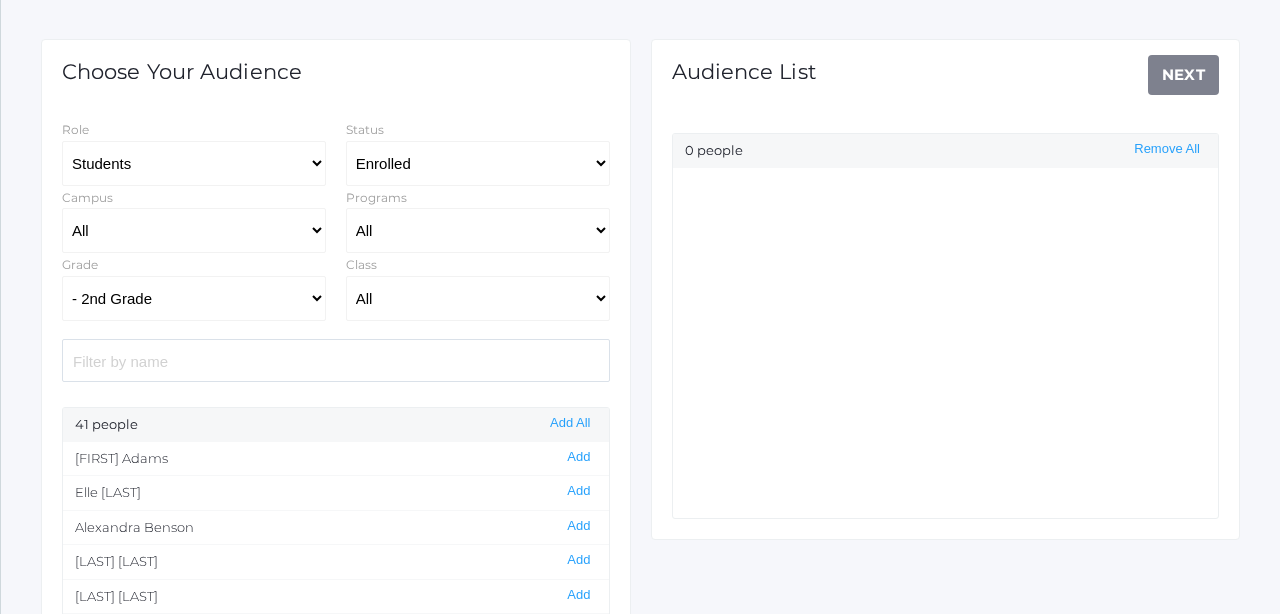 scroll, scrollTop: 256, scrollLeft: 0, axis: vertical 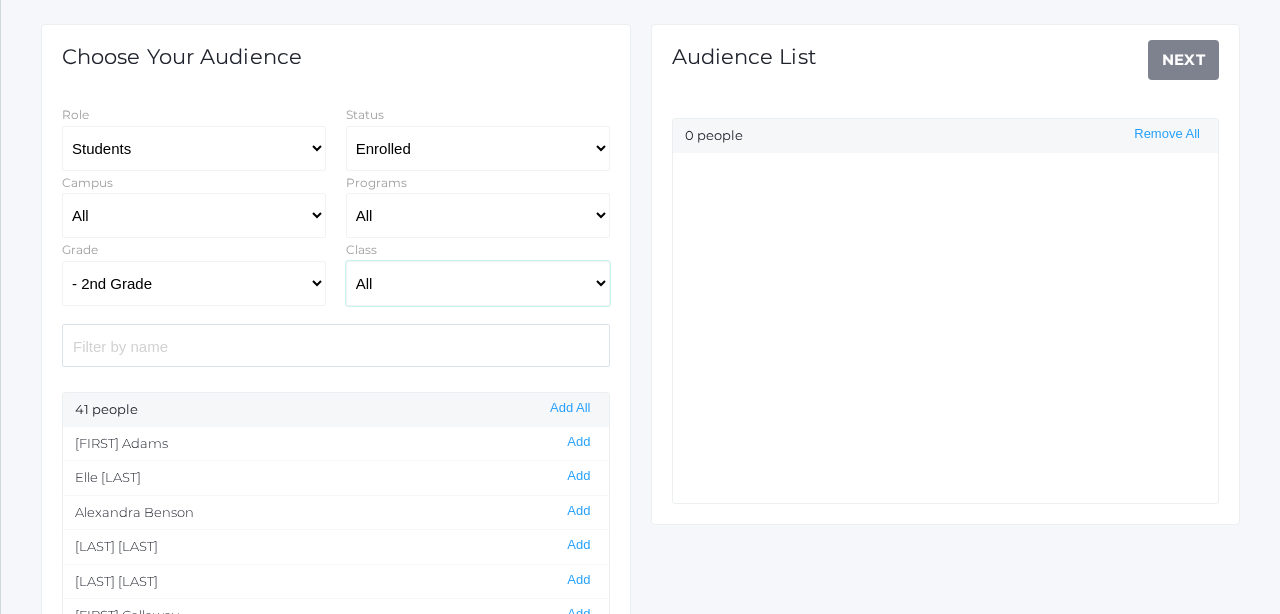 click on "All 01LA - First Grade Barber 01LA - First Grade Watson 02LA - Second Grade Balli 02LA - Second Grade Nicholls 03LA - Third Grade Deutsch 03LA - Third Grade Webster 04LA - Fourth Grade Bradley 04LA - Fourth Grade Chaffin 05ART - Art 5 Bence 05ART - Art 5 Salazar 05CITIZEN - Citizenship and Stewardship 5 Bence 05CITIZEN - Citizenship and Stewardship 5 Salazar 05LA - Language Arts 5 Bence 05LA - Language Arts 5 Salazar 05LATIN - Latin 5 Bence 05LATIN - Latin 5 Salazar 05MATH - Mathematics 5 Bence 05MATH - Mathematics 5 Salazar 05SCI - Science 5 Bence 05SCI - Science 5 Salazar 05SOCS - Social Studies 5 Bence 05SOCS - Social Studies 5 Salazar 06ART - Art 6 06DISC - Discipleship 6 Boys 06DISC - Discipleship 6 Girls 06FT - 06 Full Time Music 06FT - 6th Full Time Academic Lab 06FT - 6th Full Time Comp/Lit 06FT - 6th Full Time History 6 06FT - 6TH Full Time History Tuesday 06FT - 6th Full Time Latin 6 06FT - 6TH Full Time Lit/Comp Tuesday 06FT - 6th Full Time Math 6 06FT - 6th Full Time P.E. 06LATIN - Latin 6" 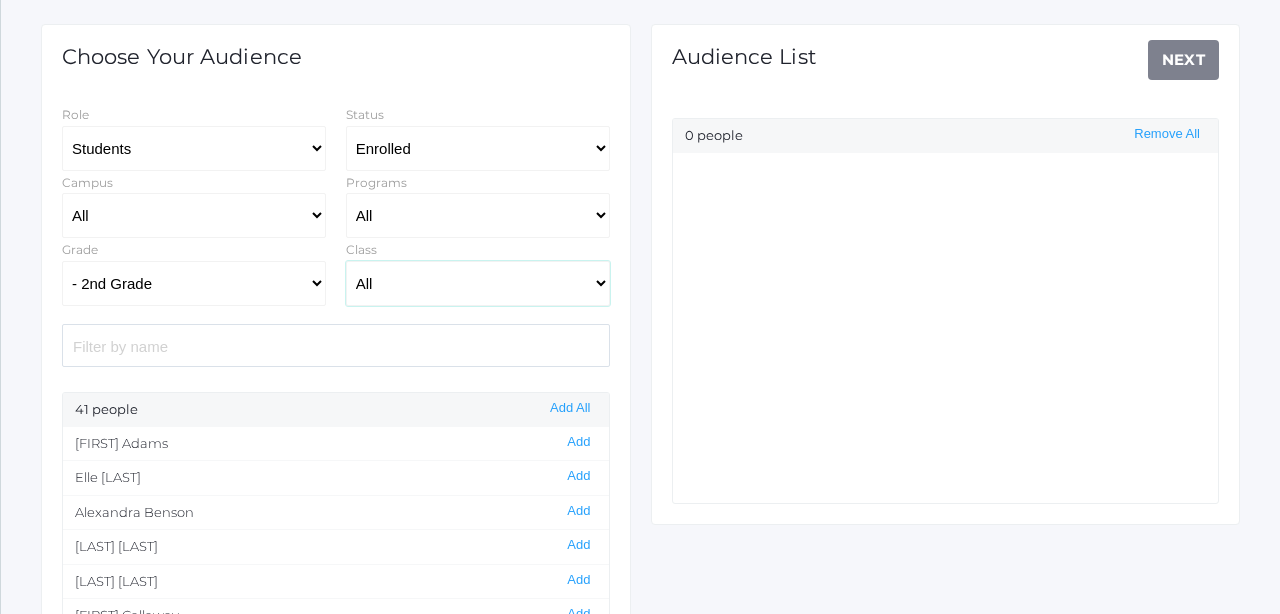select on "1970" 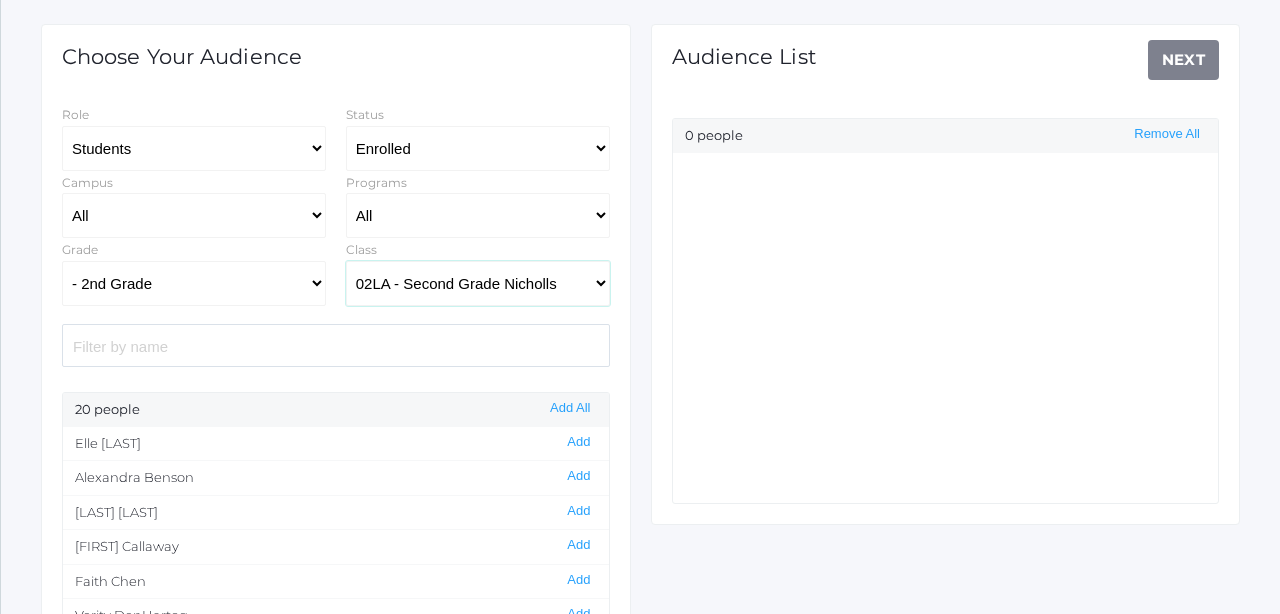 scroll, scrollTop: 0, scrollLeft: 0, axis: both 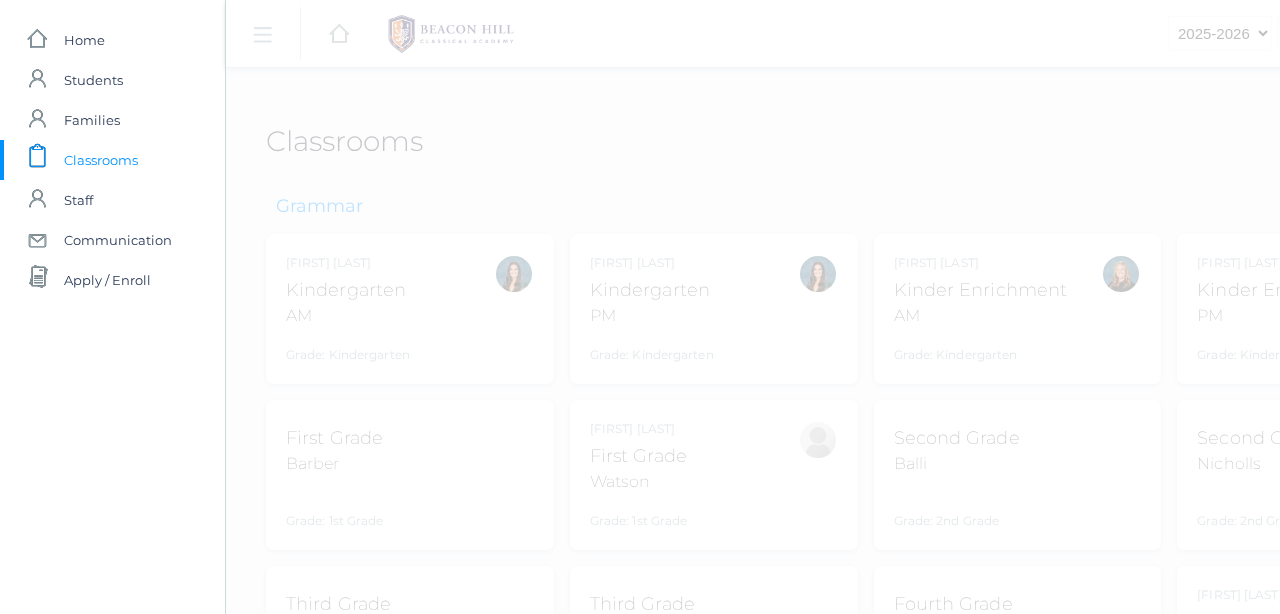 click on "icons/ui/navigation/hamburger
Created with Sketch.
icons/ui/navigation/home
Created with Sketch.
2019-2020
2020-2021
2021-2022
2022-2023
2023-2024
2024-2025
2025-2026
Fall
Spring
Go
Profile
Sign Out" at bounding box center (865, 5451) 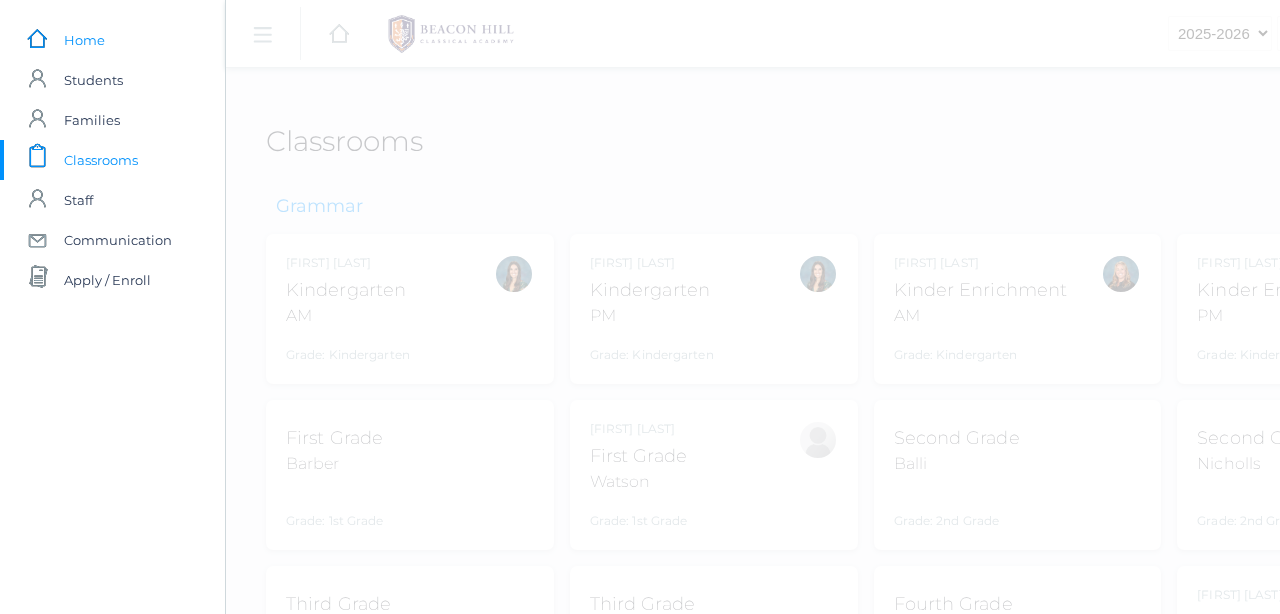 scroll, scrollTop: 0, scrollLeft: 0, axis: both 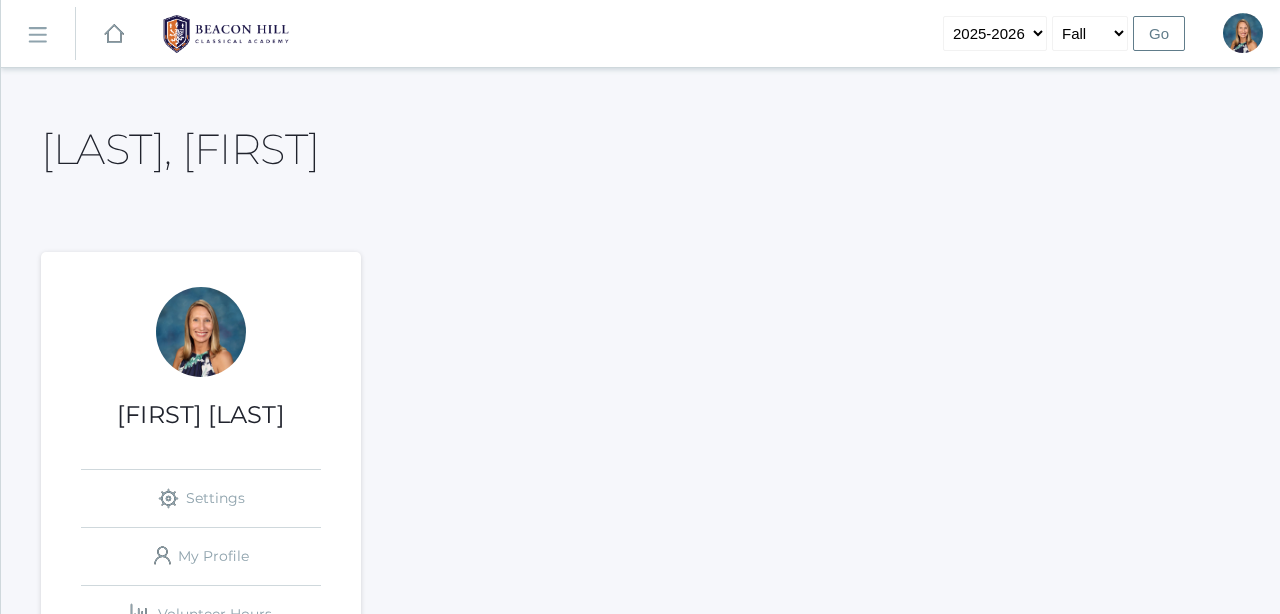 click 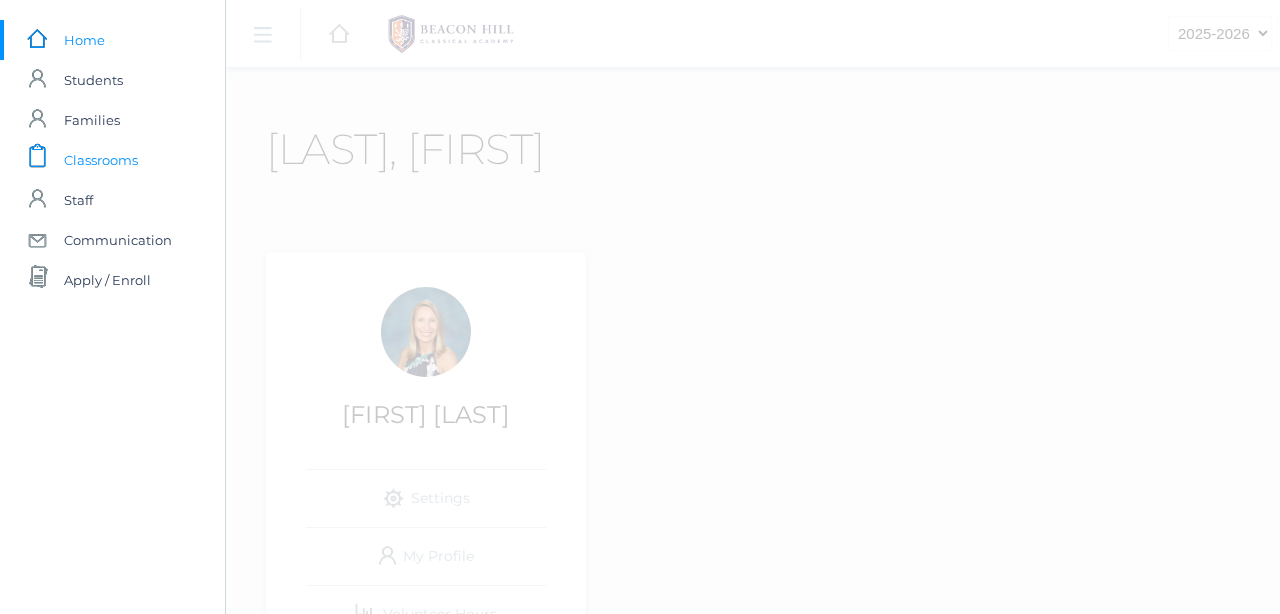 click on "Classrooms" at bounding box center [101, 160] 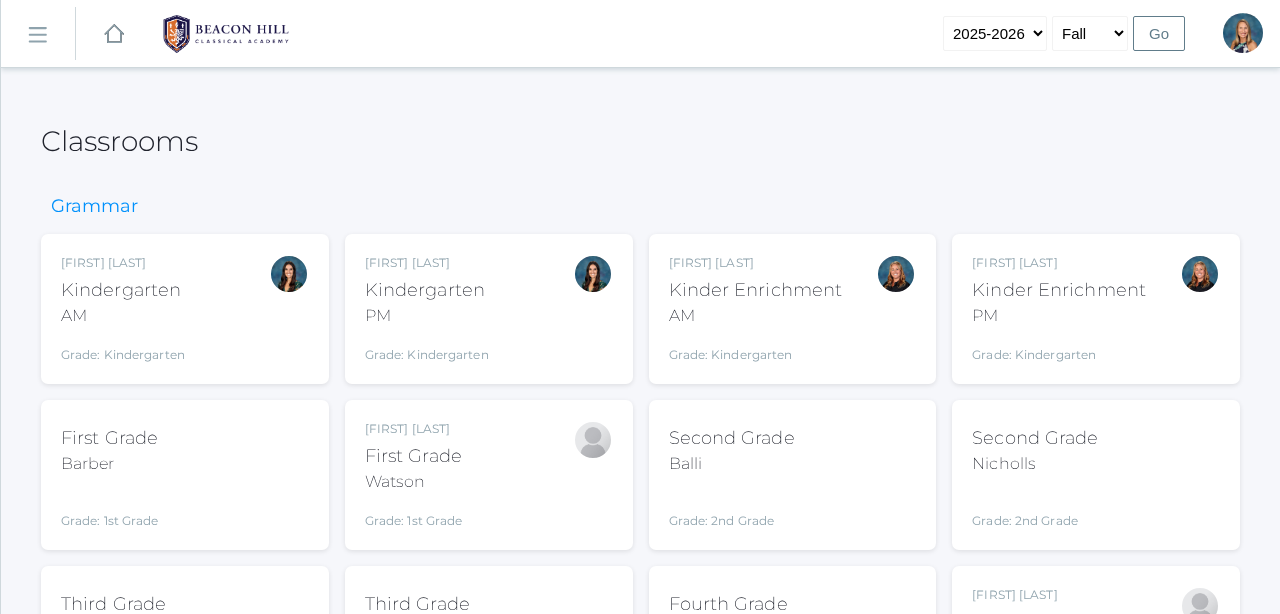 click on "Nicholls" at bounding box center (1035, 464) 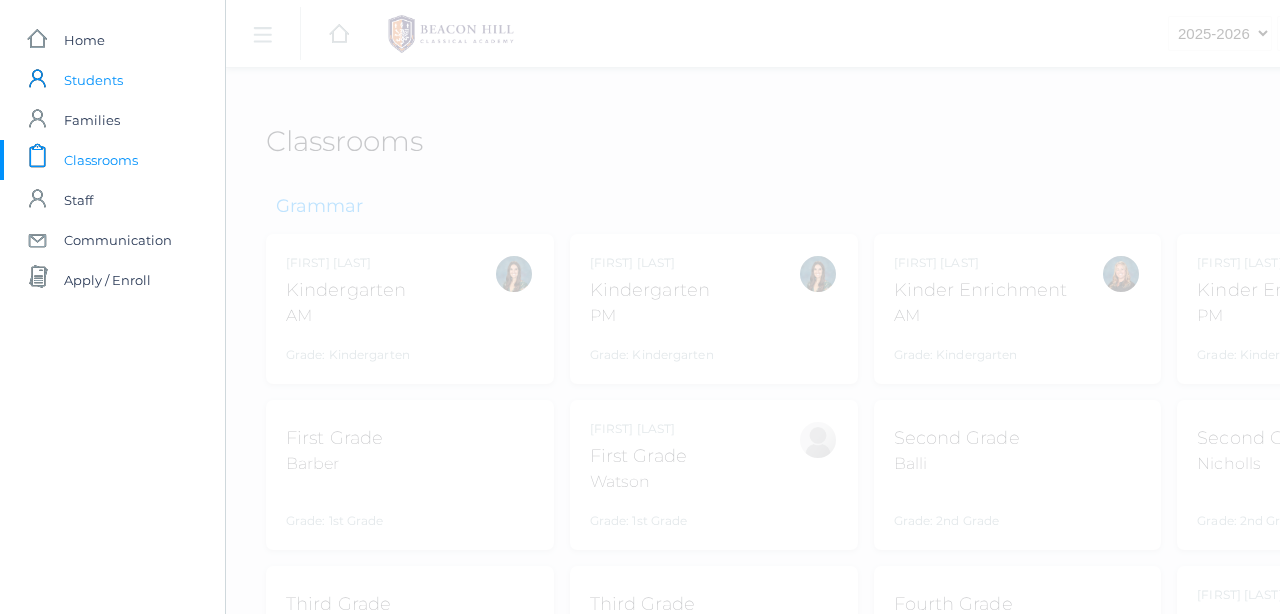 click on "Students" at bounding box center [93, 80] 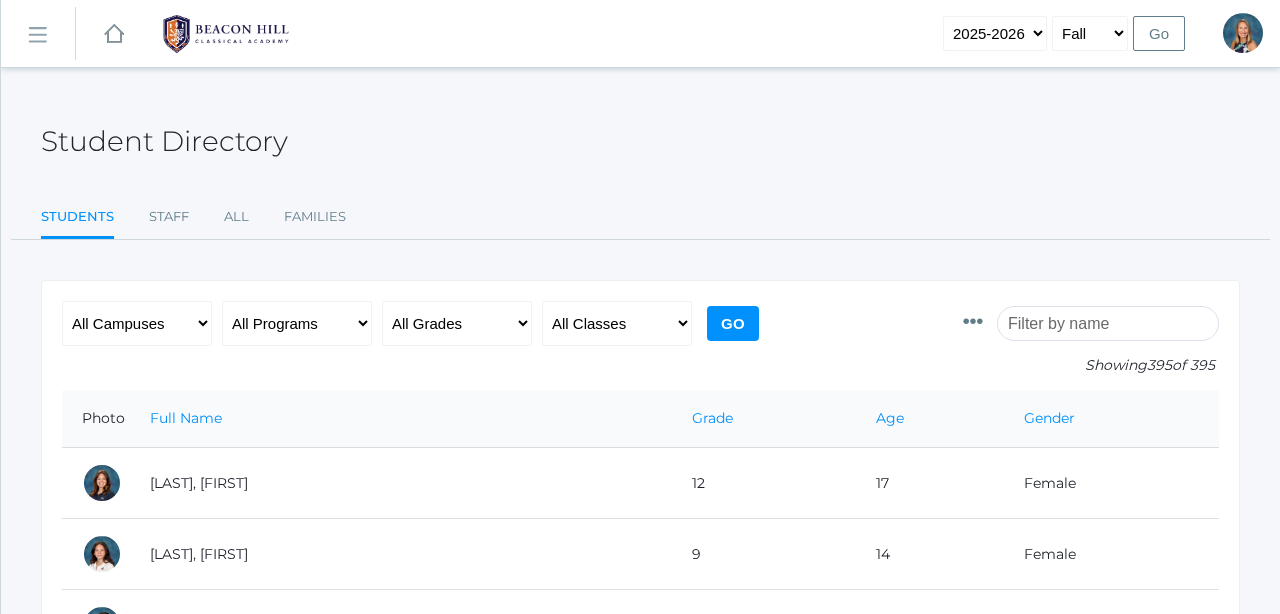 click at bounding box center [1108, 323] 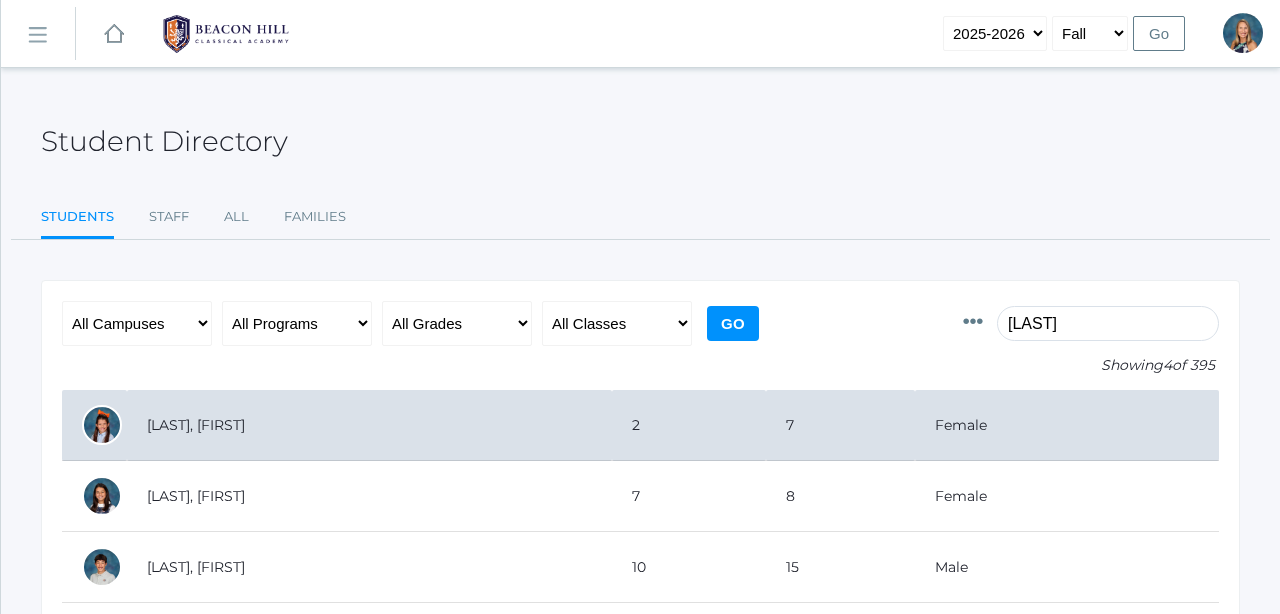 click on "[LAST], [FIRST]" at bounding box center [369, 425] 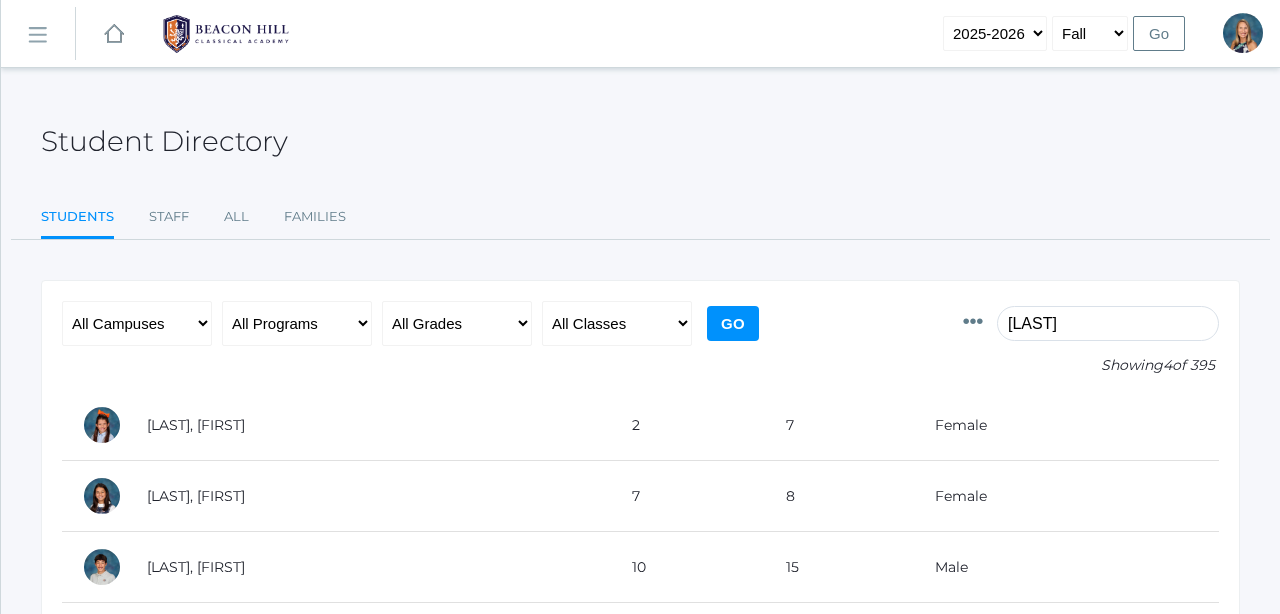 click on "benson" at bounding box center (1108, 323) 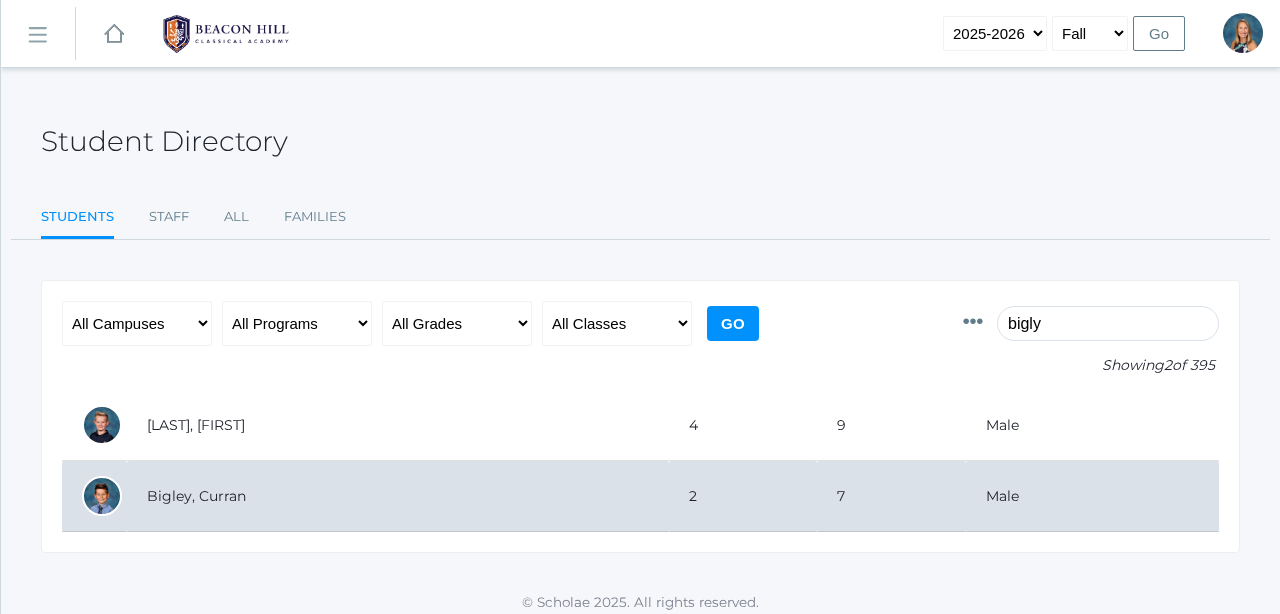 drag, startPoint x: 1081, startPoint y: 326, endPoint x: 202, endPoint y: 495, distance: 895.0989 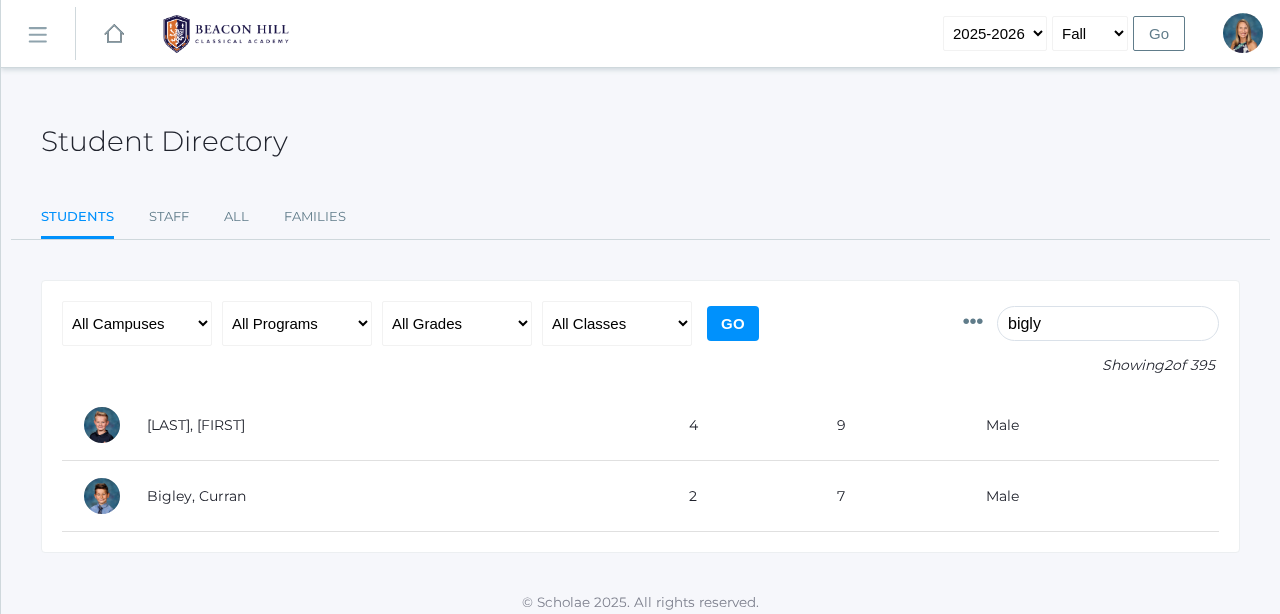 click on "bigly" at bounding box center [1108, 323] 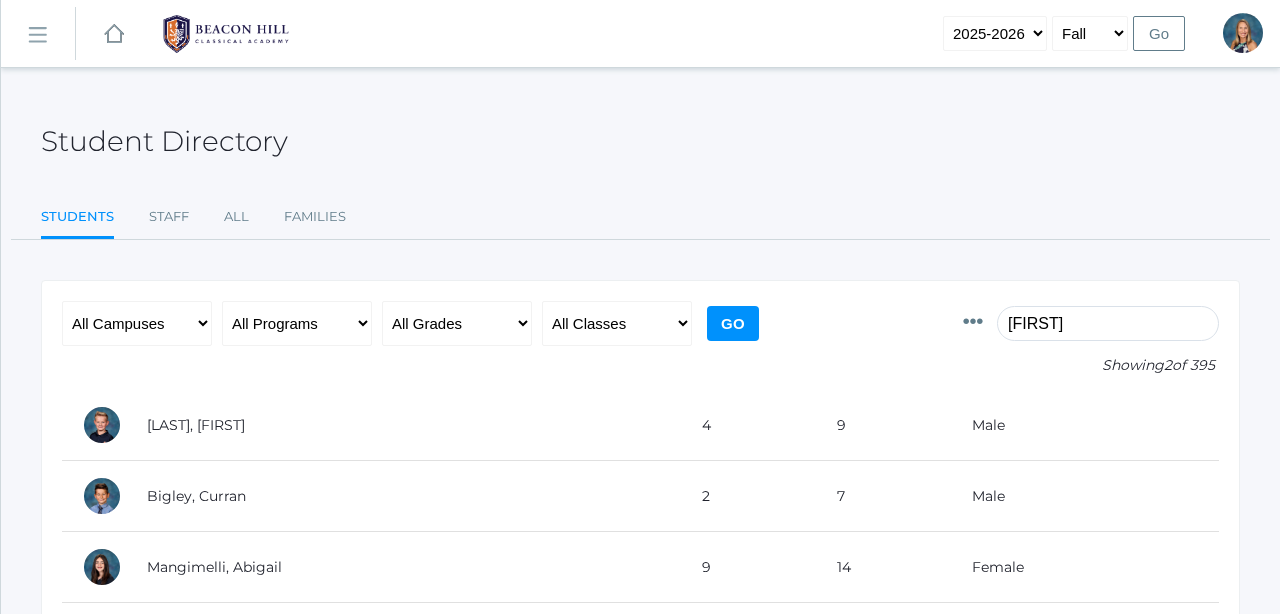 type on "b" 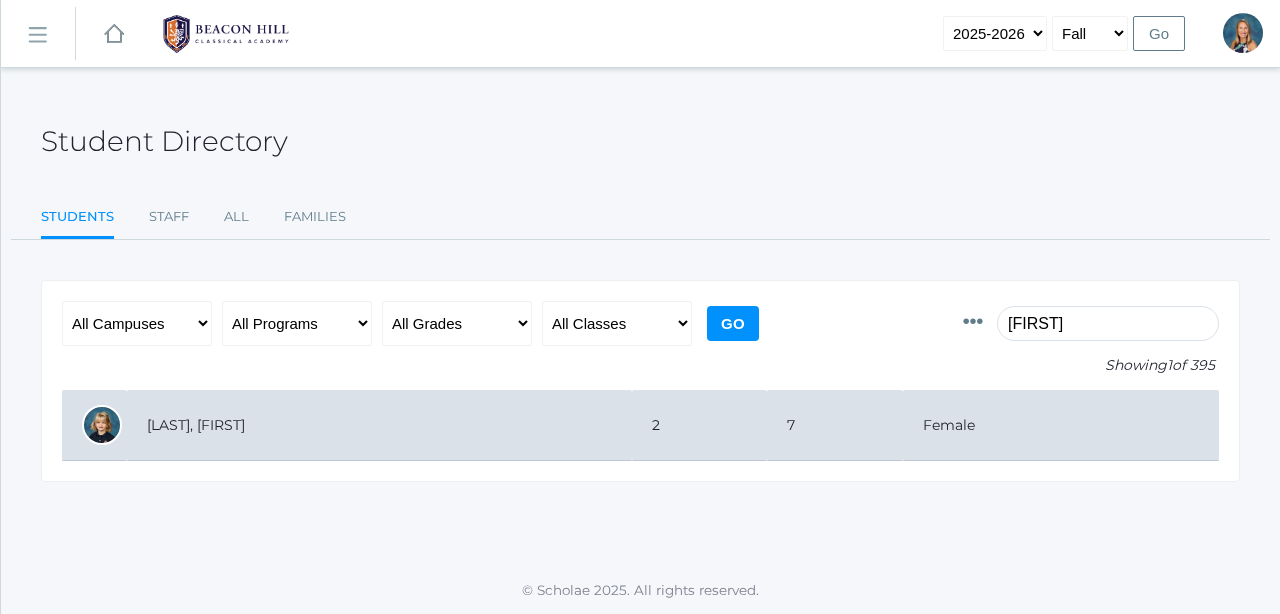 click on "[LAST], [FIRST]" at bounding box center (379, 425) 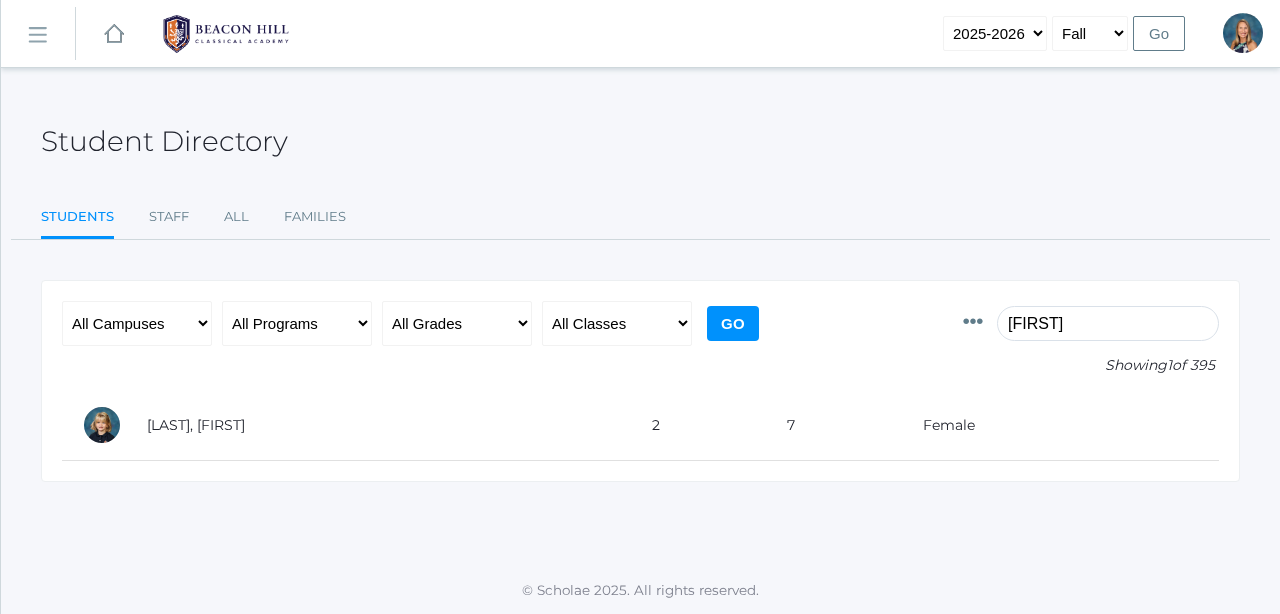 click on "kellie" at bounding box center [1108, 323] 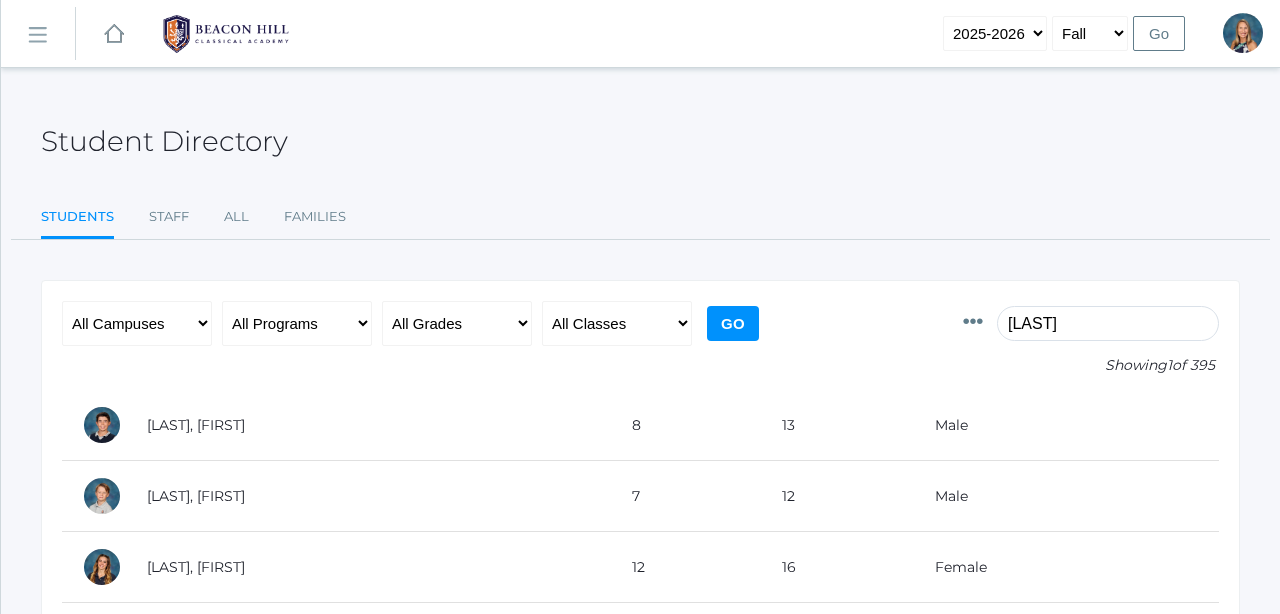 type on "k" 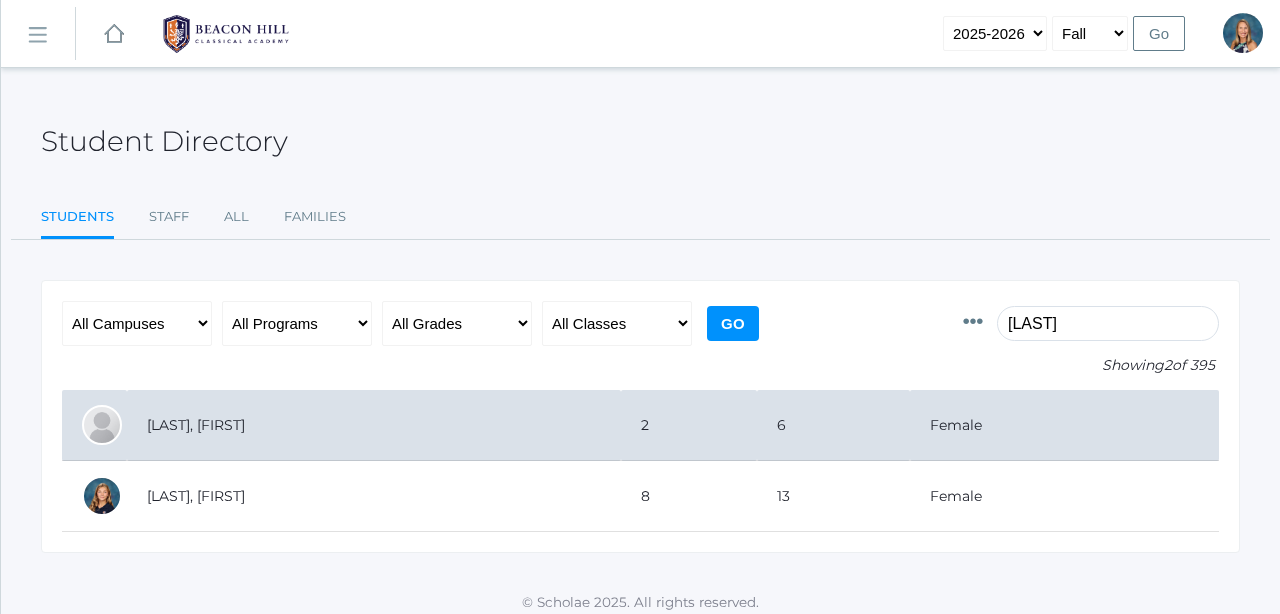 click on "[LAST], [FIRST]" at bounding box center (374, 425) 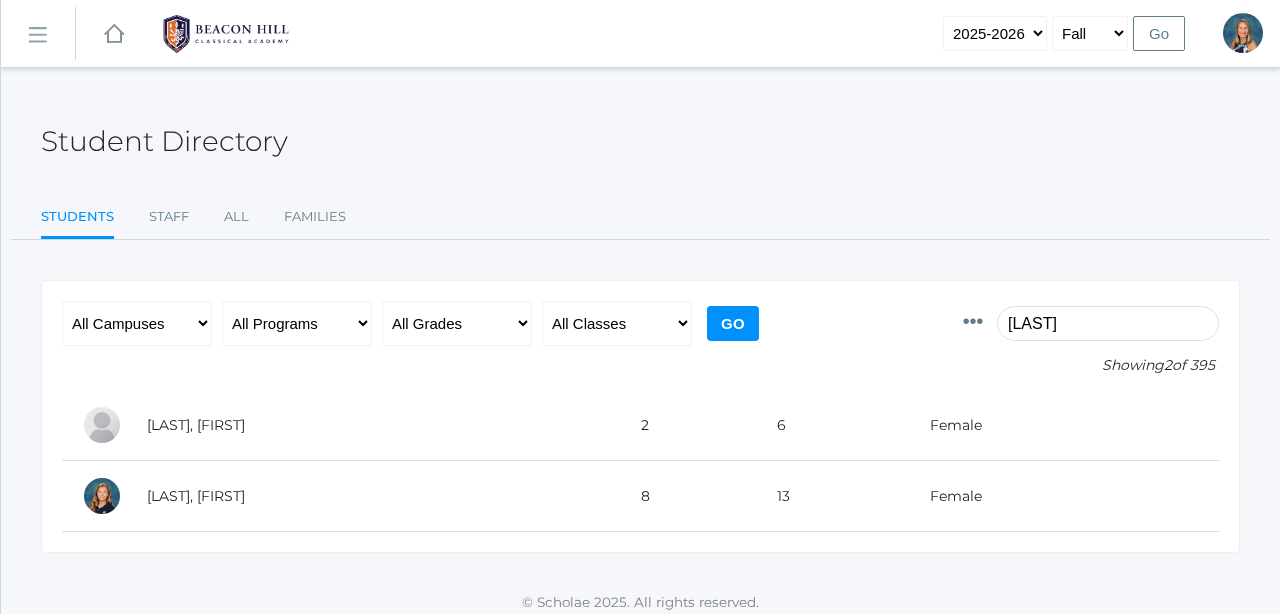 click on "chen" at bounding box center [1108, 323] 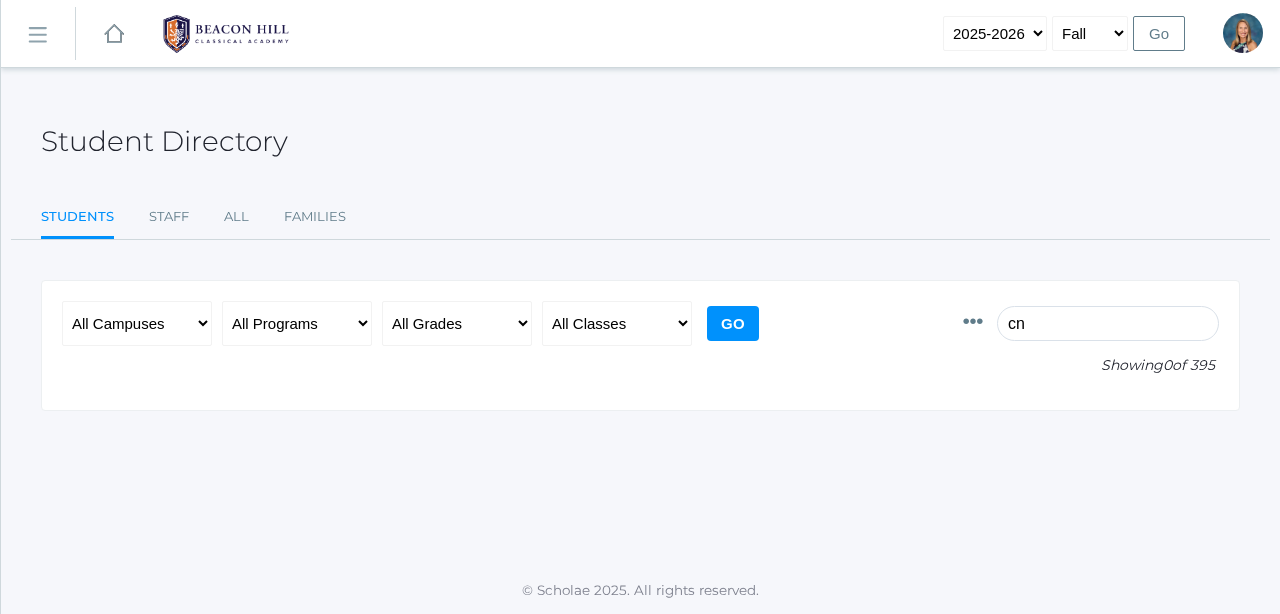 type on "n" 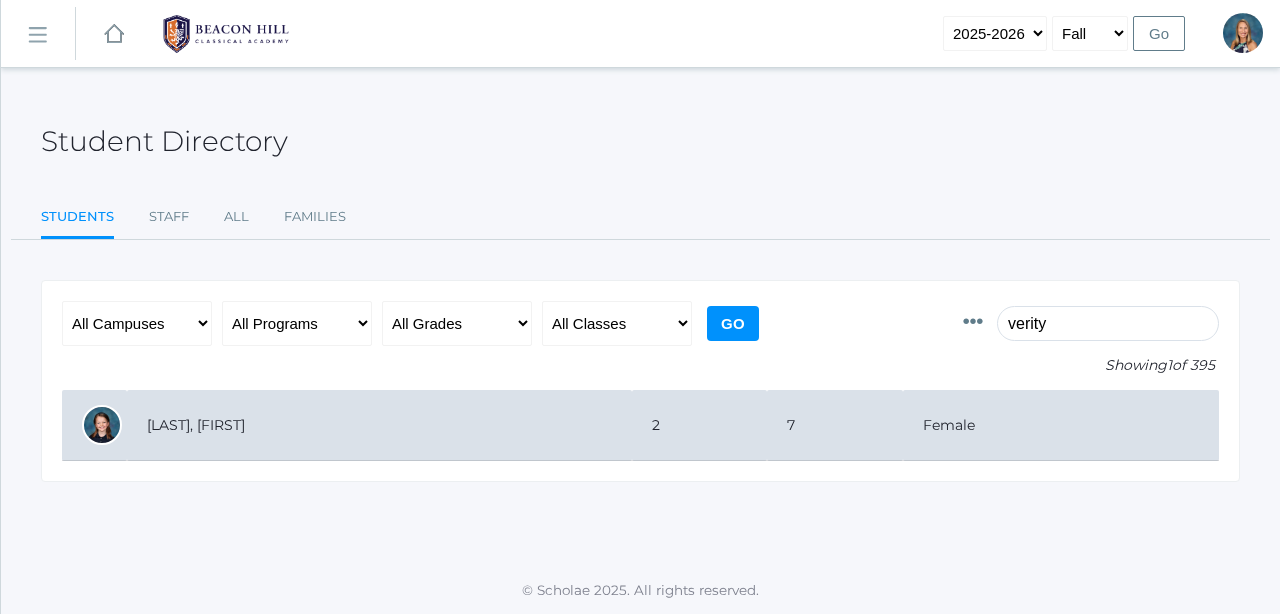 click on "[LAST], [FIRST]" at bounding box center [379, 425] 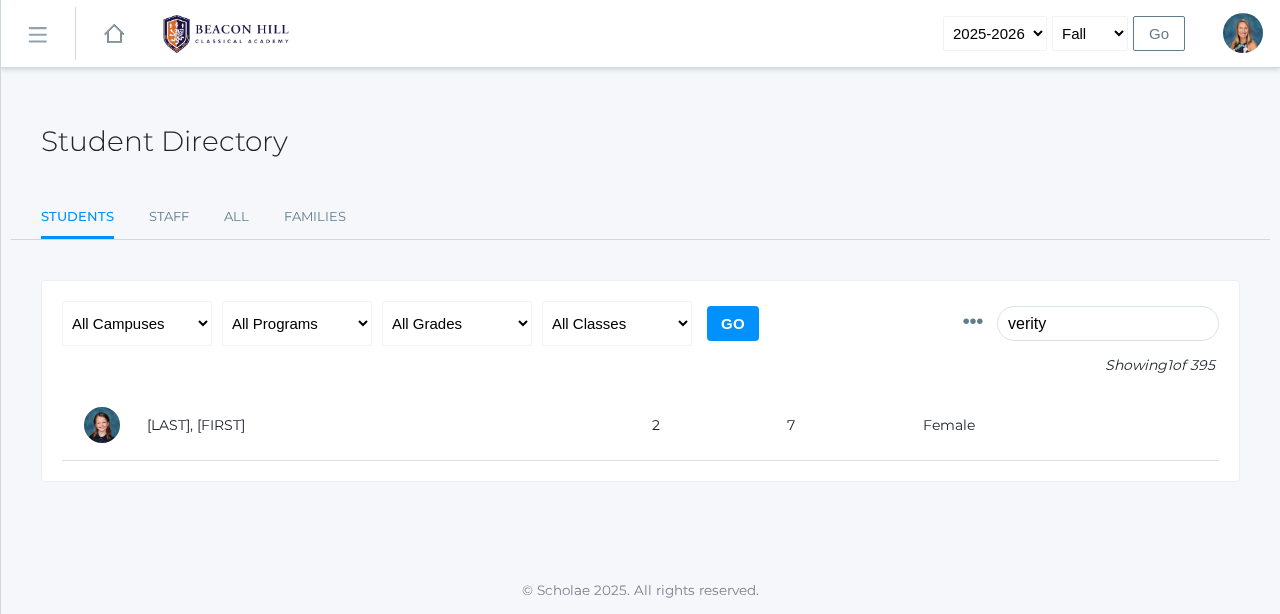 click on "verity" at bounding box center [1108, 323] 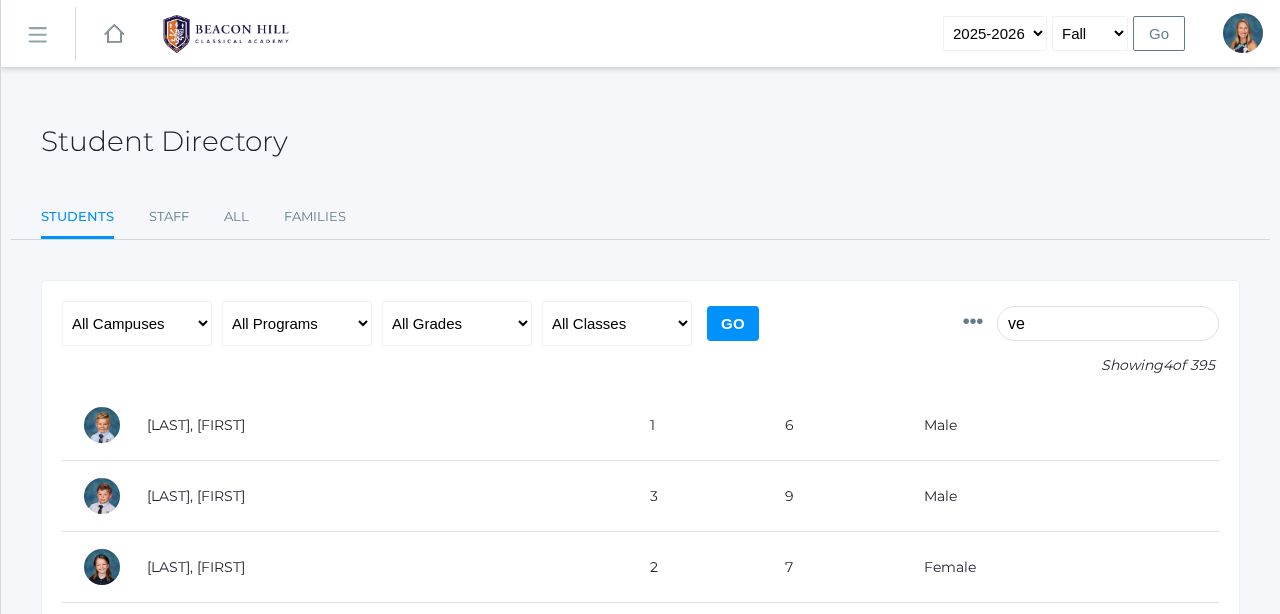 type on "v" 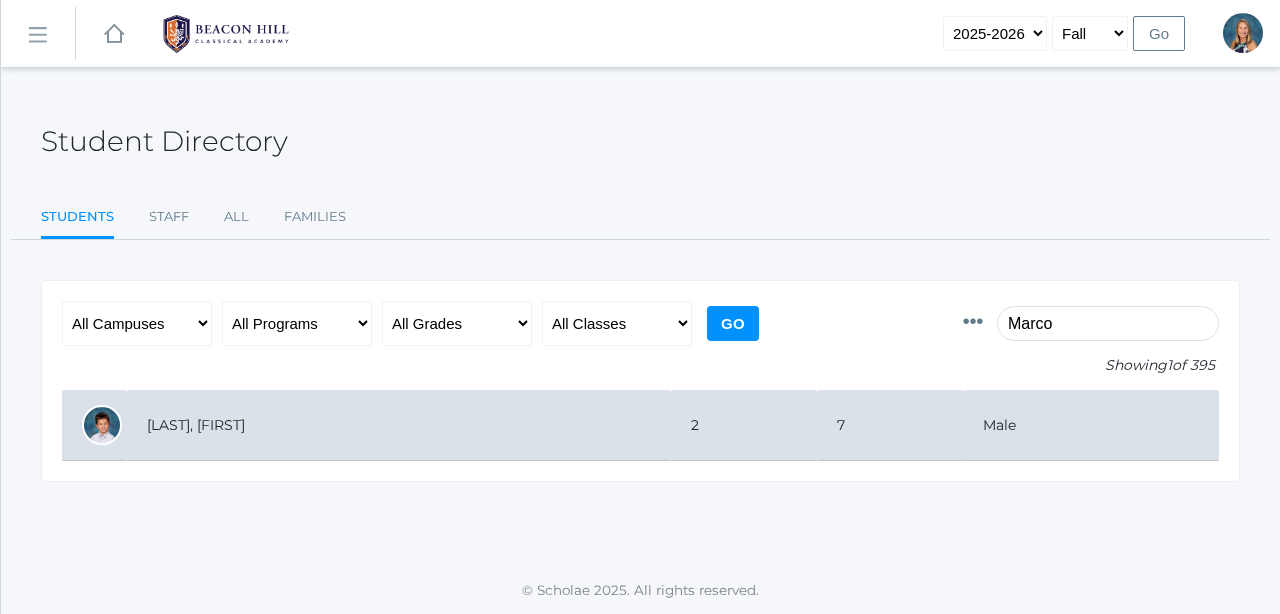 drag, startPoint x: 1046, startPoint y: 319, endPoint x: 165, endPoint y: 423, distance: 887.11725 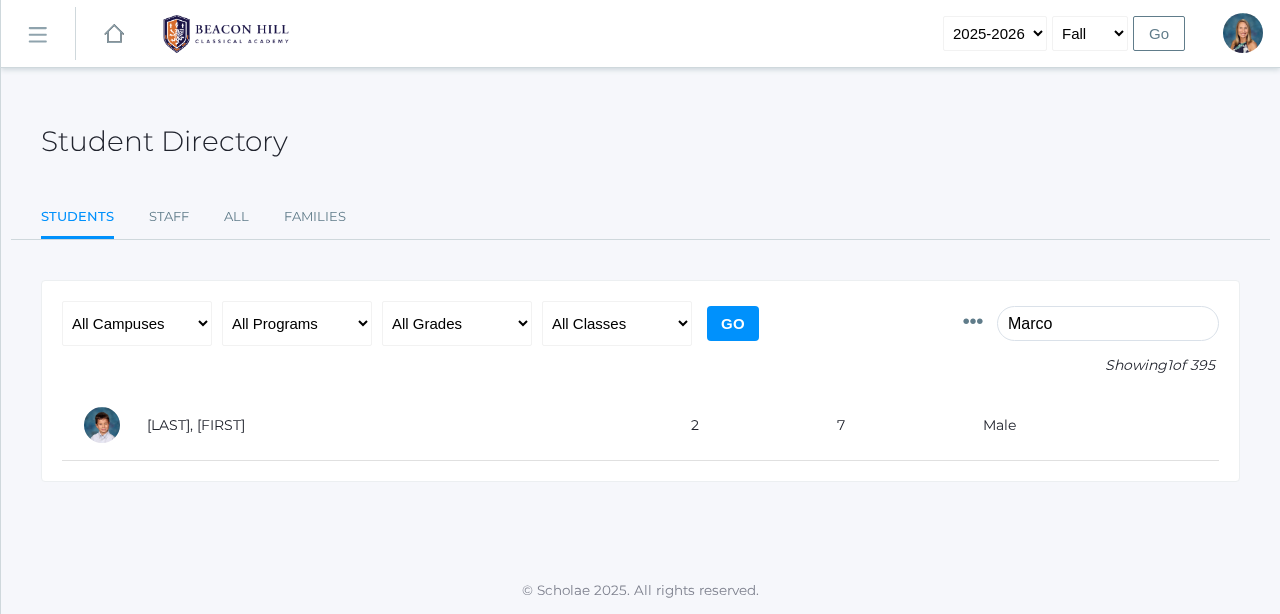 click on "Marco" at bounding box center (1108, 323) 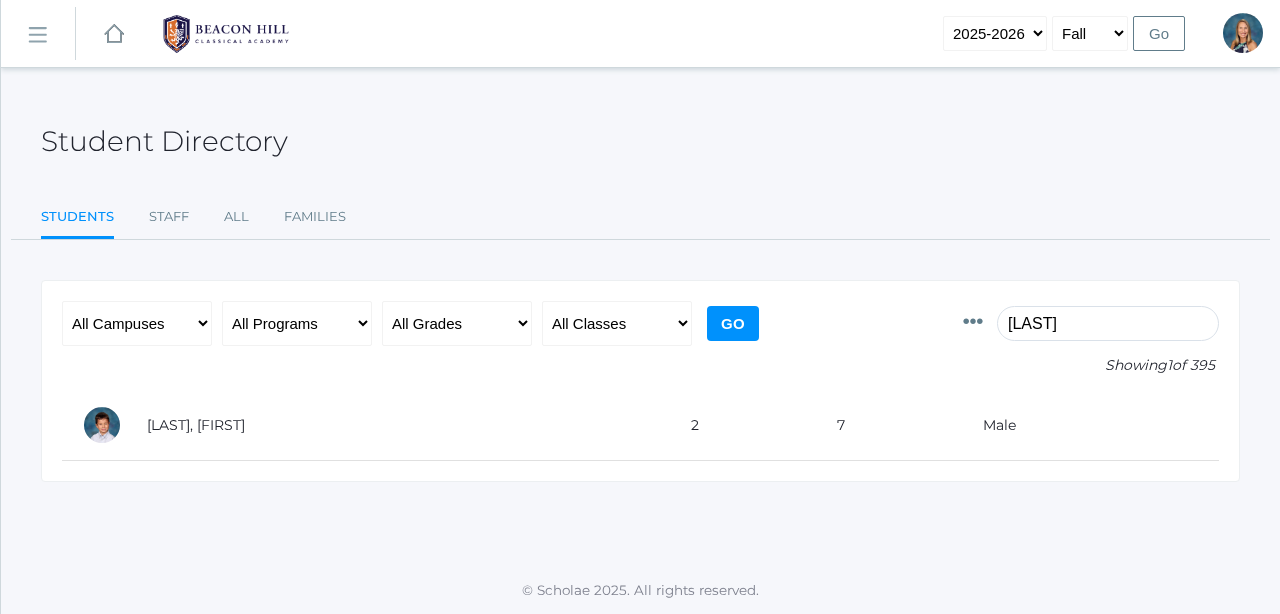 type on "M" 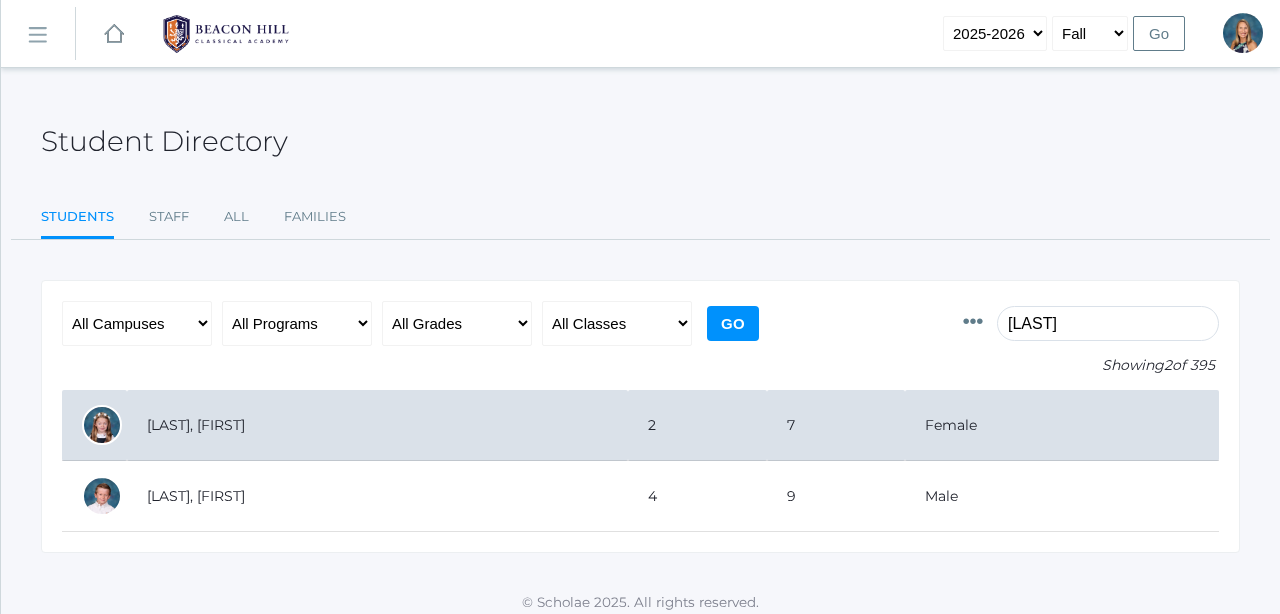 click on "[LAST], [FIRST]" at bounding box center (377, 425) 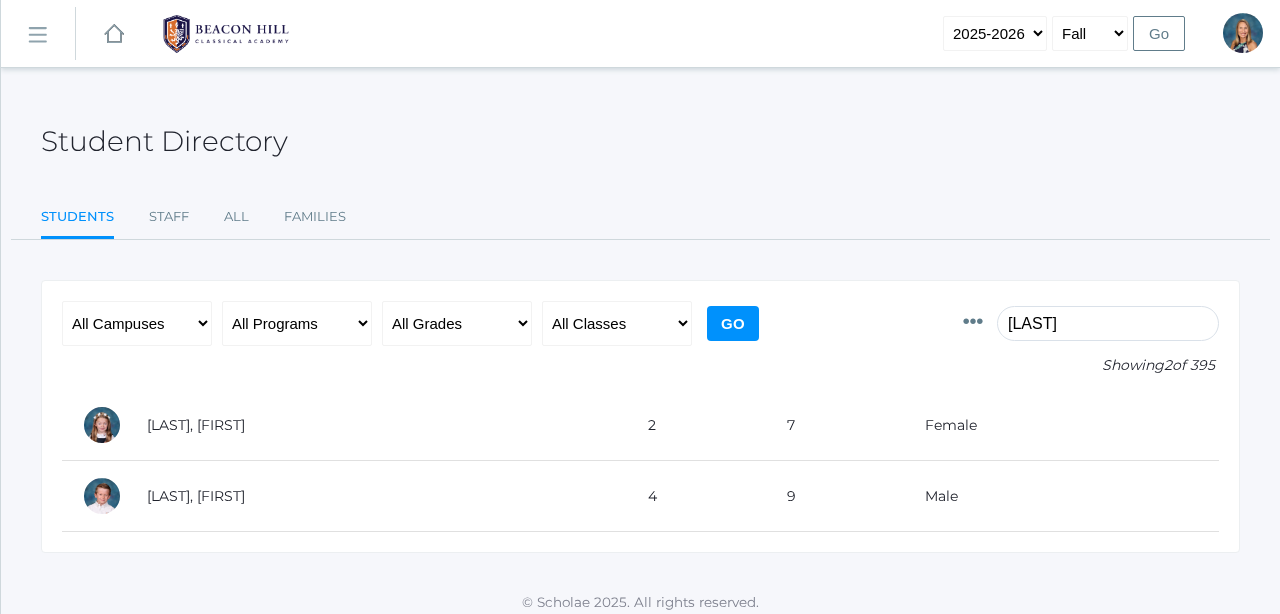 click on "Edlin" at bounding box center [1108, 323] 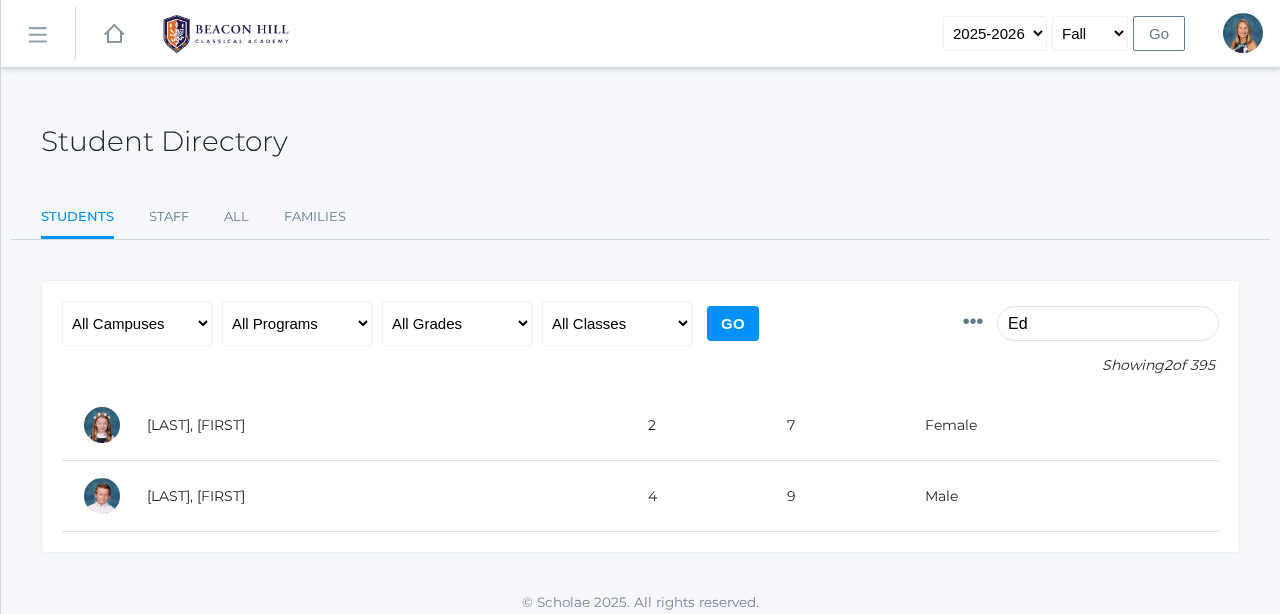 type on "E" 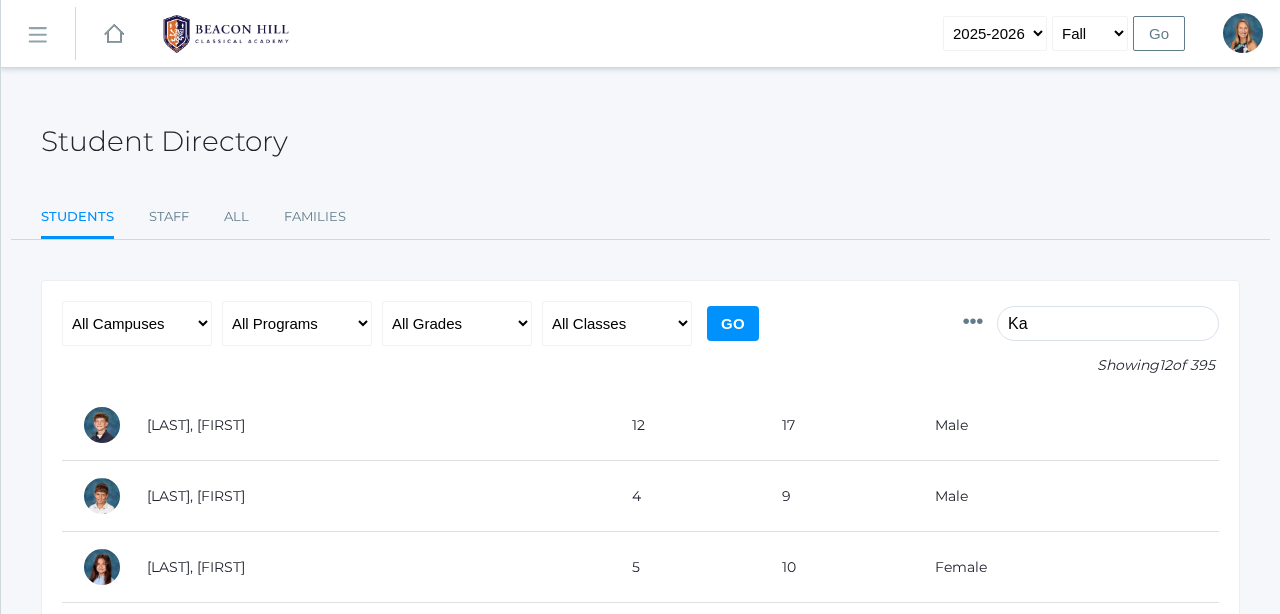 type on "K" 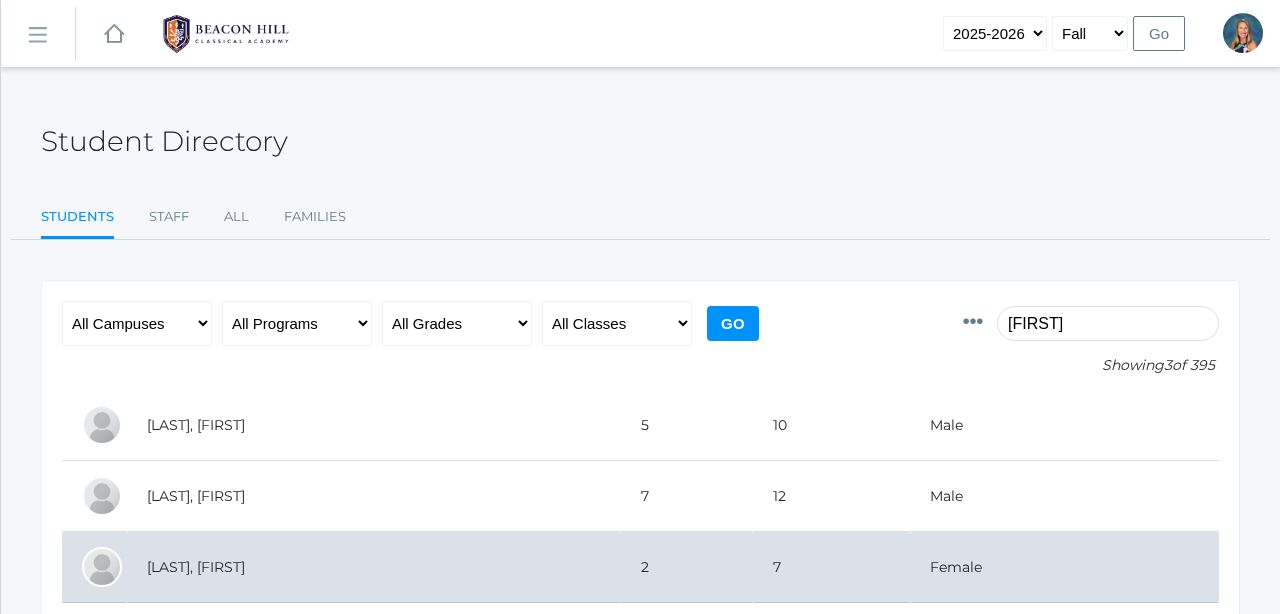 drag, startPoint x: 829, startPoint y: 184, endPoint x: 209, endPoint y: 568, distance: 729.2846 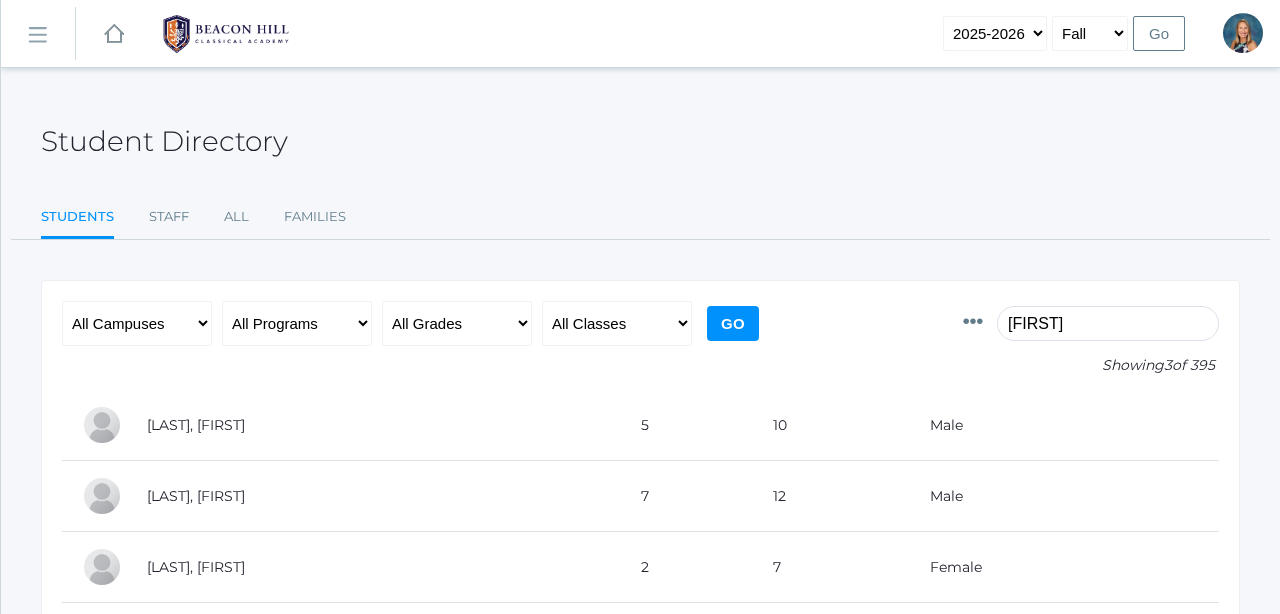click on "Henry" at bounding box center [1108, 323] 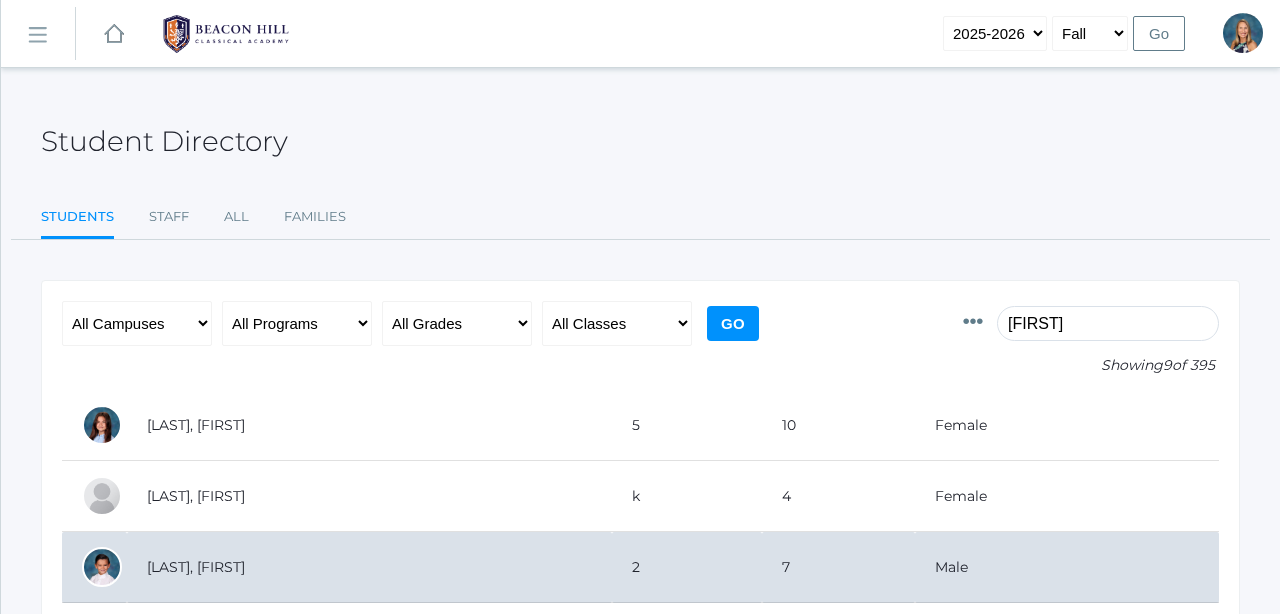 click on "[LAST], [FIRST]" at bounding box center [369, 567] 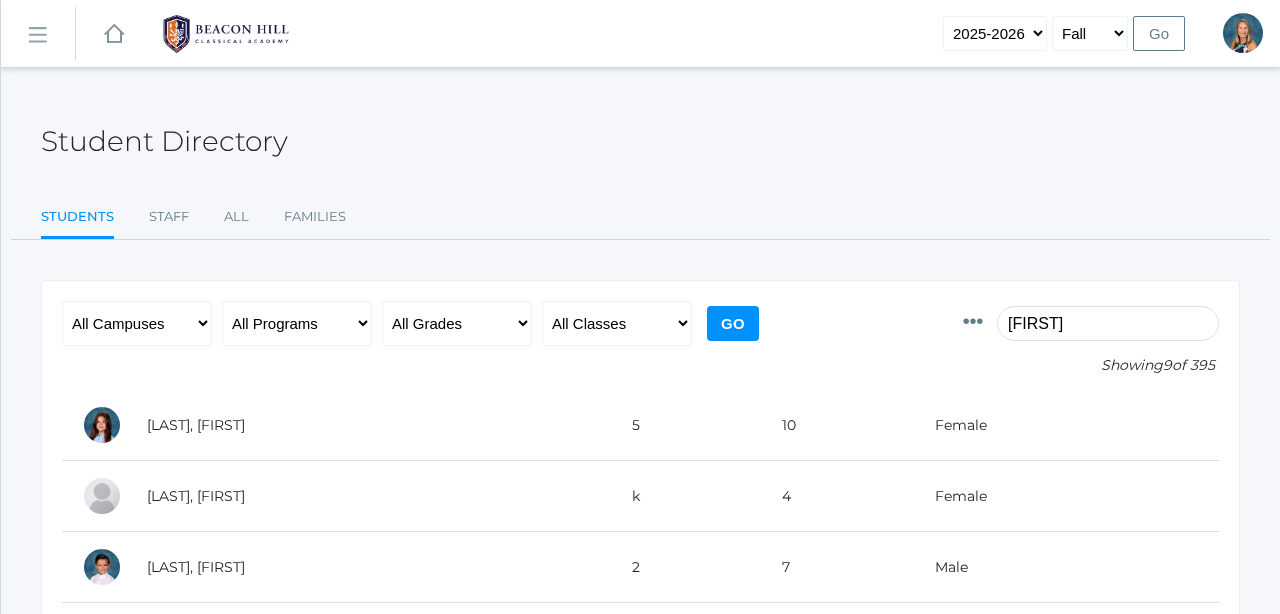 click on "Hr" at bounding box center [1108, 323] 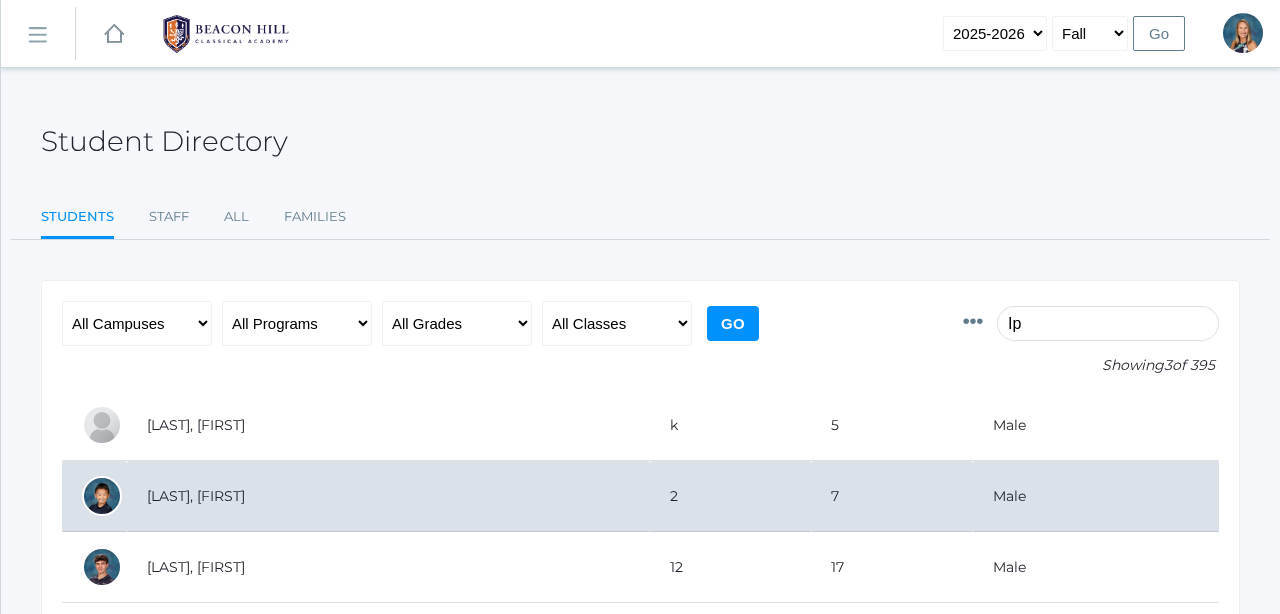 click on "[LAST], [FIRST]" at bounding box center (388, 496) 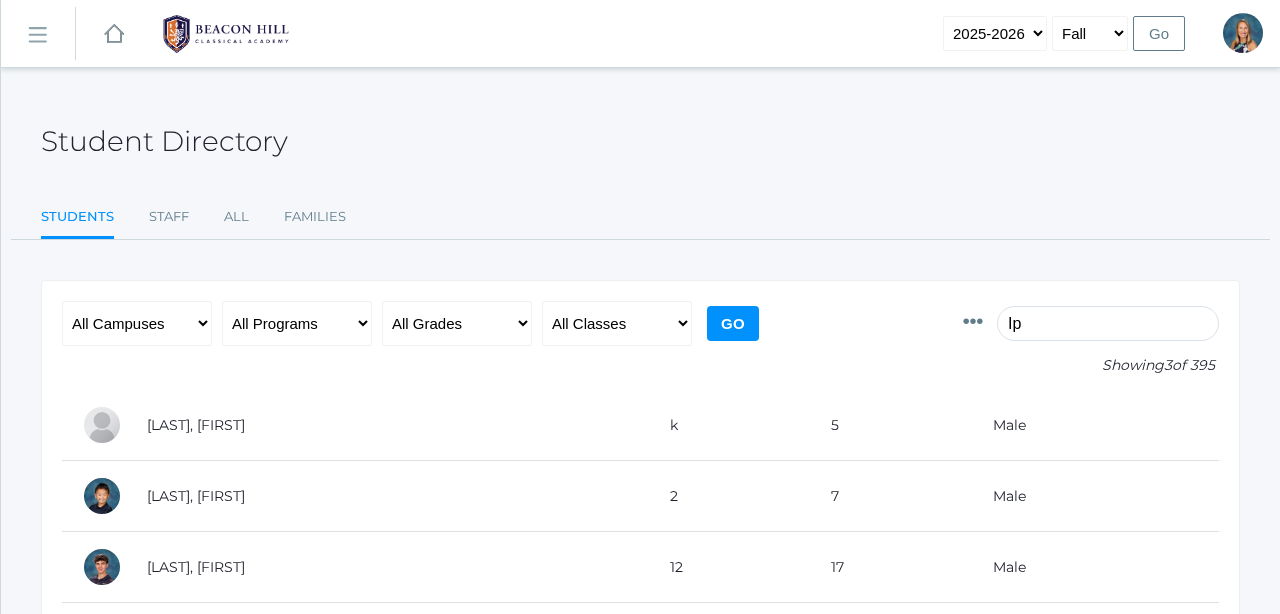 click on "Ip" at bounding box center [1108, 323] 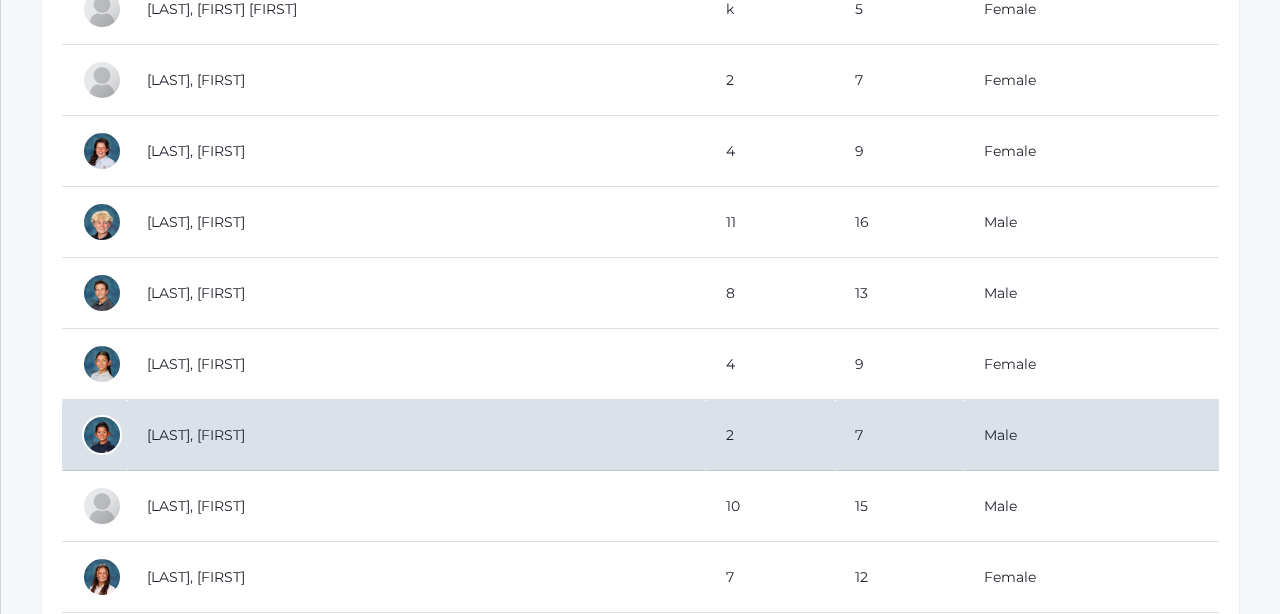 scroll, scrollTop: 2195, scrollLeft: 0, axis: vertical 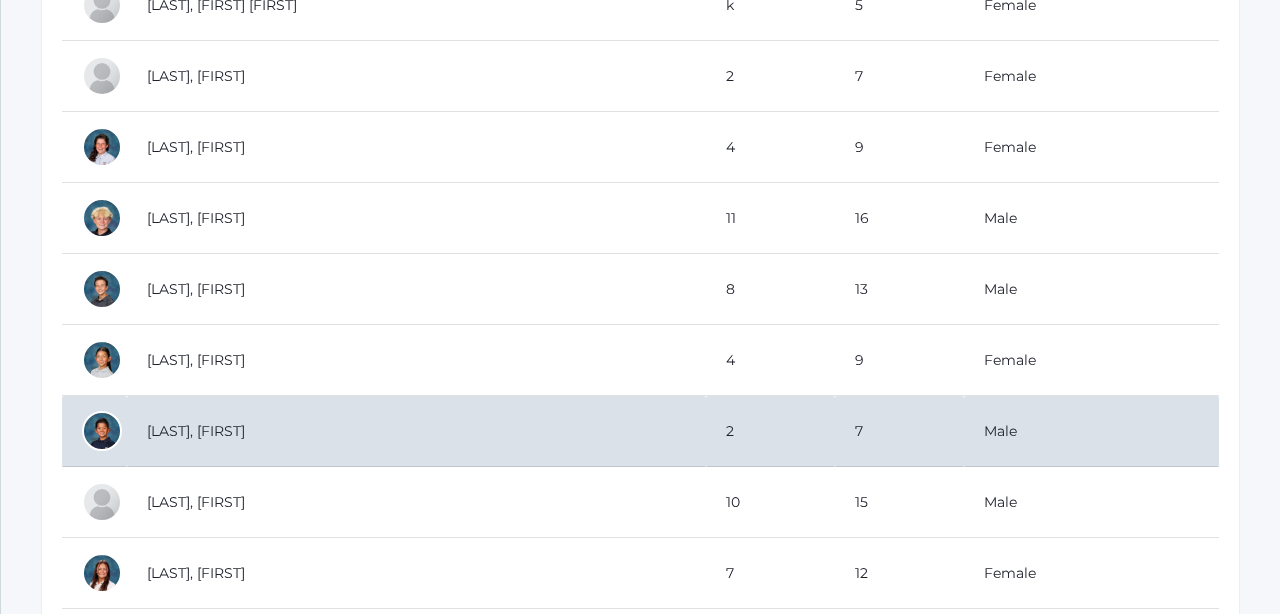 click on "[LAST], [FIRST]" at bounding box center (416, 431) 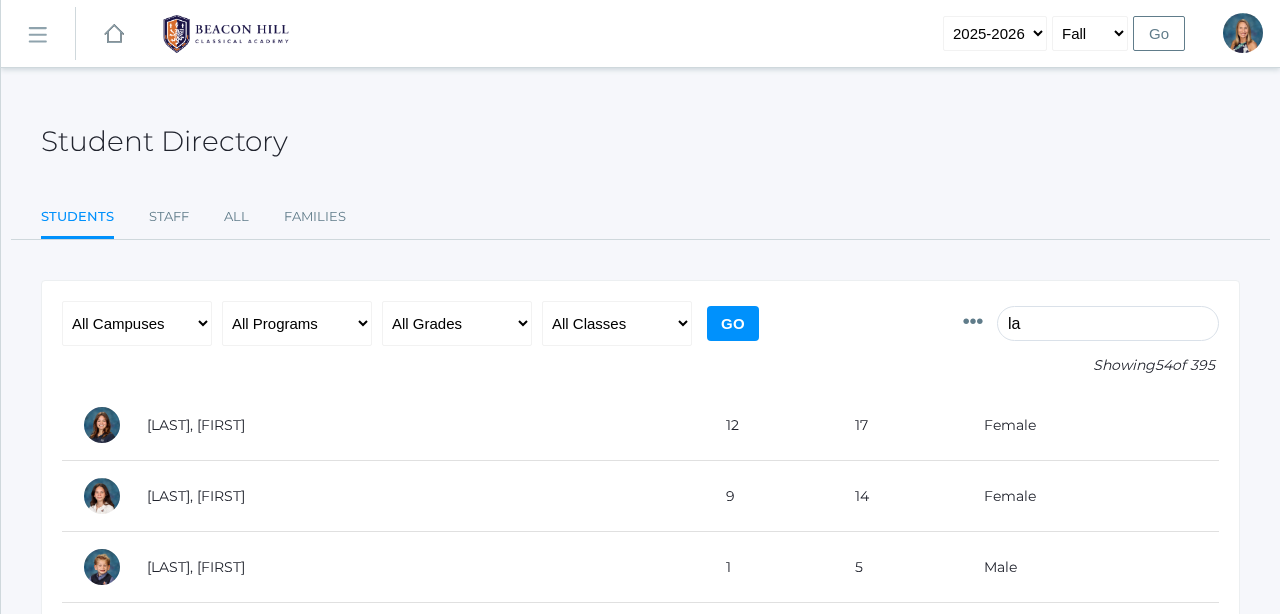 scroll, scrollTop: 0, scrollLeft: 0, axis: both 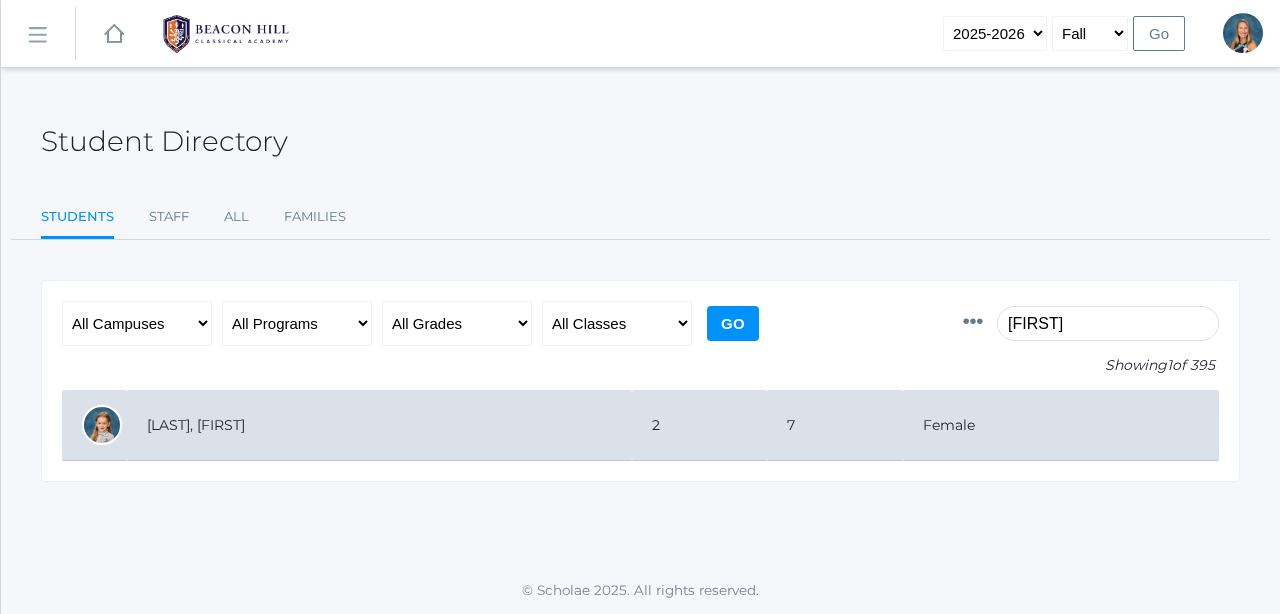click on "[LAST], [FIRST]" at bounding box center (379, 425) 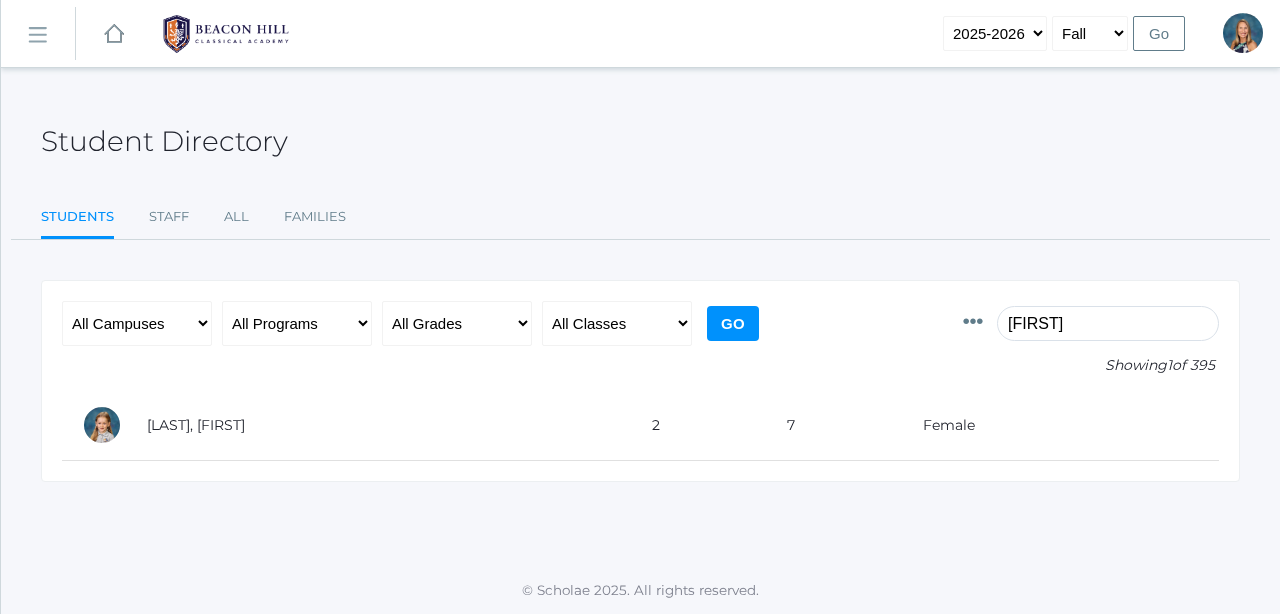click on "monique" at bounding box center (1108, 323) 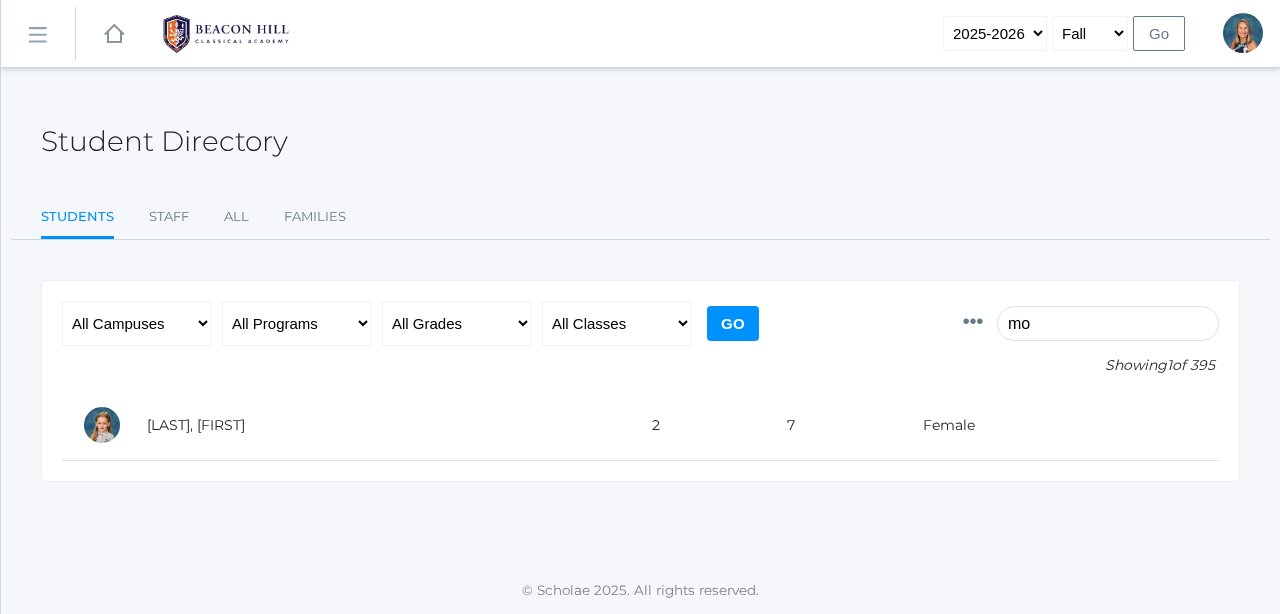 type on "m" 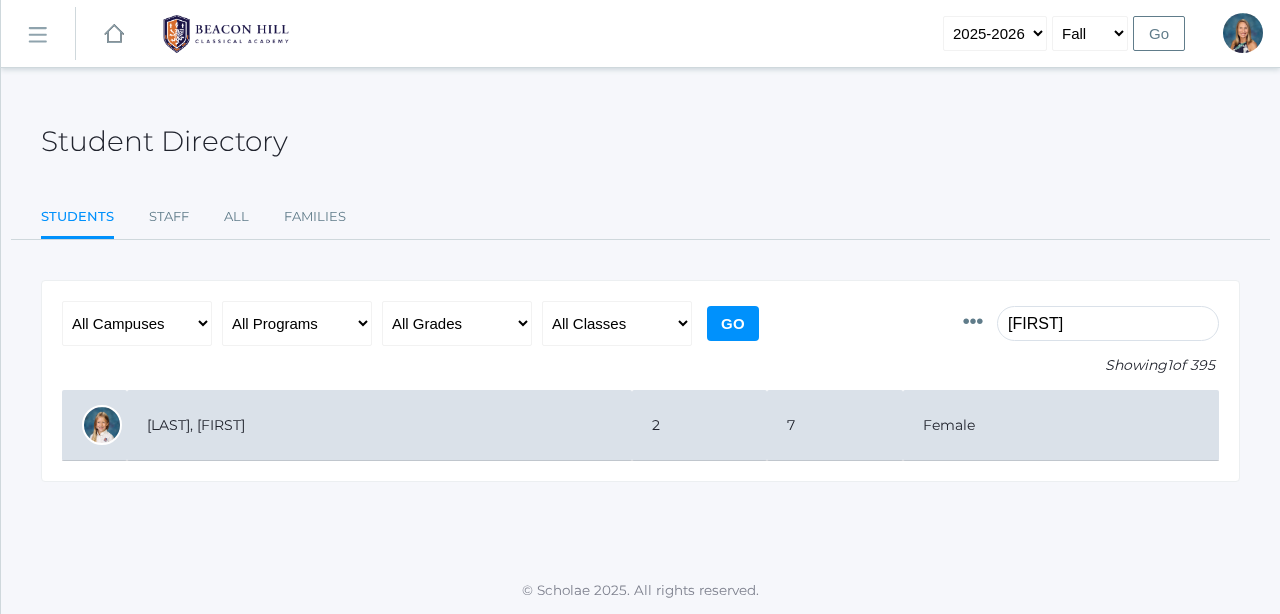 click on "[LAST], [FIRST]" at bounding box center [379, 425] 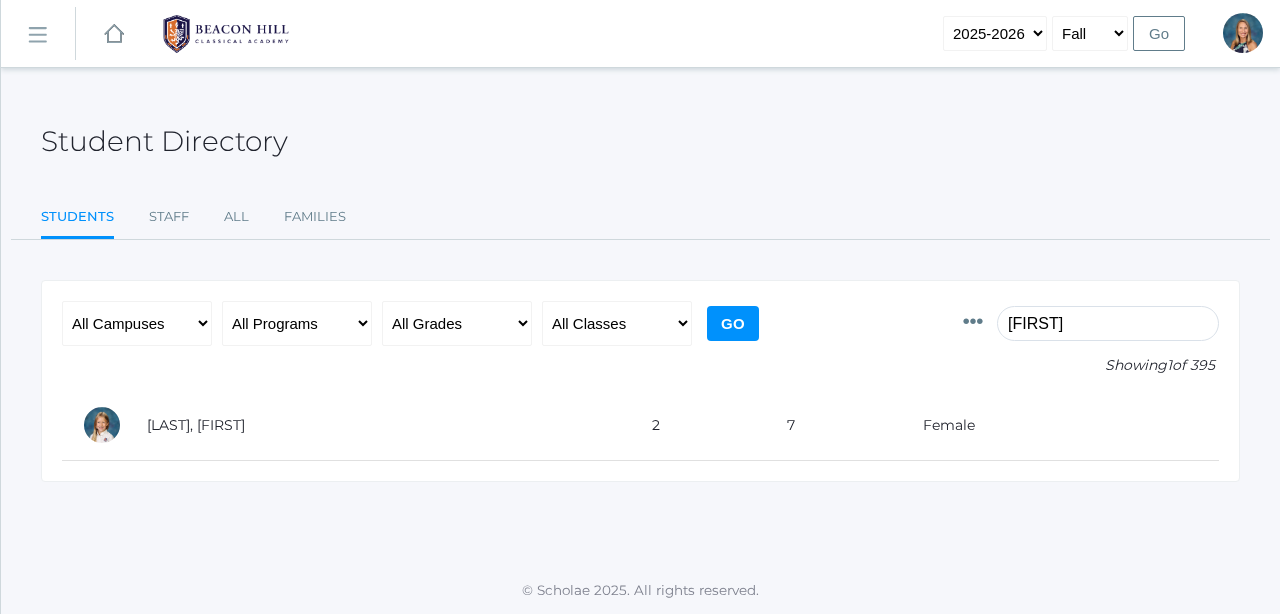 click on "Prairie" at bounding box center [1108, 323] 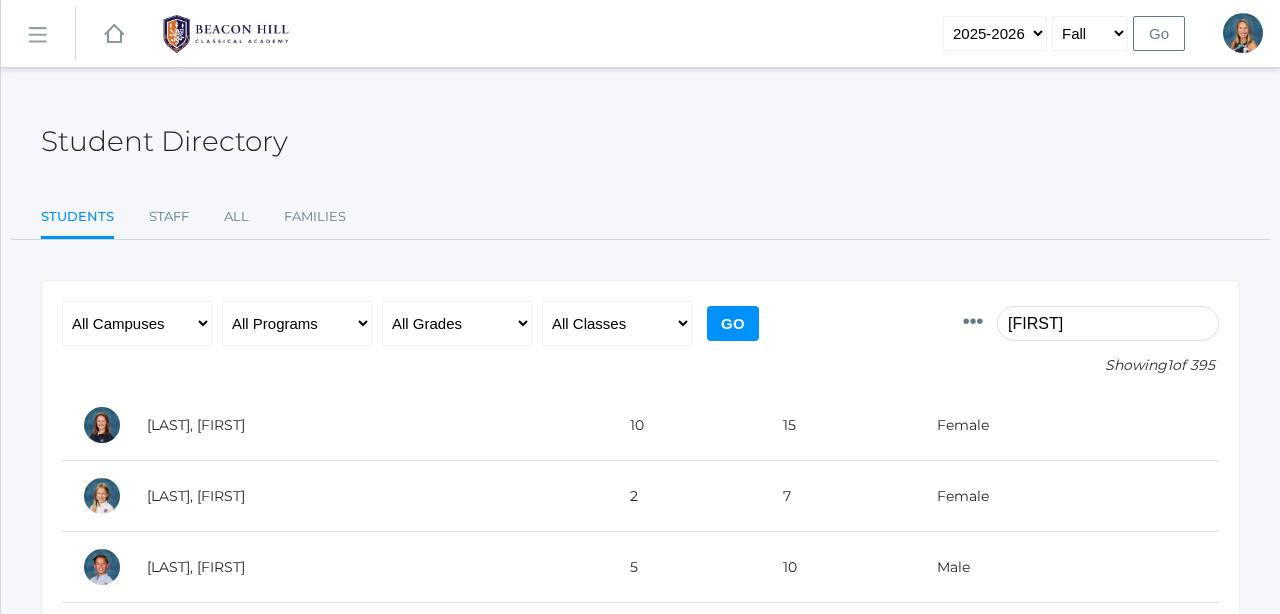 type on "P" 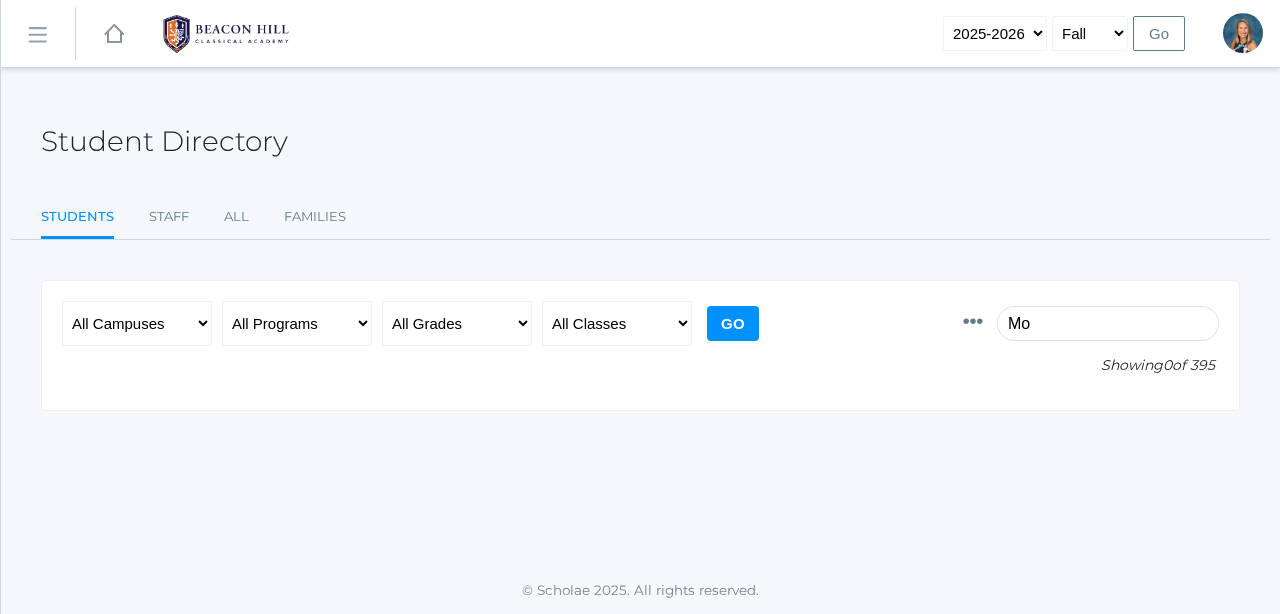 type on "M" 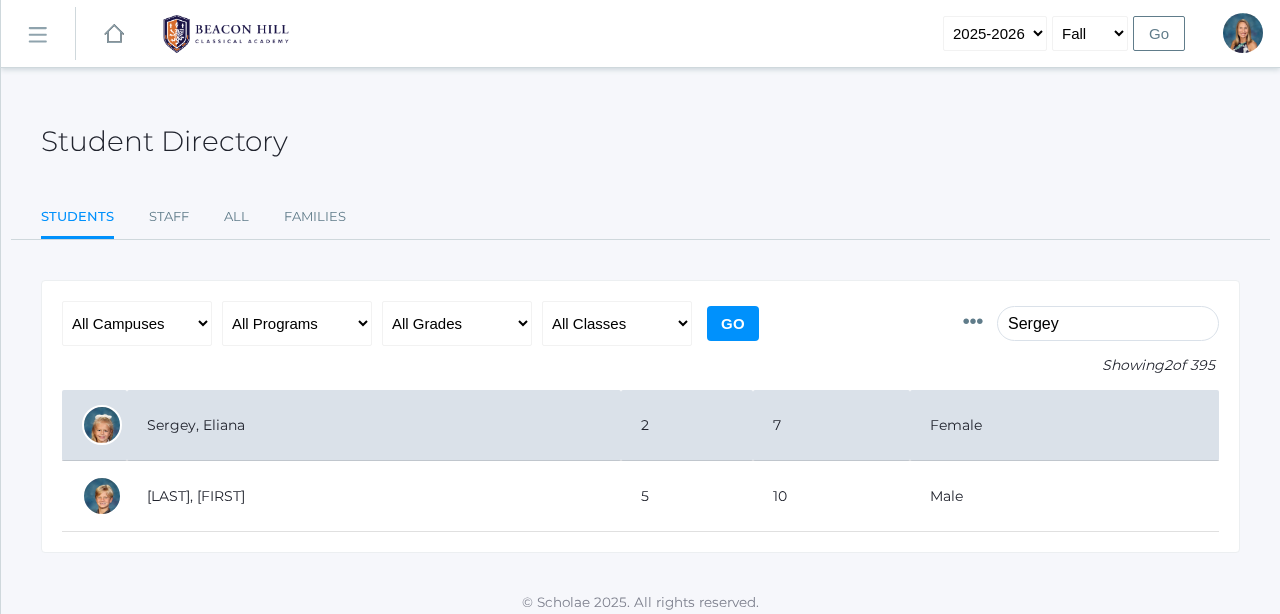 drag, startPoint x: 986, startPoint y: 279, endPoint x: 209, endPoint y: 426, distance: 790.78314 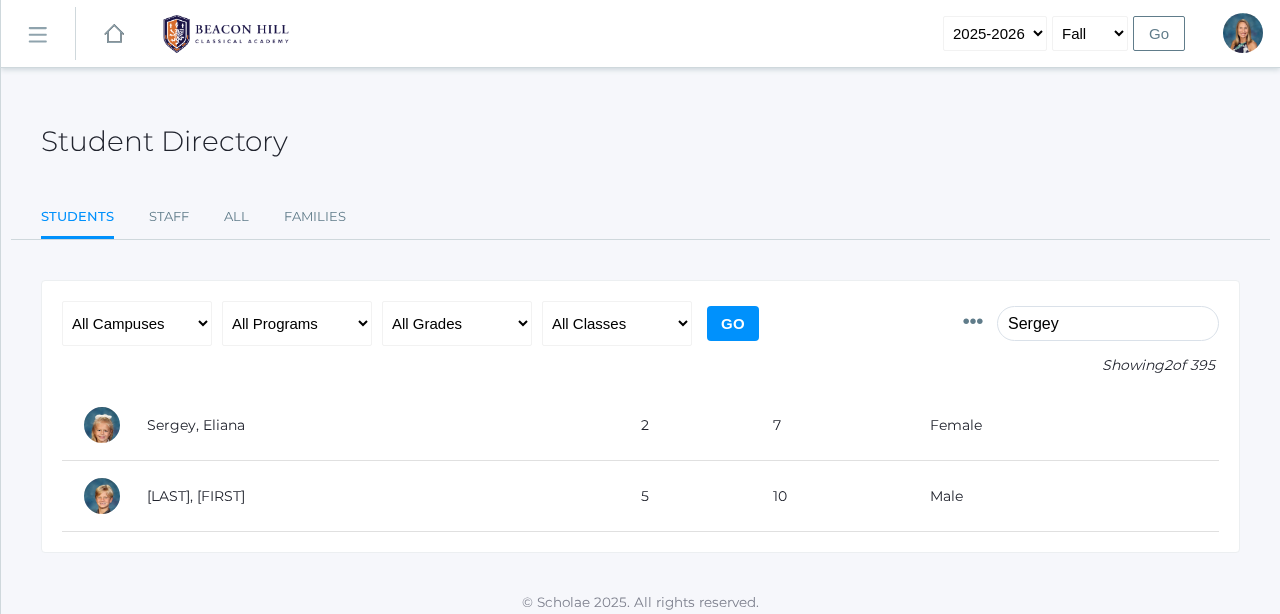 click on "Sergey" at bounding box center [1108, 323] 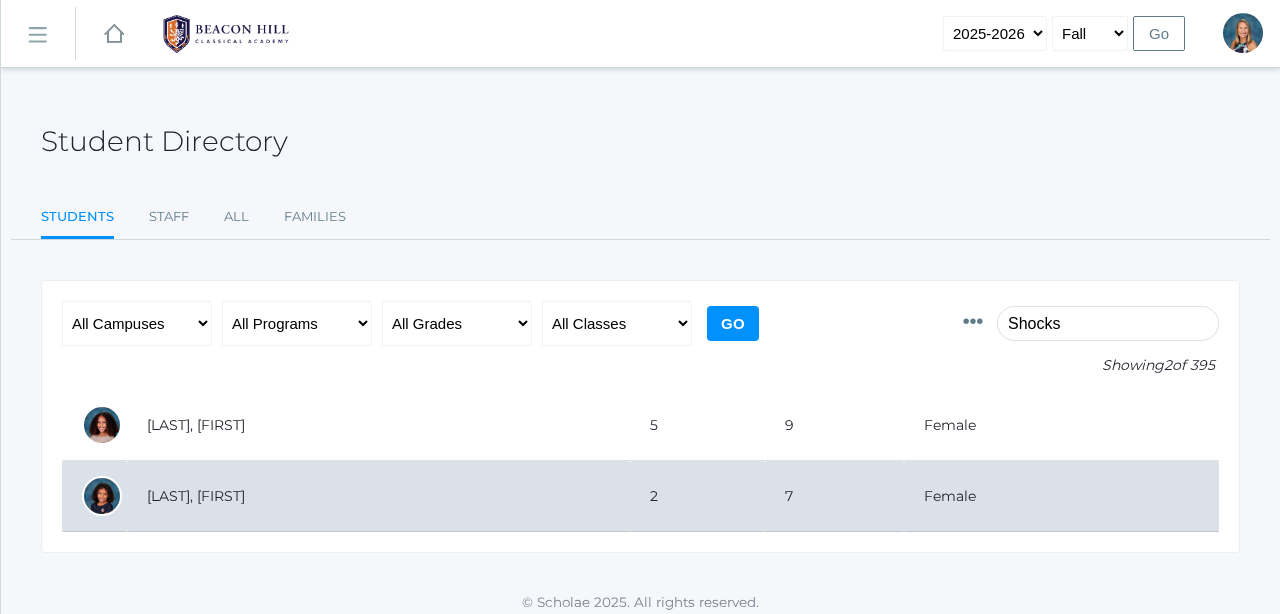 click on "[LAST], [FIRST]" at bounding box center [378, 496] 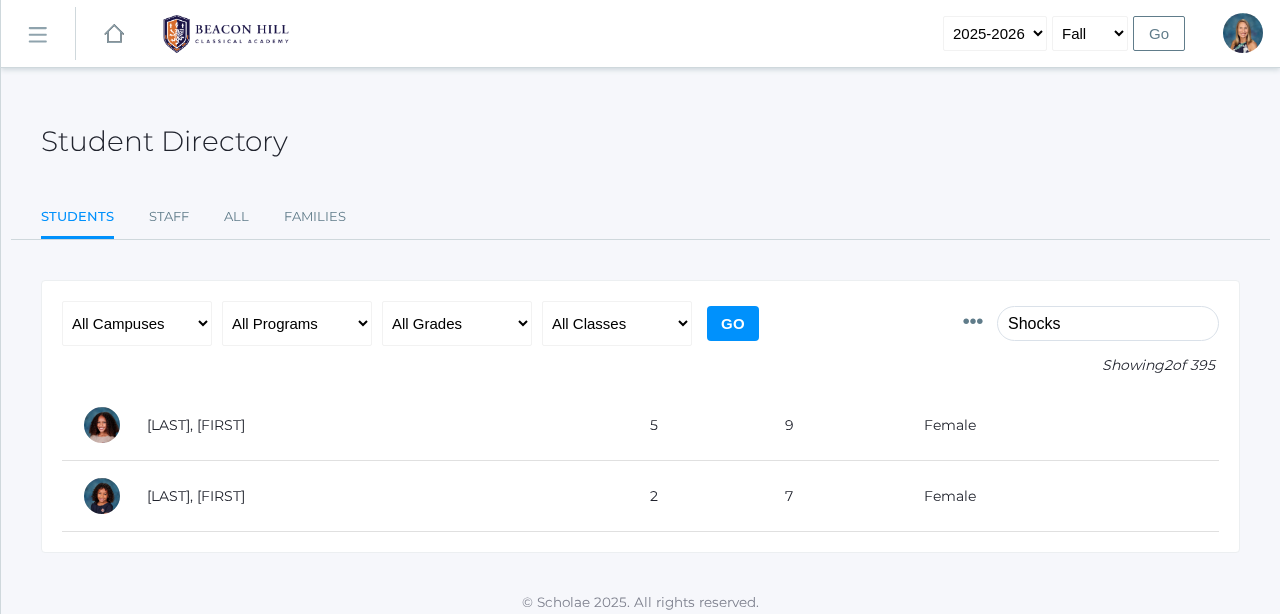 click on "Shocks" at bounding box center [1108, 323] 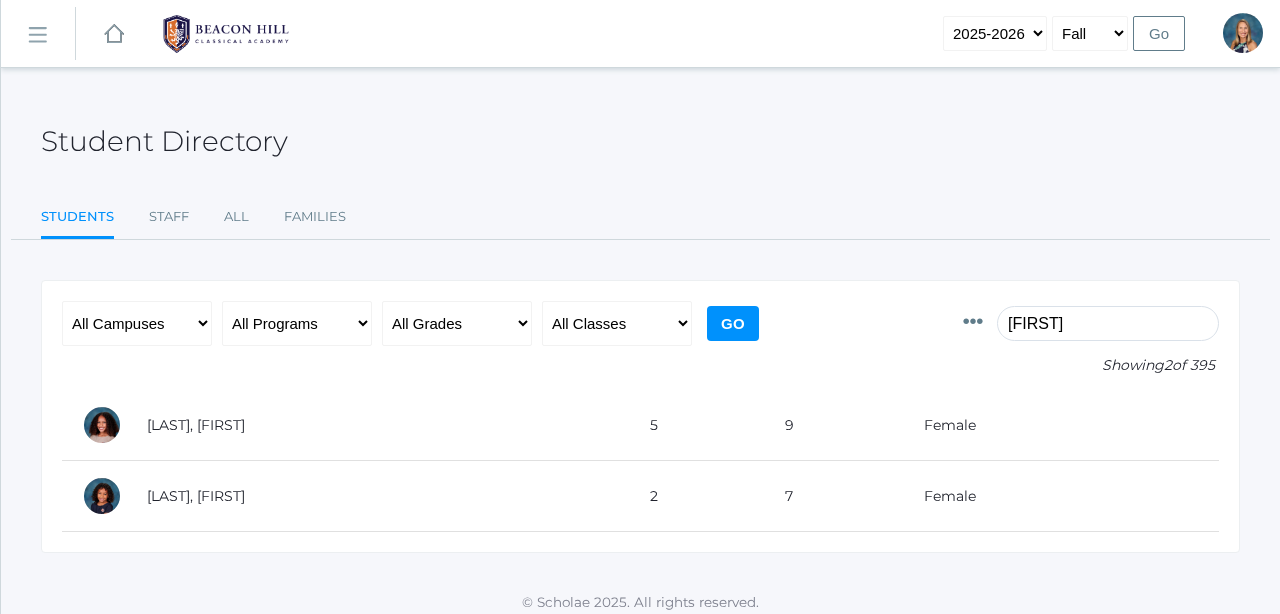 type on "S" 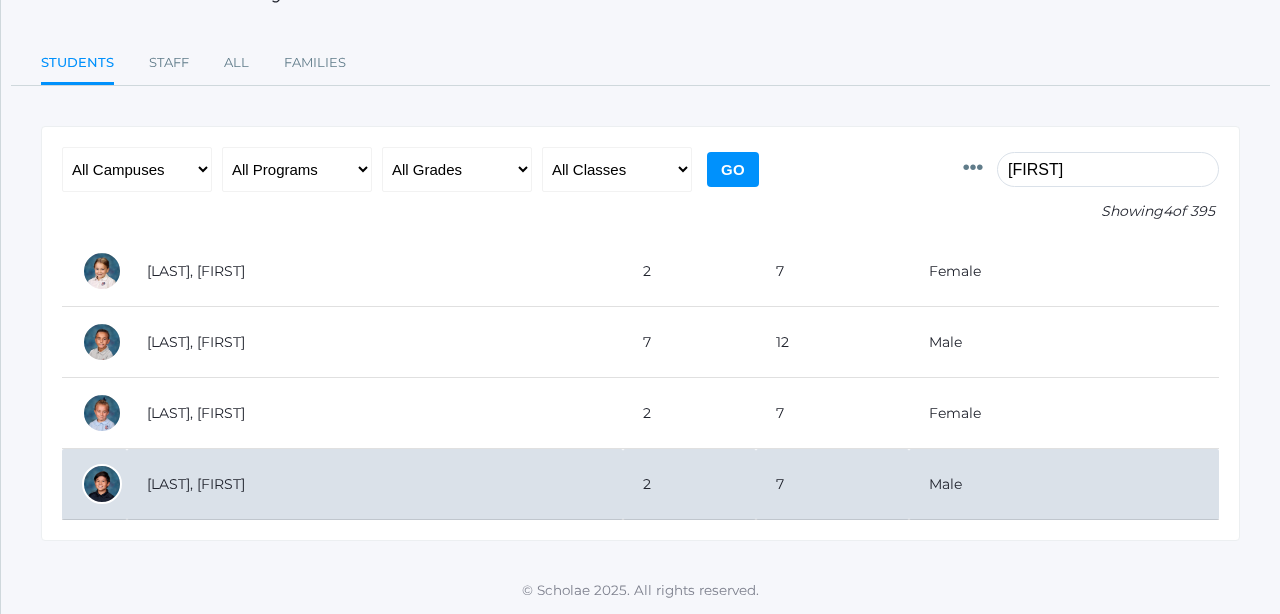 scroll, scrollTop: 153, scrollLeft: 0, axis: vertical 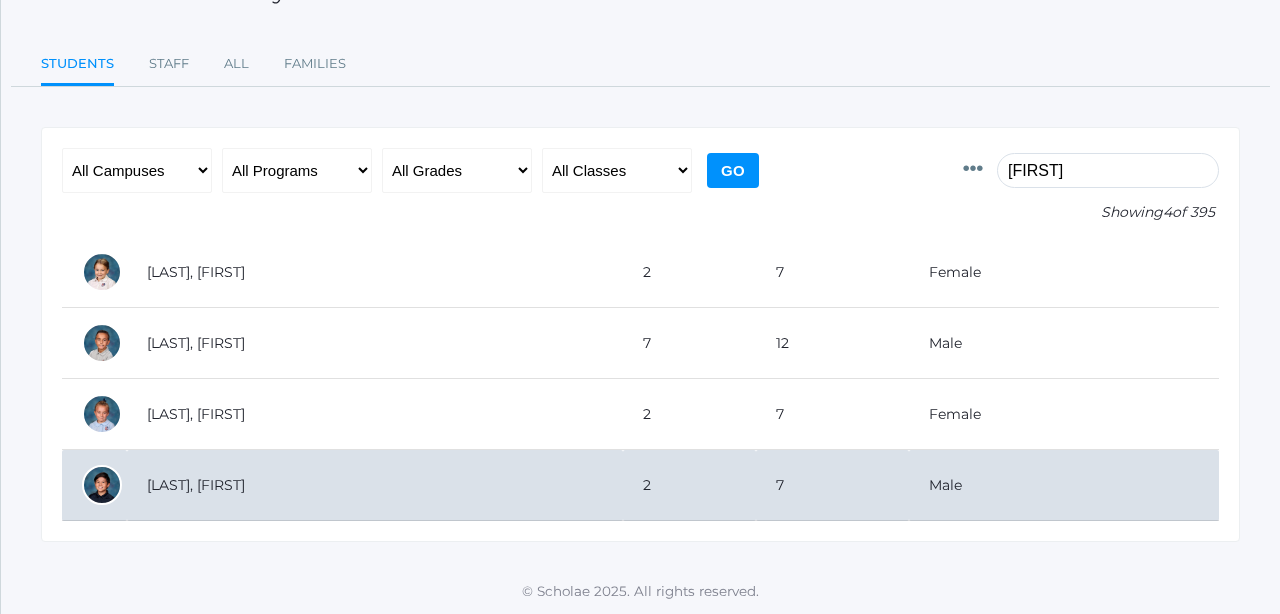 type on "Nico" 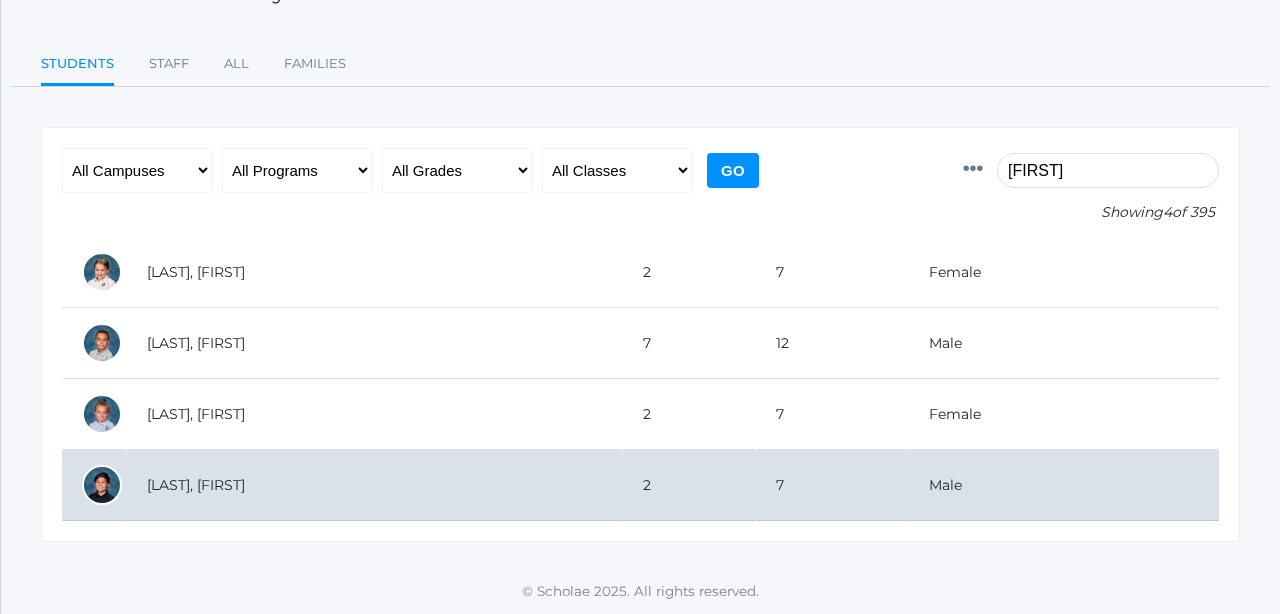 scroll, scrollTop: 152, scrollLeft: 0, axis: vertical 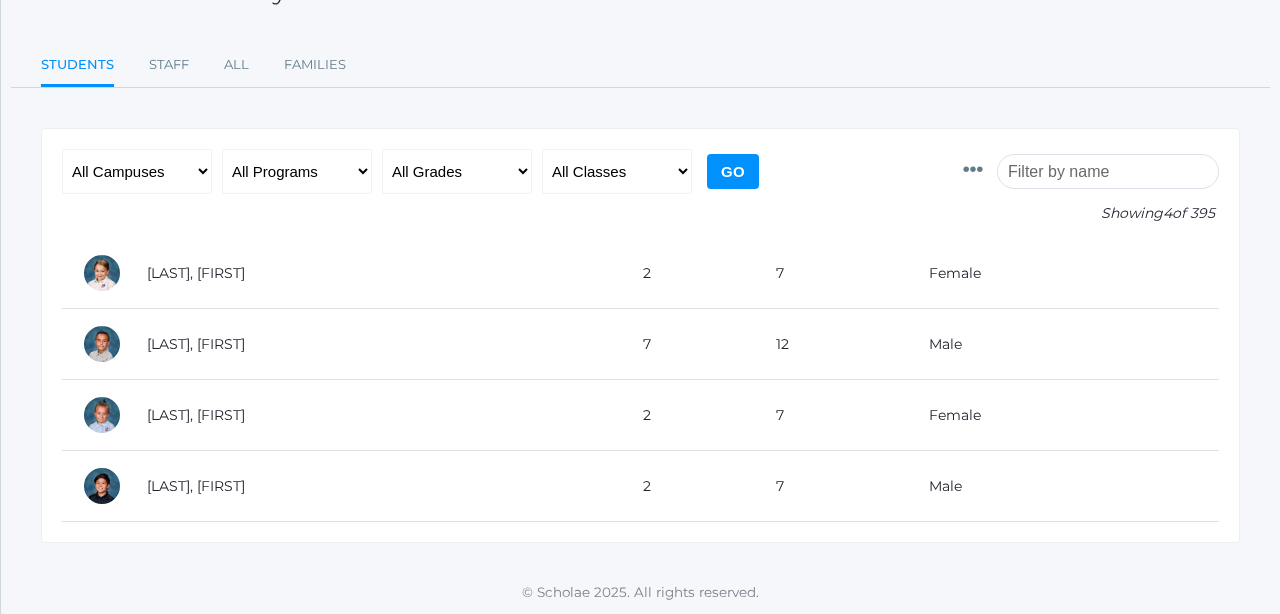 click at bounding box center [1108, 171] 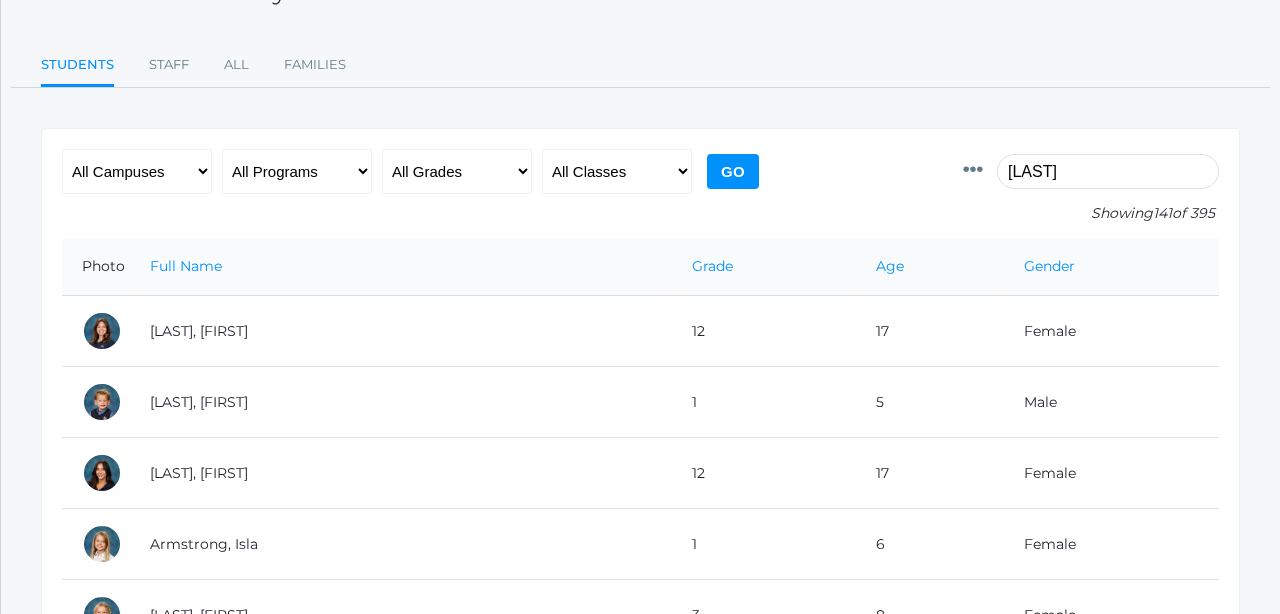 scroll, scrollTop: 0, scrollLeft: 0, axis: both 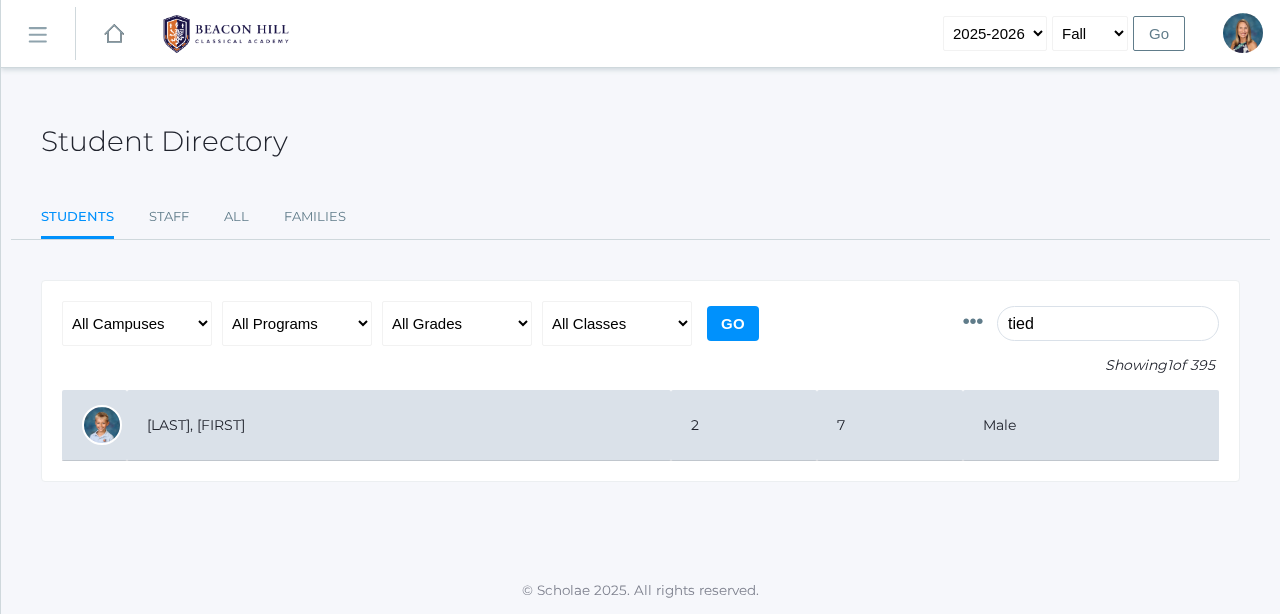 click on "[LAST], [FIRST]" at bounding box center (399, 425) 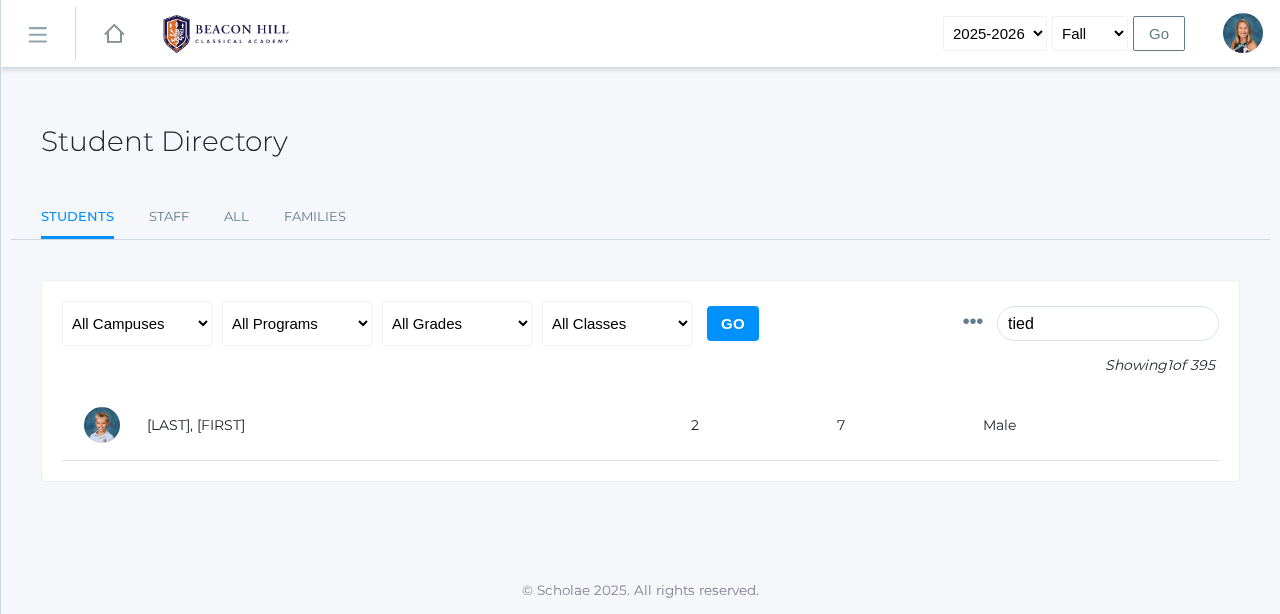 click on "tied" at bounding box center [1108, 323] 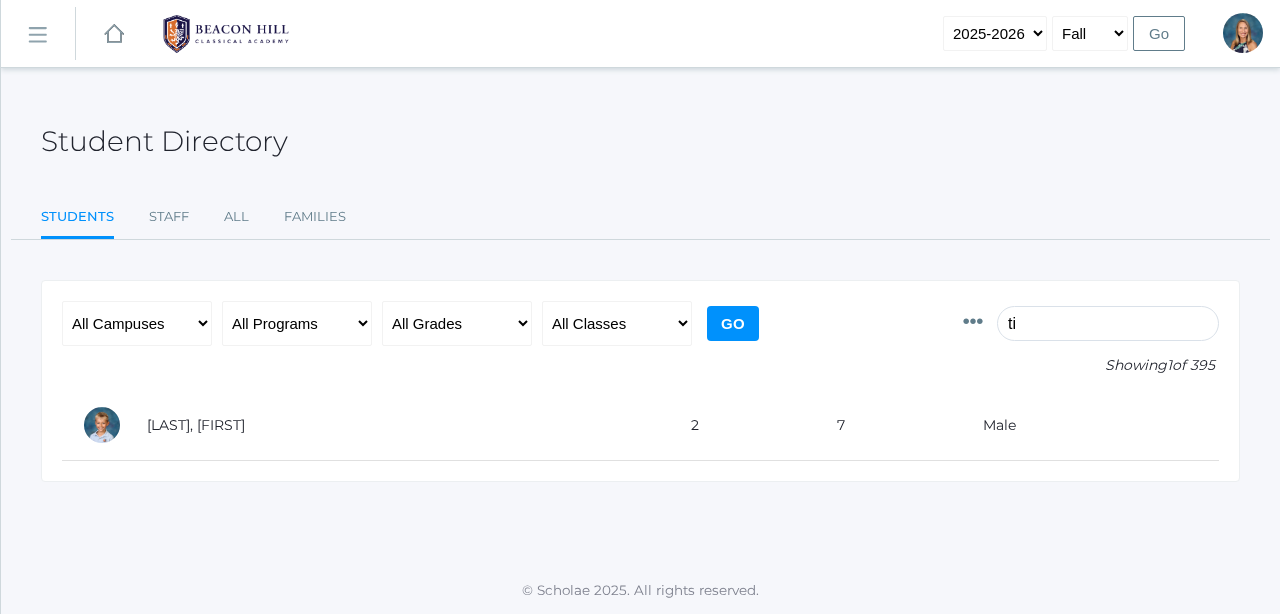 type on "t" 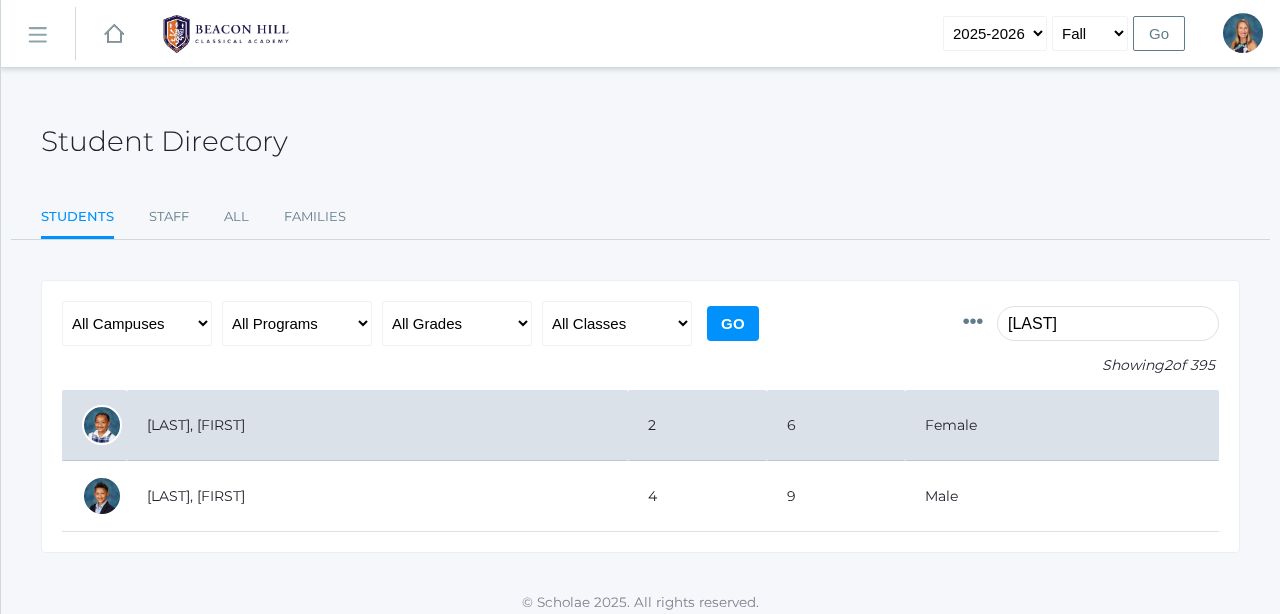 drag, startPoint x: 1041, startPoint y: 317, endPoint x: 195, endPoint y: 425, distance: 852.8658 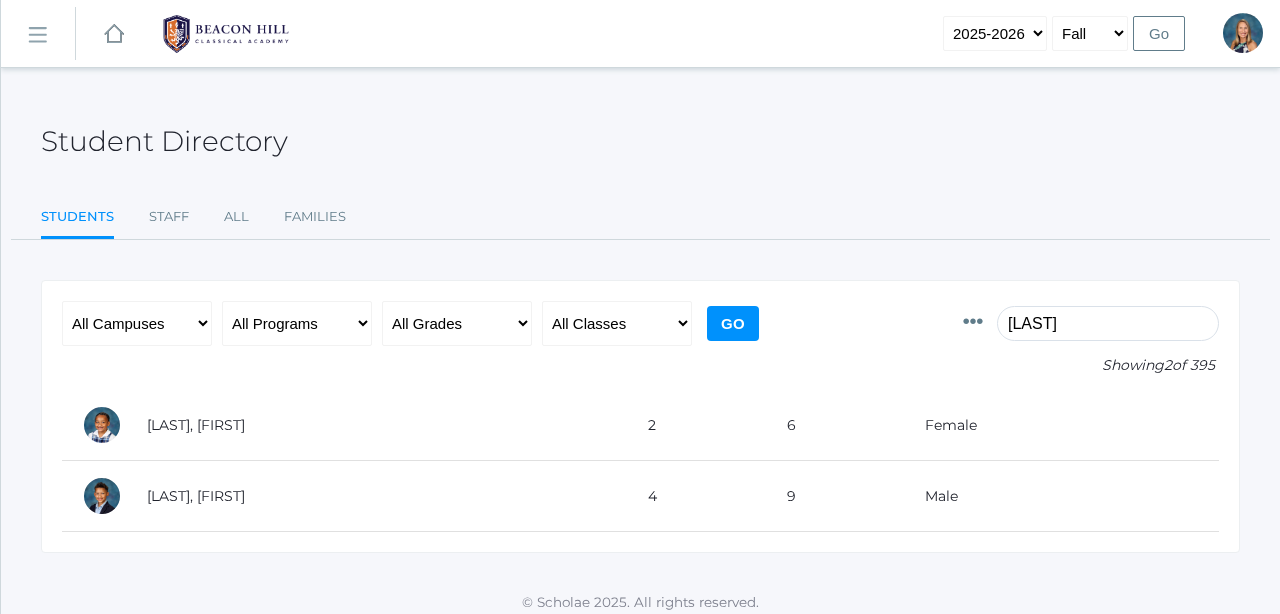 click on "Waite" at bounding box center [1108, 323] 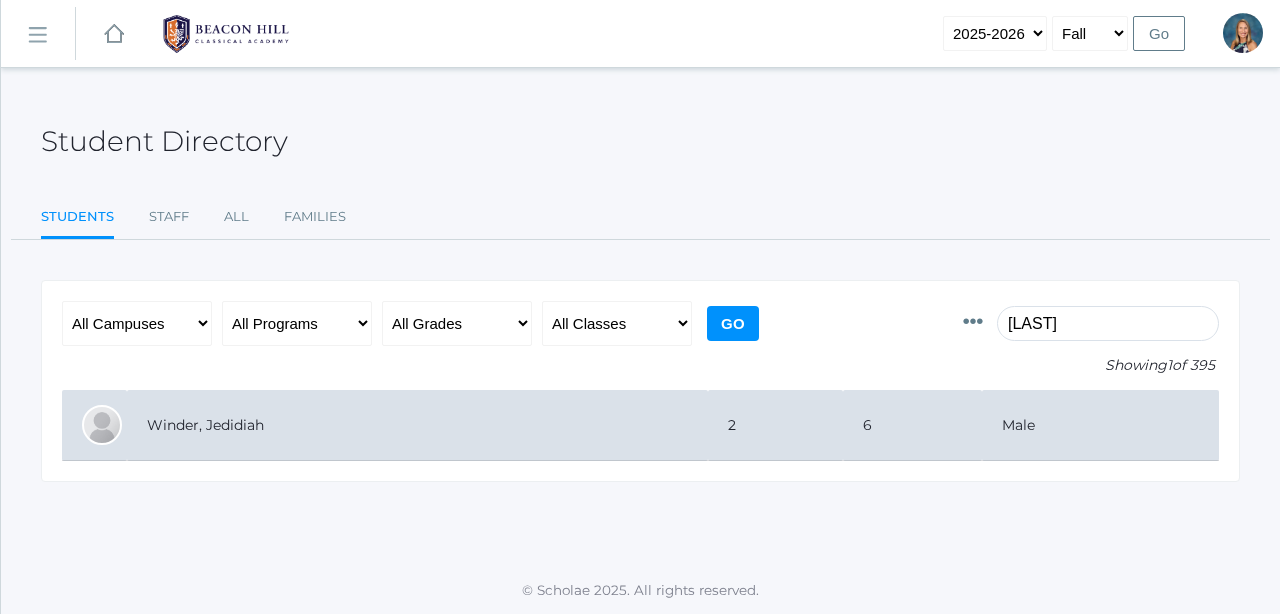 type on "winder" 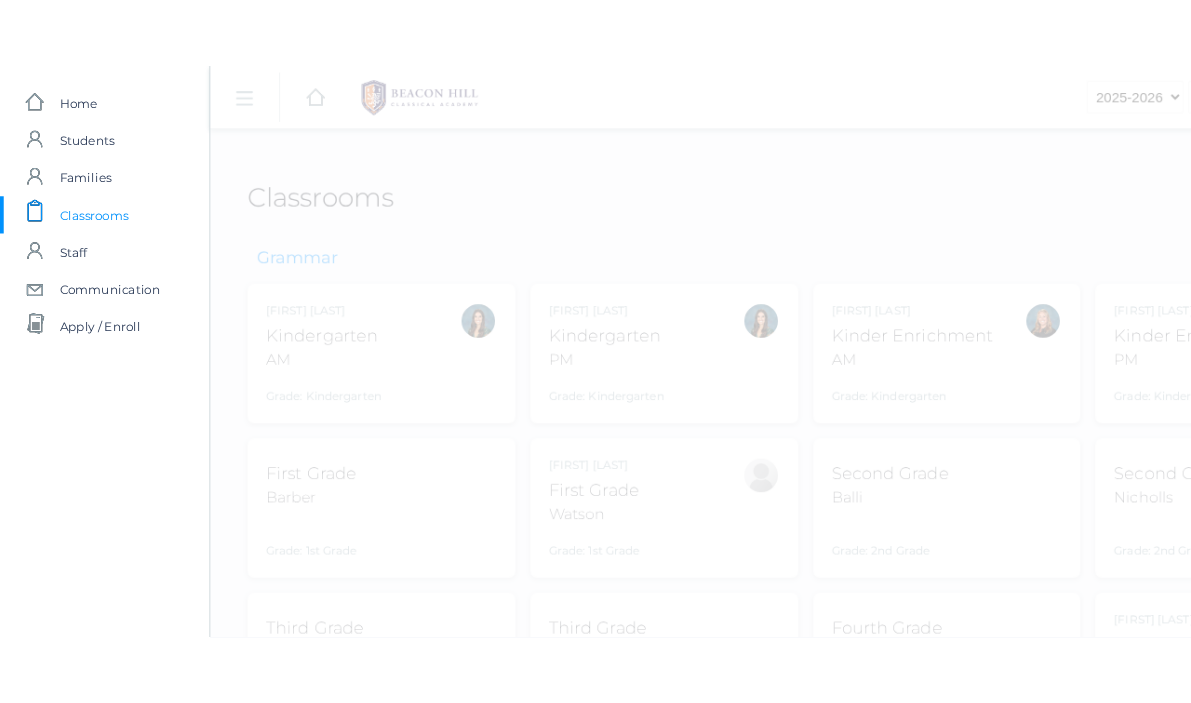 scroll, scrollTop: 0, scrollLeft: 0, axis: both 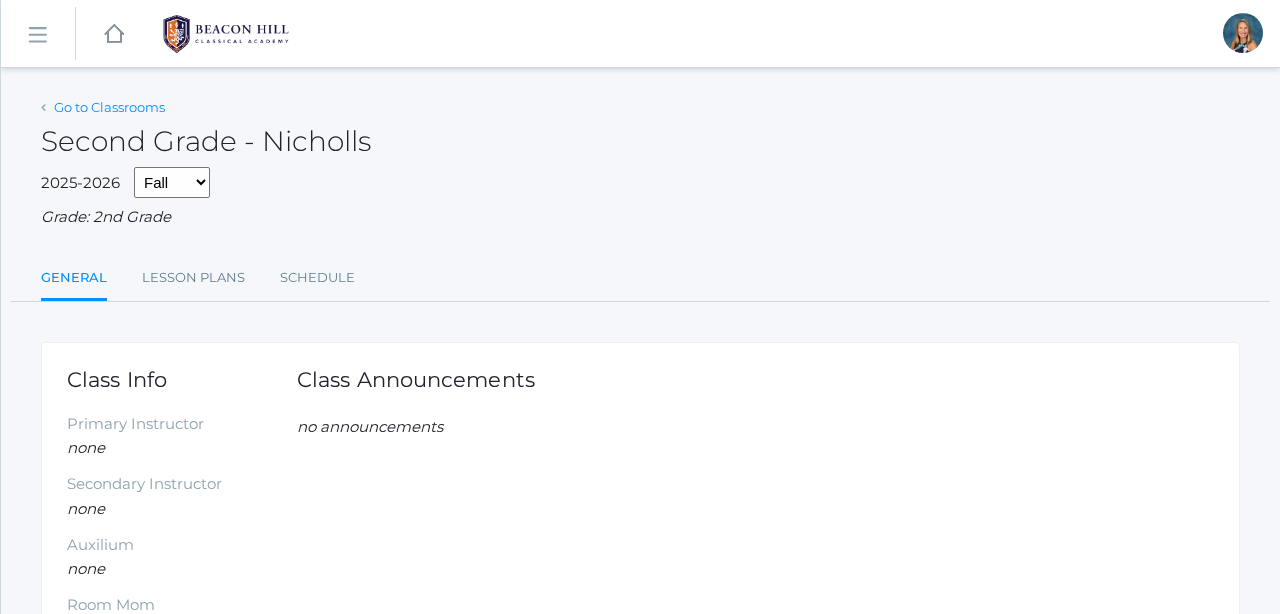 click on "Go to Classrooms" at bounding box center [109, 107] 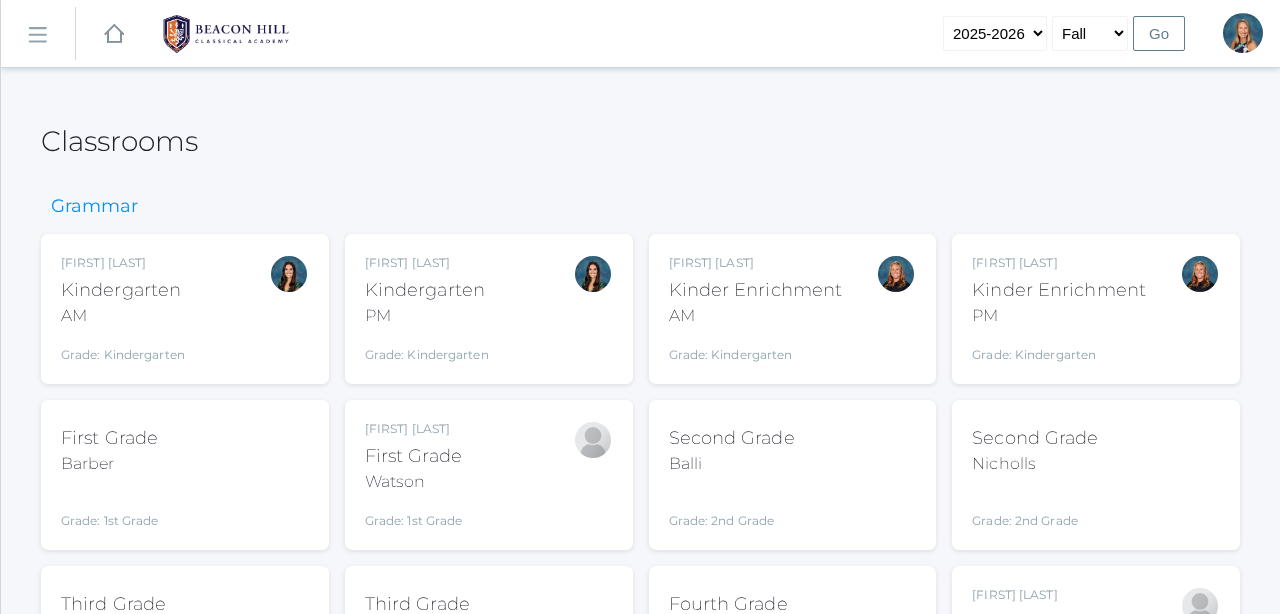click on "icons/ui/navigation/hamburger
Created with Sketch." at bounding box center (38, 34) 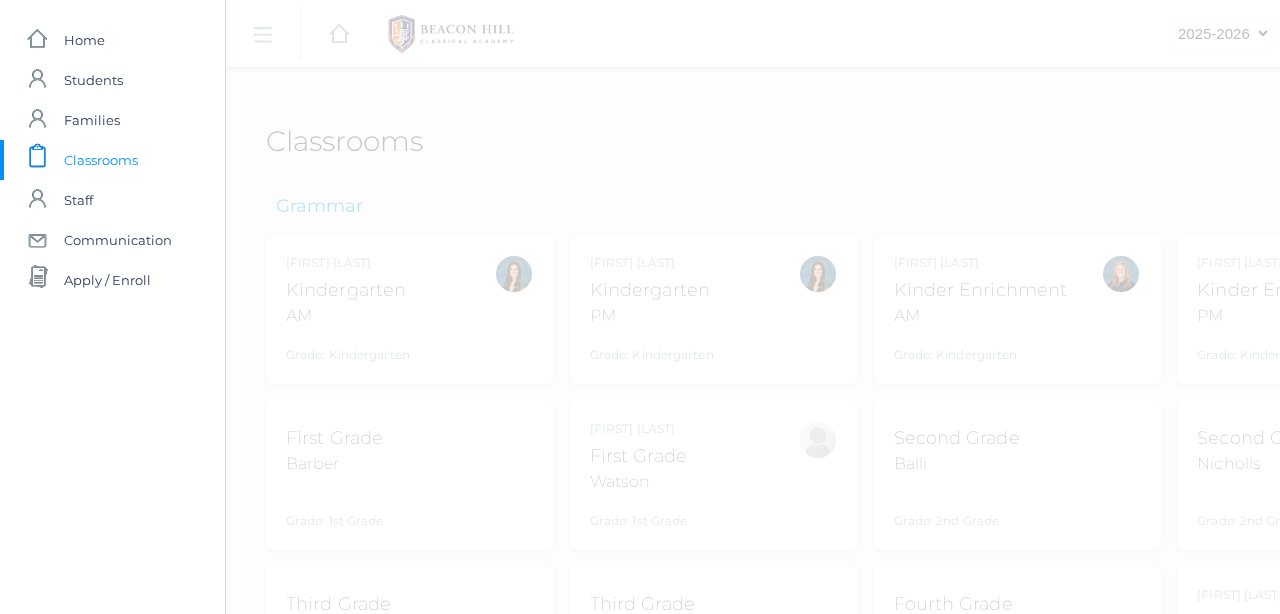 click on "icons/ui/navigation/hamburger
Created with Sketch.
icons/ui/navigation/home
Created with Sketch.
2019-2020
2020-2021
2021-2022
2022-2023
2023-2024
2024-2025
2025-2026
Fall
Spring
Go
Profile
Sign Out" at bounding box center [865, 5451] 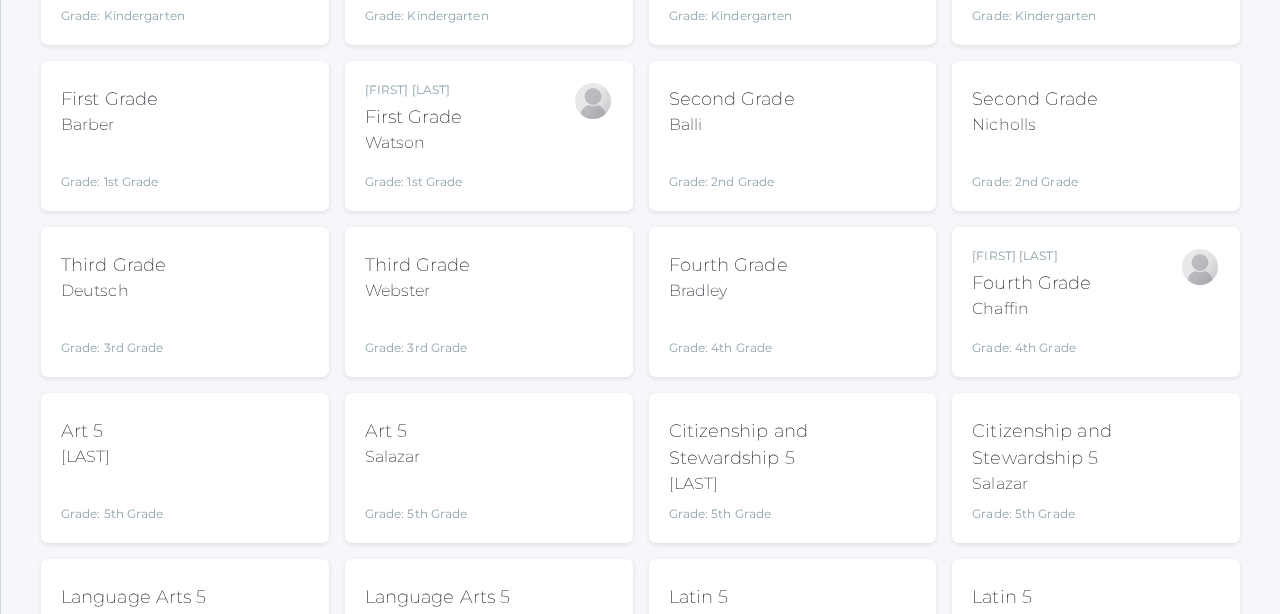 scroll, scrollTop: 342, scrollLeft: 0, axis: vertical 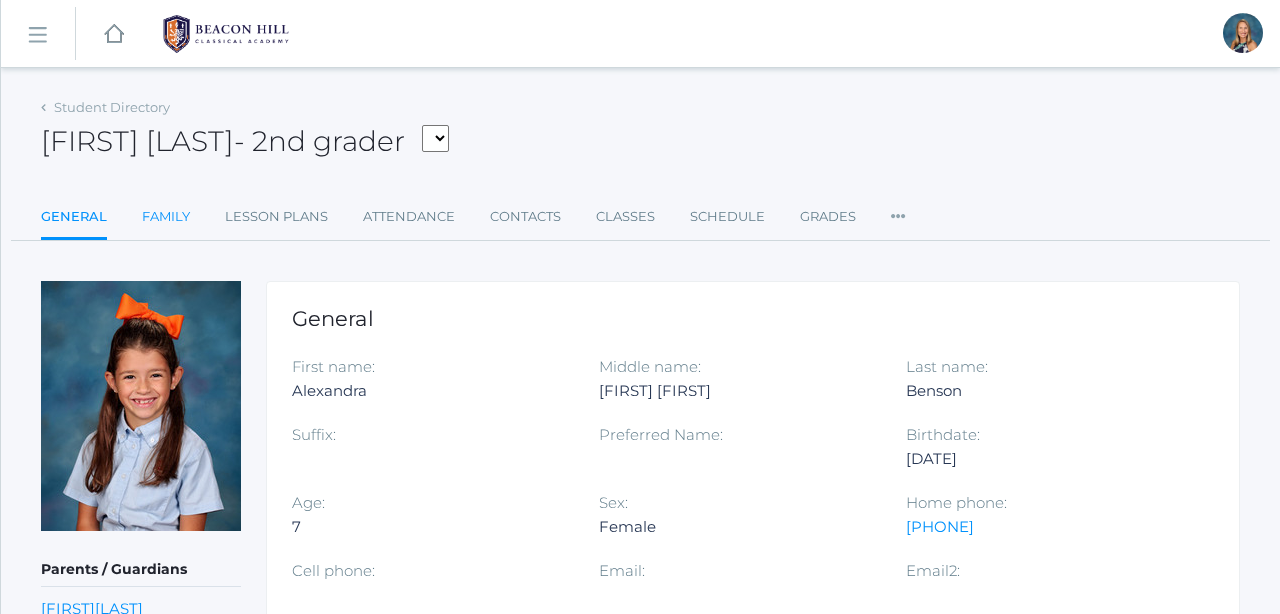 click on "Family" at bounding box center (166, 217) 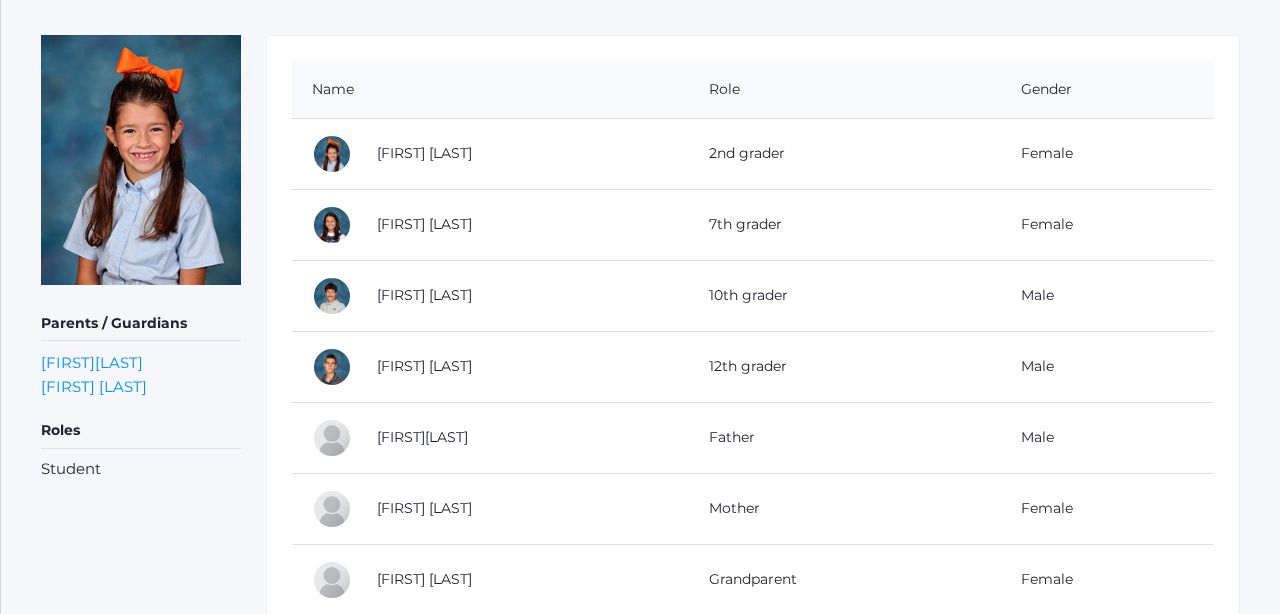scroll, scrollTop: 251, scrollLeft: 0, axis: vertical 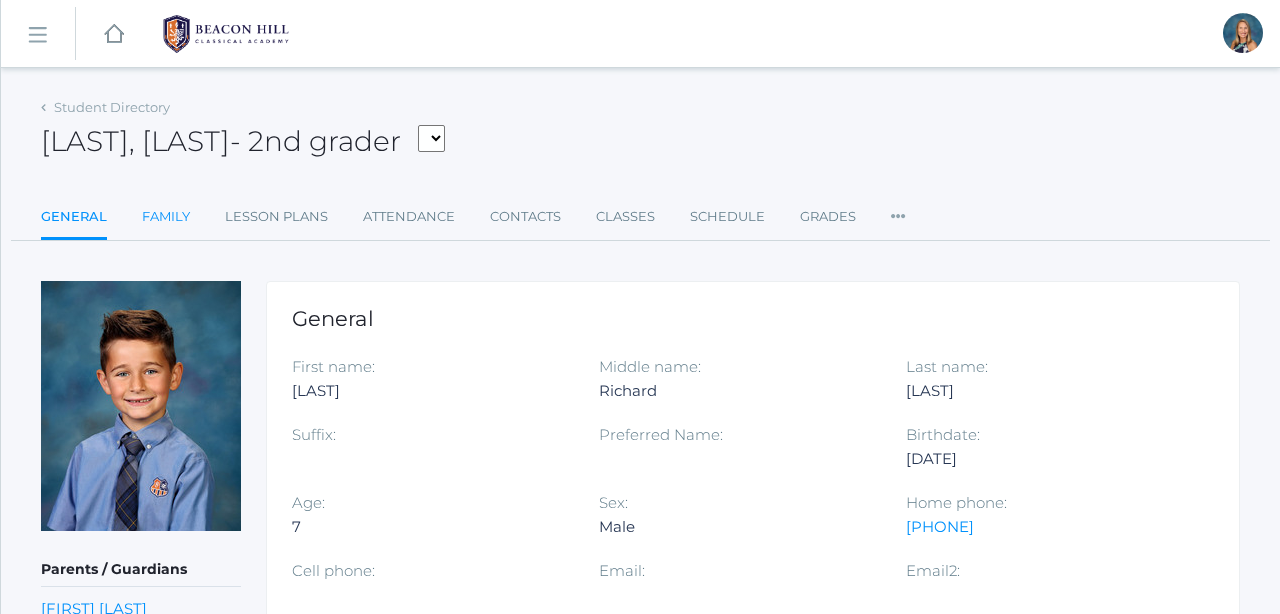 click on "Family" at bounding box center [166, 217] 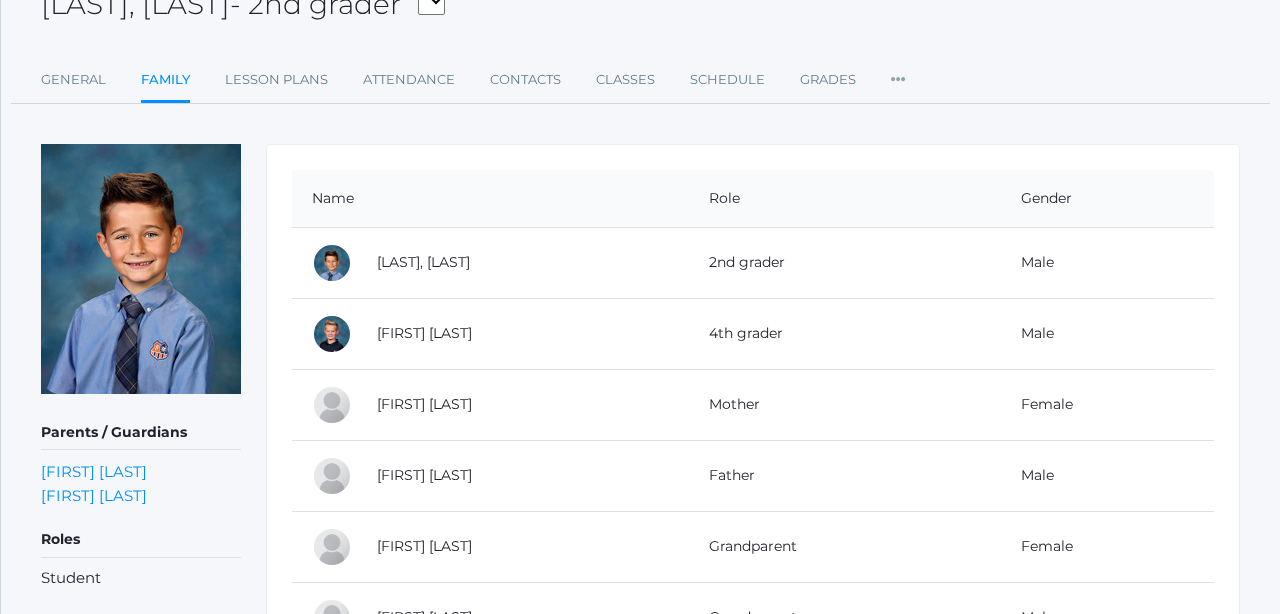 scroll, scrollTop: 142, scrollLeft: 0, axis: vertical 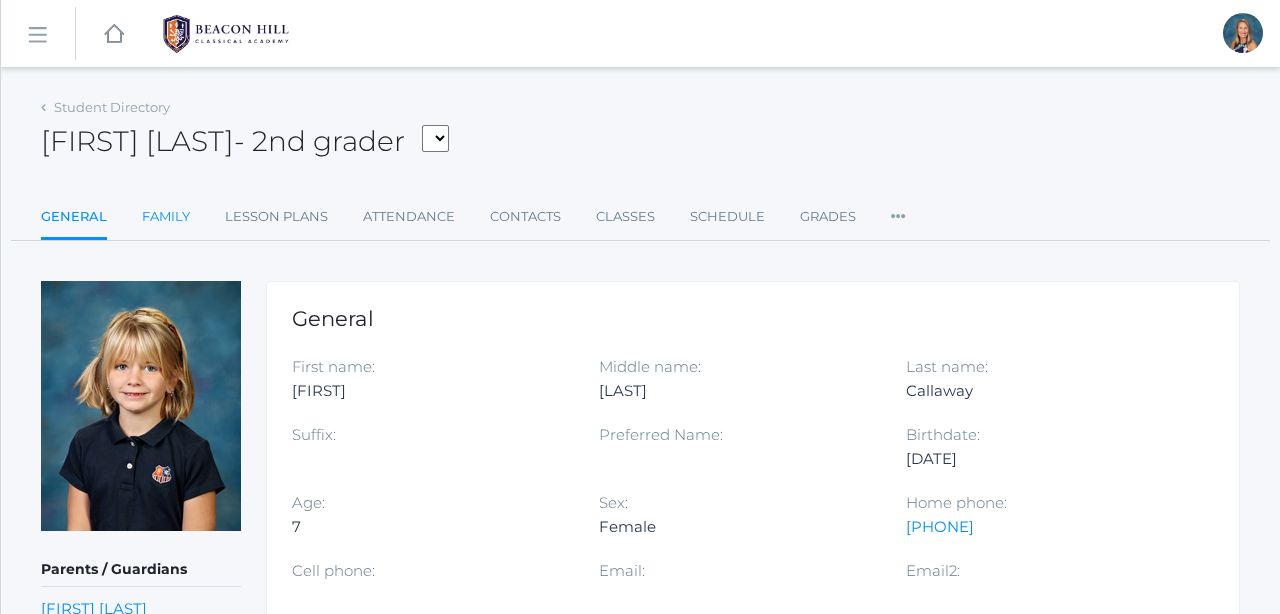 click on "Family" at bounding box center (166, 217) 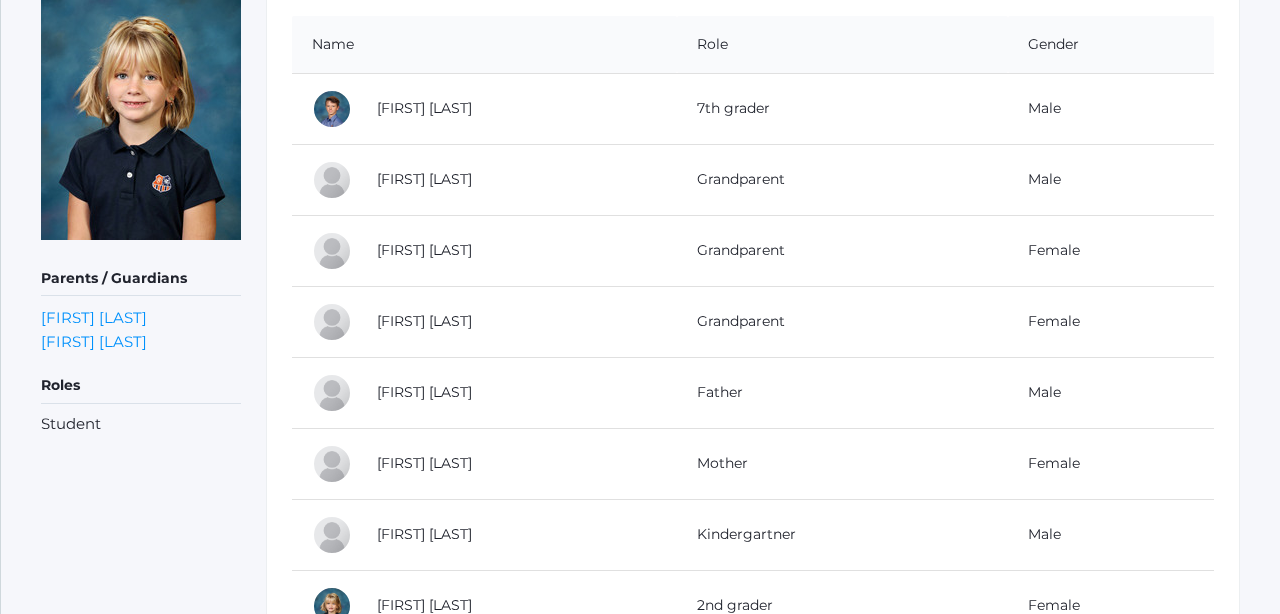 scroll, scrollTop: 294, scrollLeft: 0, axis: vertical 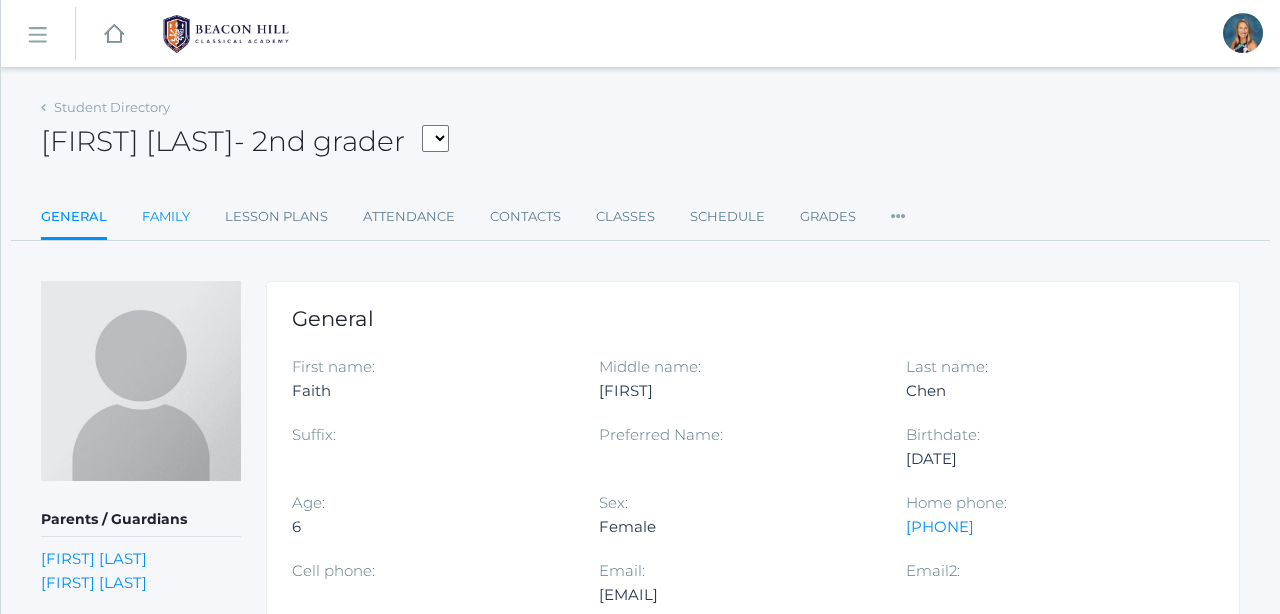 click on "Family" at bounding box center [166, 217] 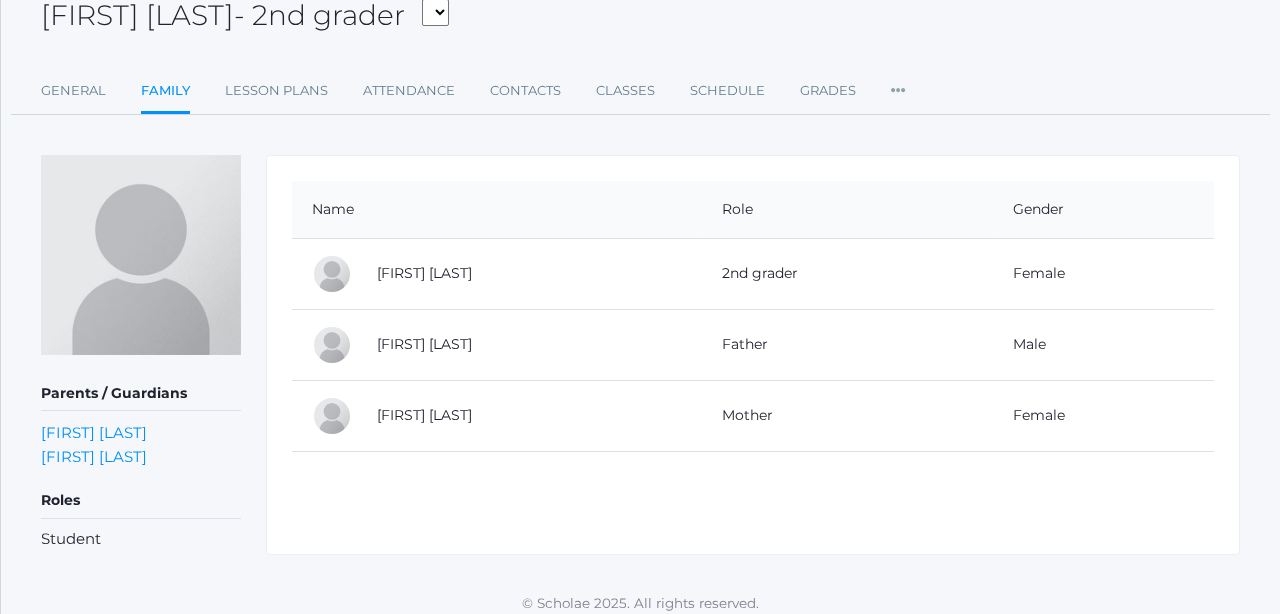 scroll, scrollTop: 129, scrollLeft: 0, axis: vertical 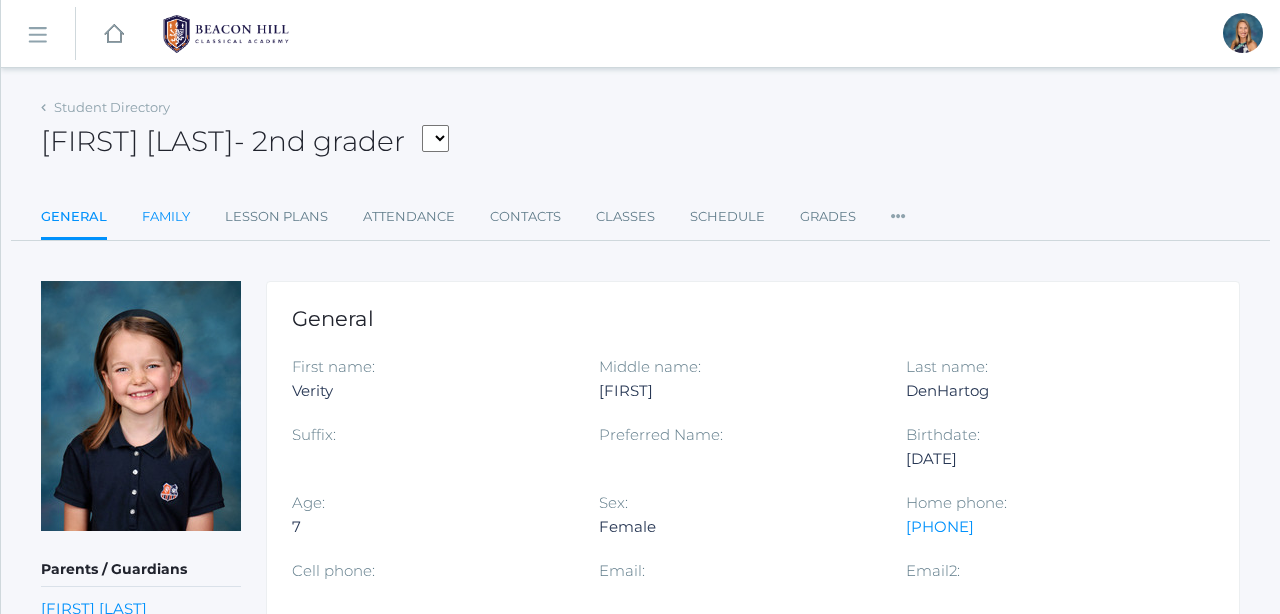 click on "Family" at bounding box center (166, 217) 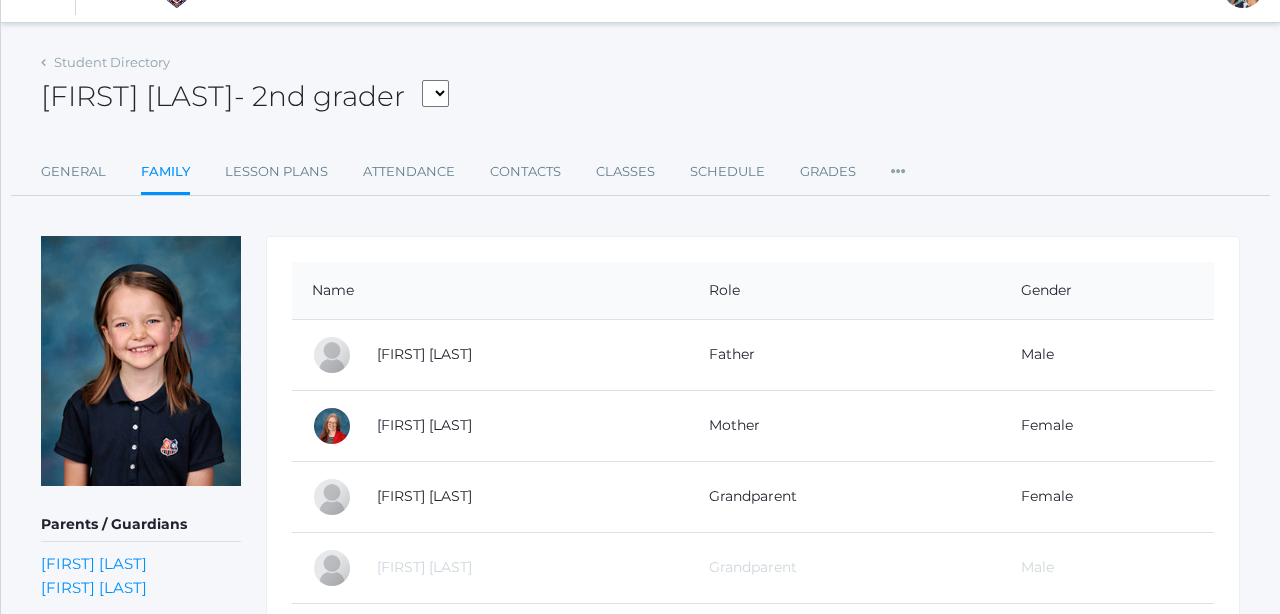 scroll, scrollTop: 46, scrollLeft: 0, axis: vertical 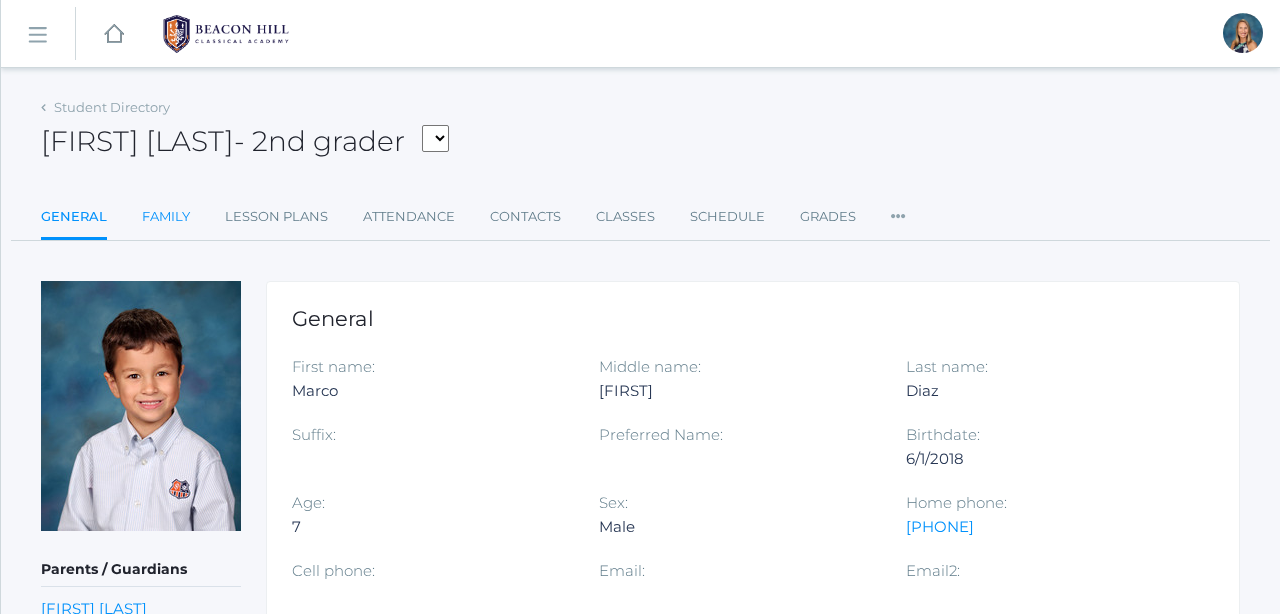 click on "Family" at bounding box center [166, 217] 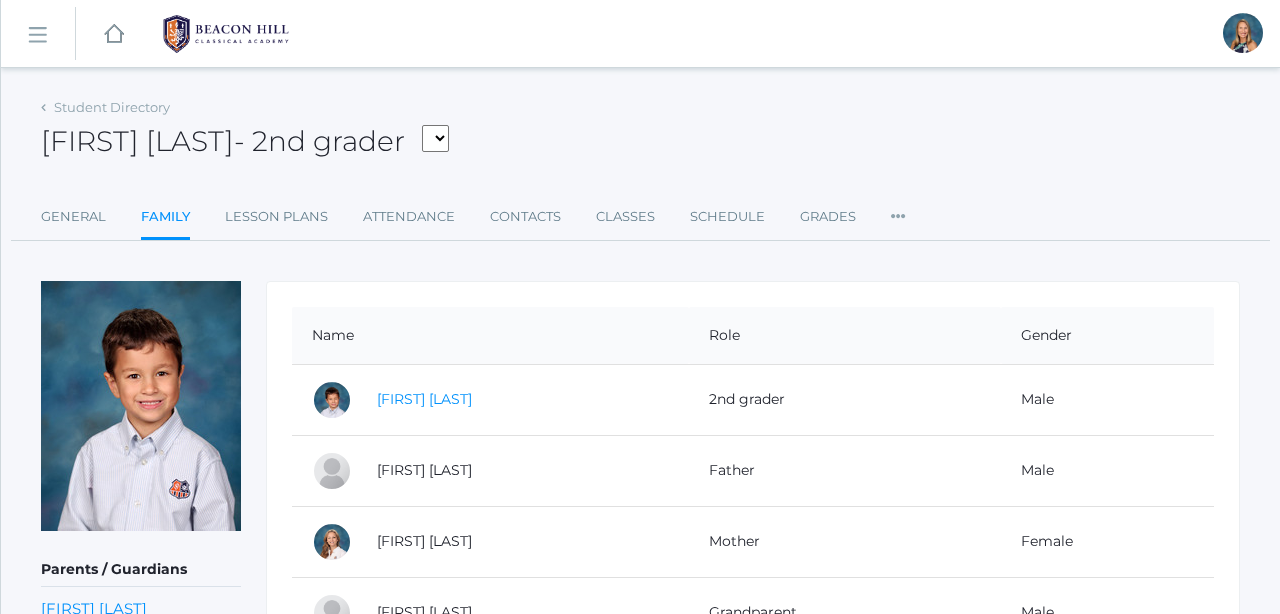 click on "[FIRST] [LAST]" at bounding box center [424, 399] 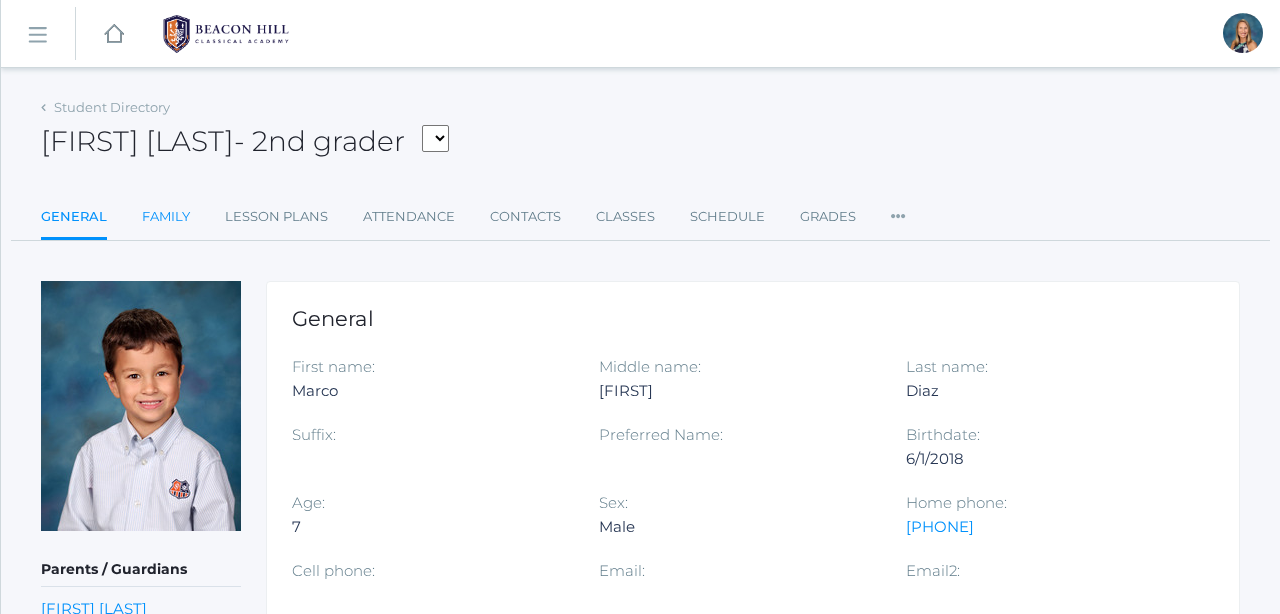 click on "Family" at bounding box center (166, 217) 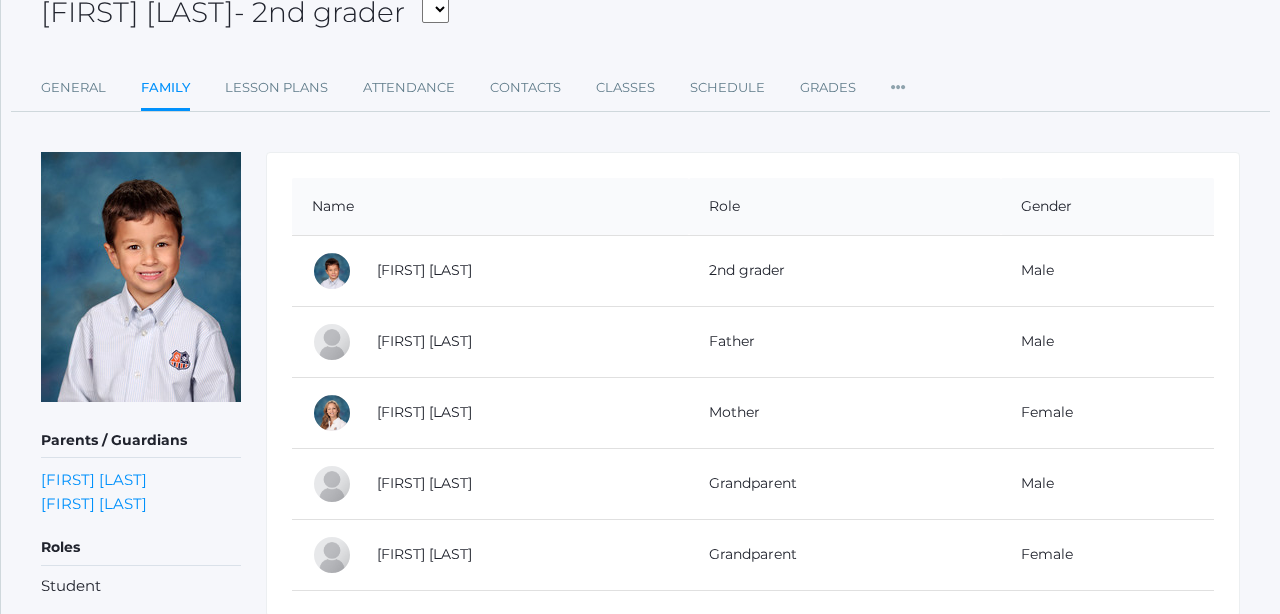 scroll, scrollTop: 134, scrollLeft: 0, axis: vertical 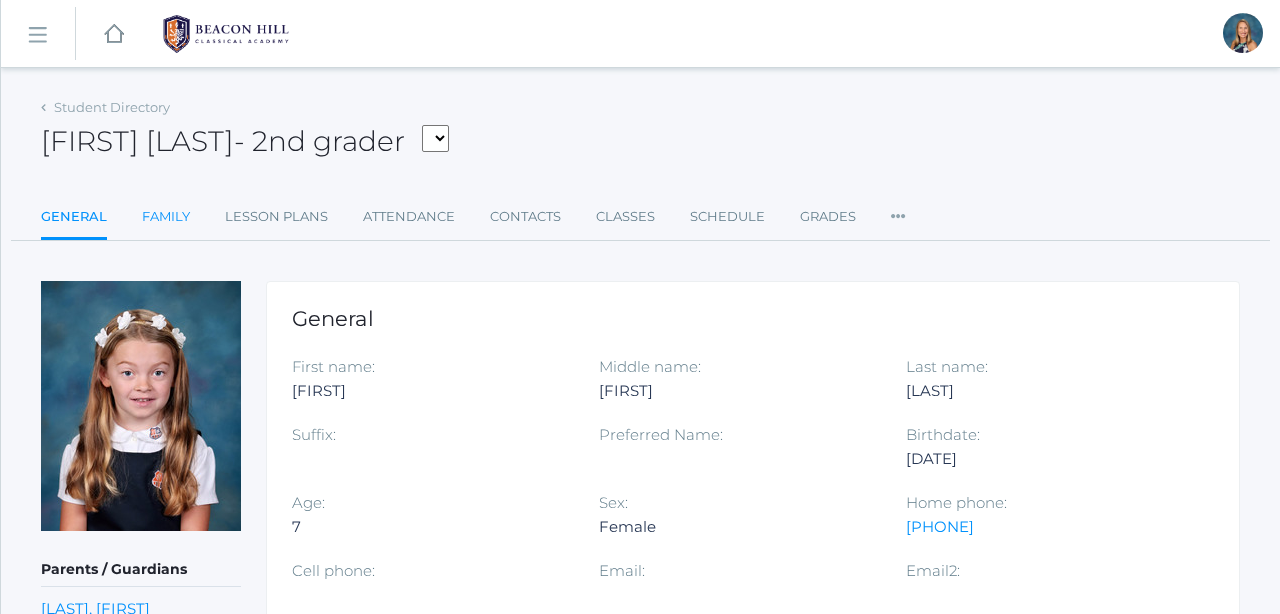 click on "Family" at bounding box center (166, 217) 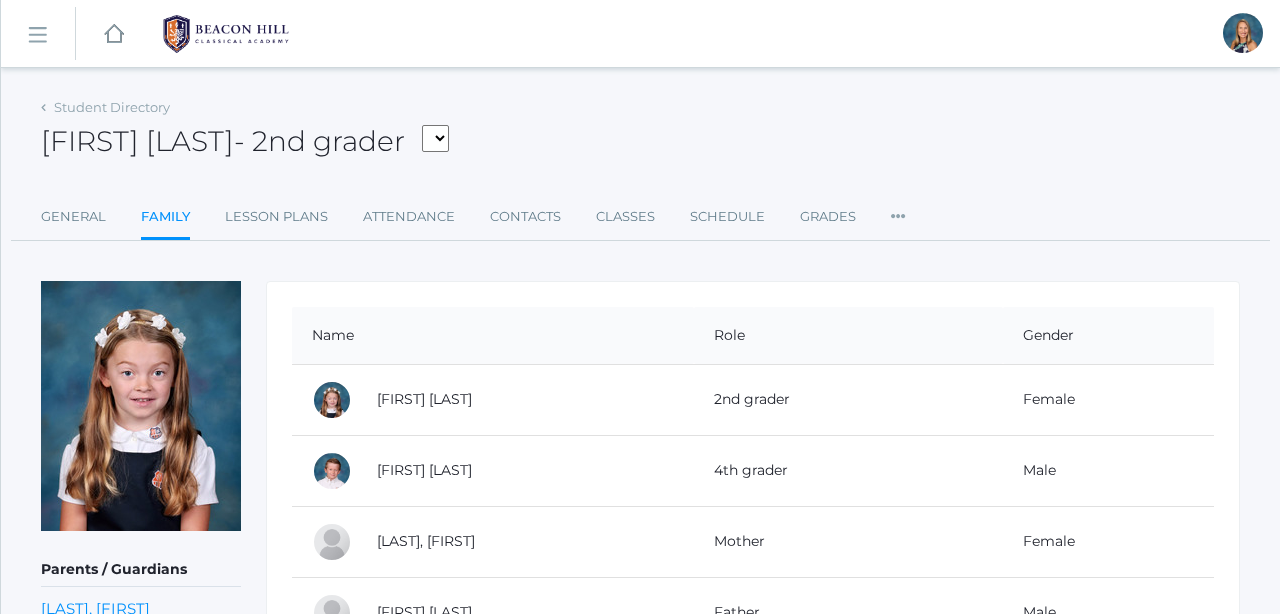 click on "Family" at bounding box center [165, 218] 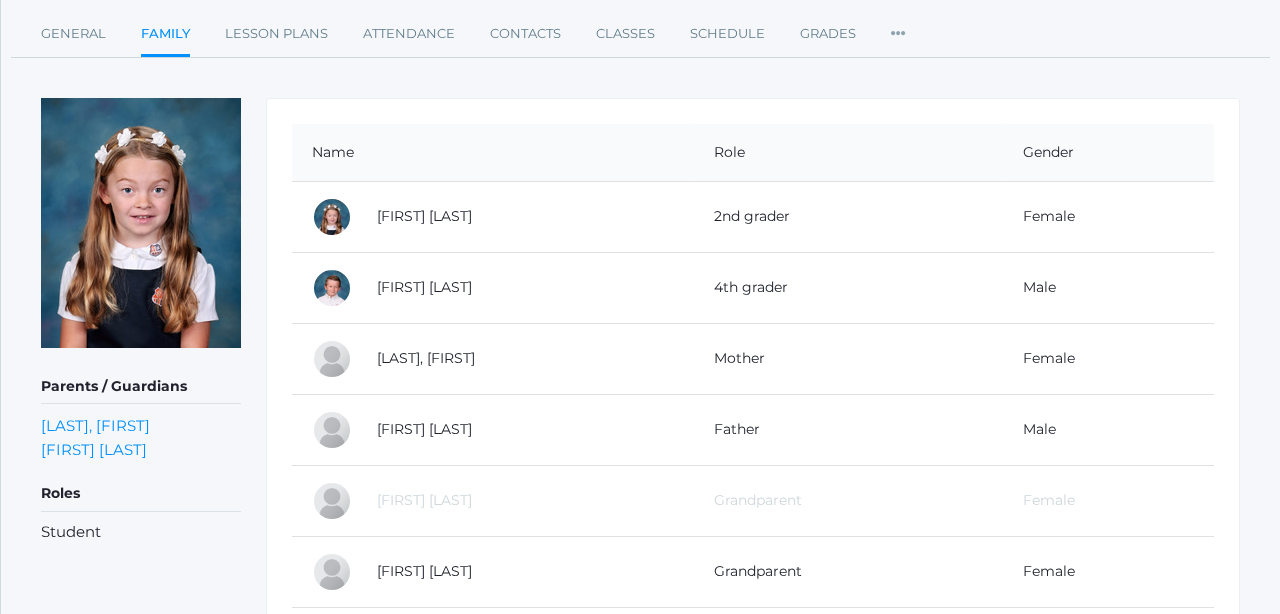 scroll, scrollTop: 193, scrollLeft: 0, axis: vertical 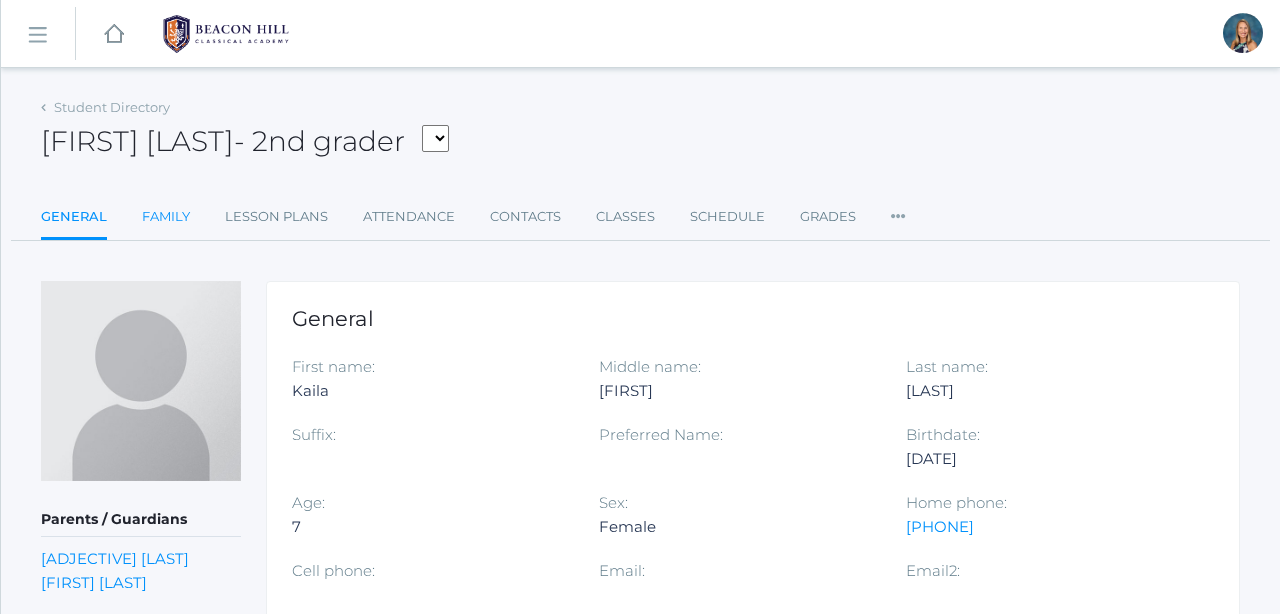 click on "Family" at bounding box center (166, 217) 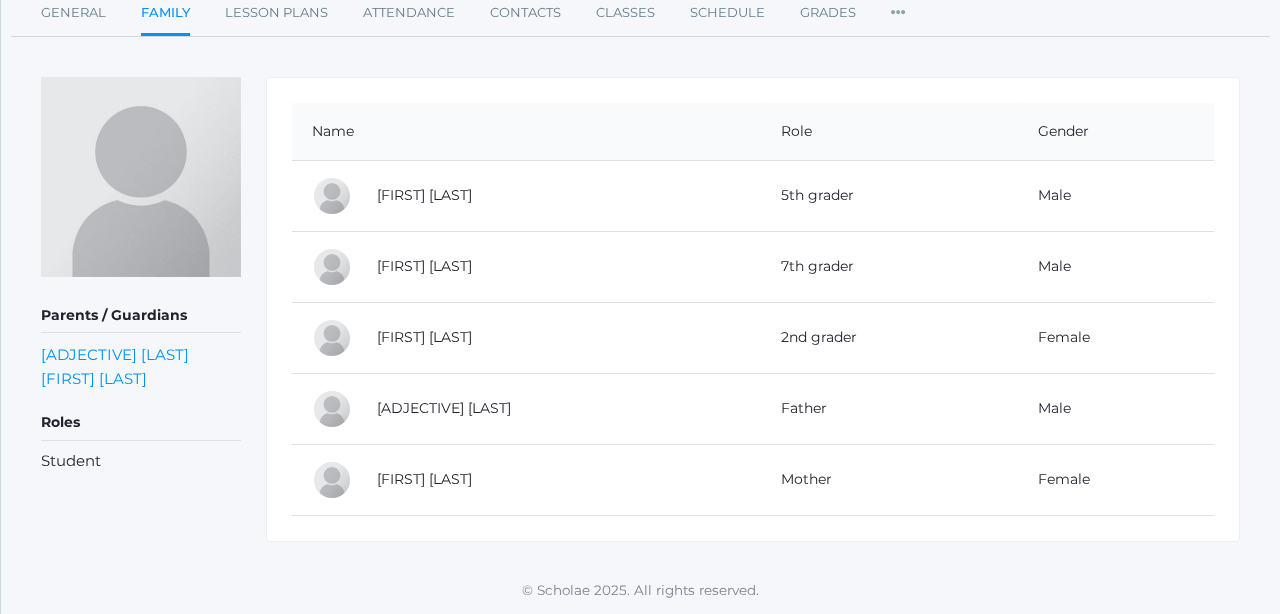 scroll, scrollTop: 205, scrollLeft: 0, axis: vertical 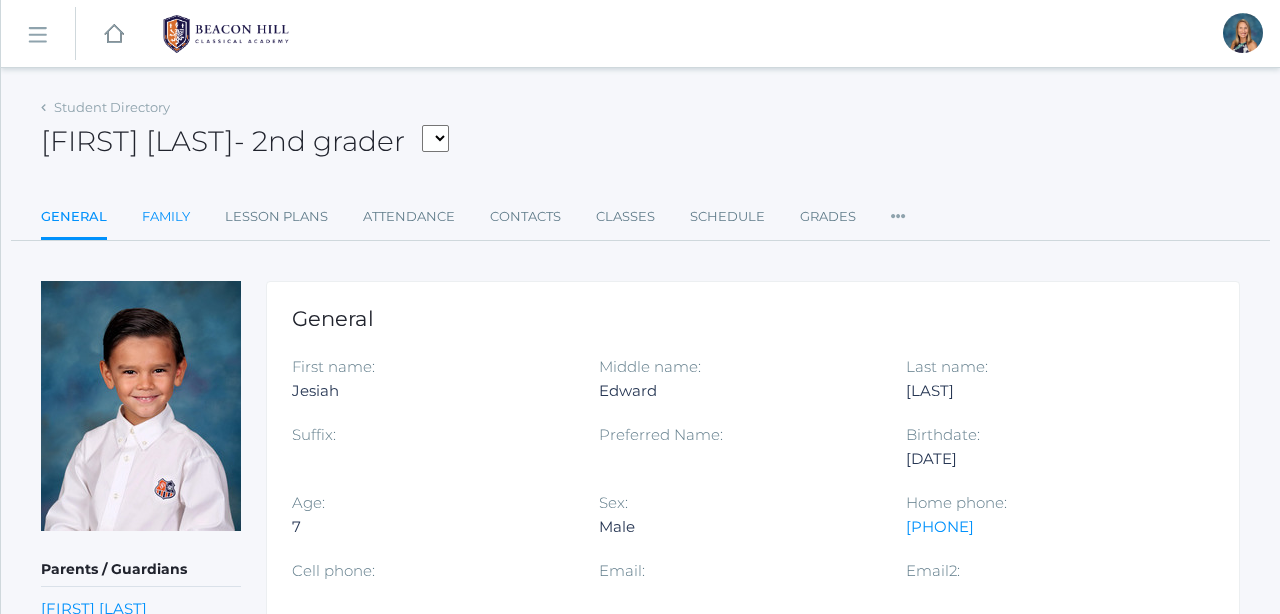 click on "Family" at bounding box center [166, 217] 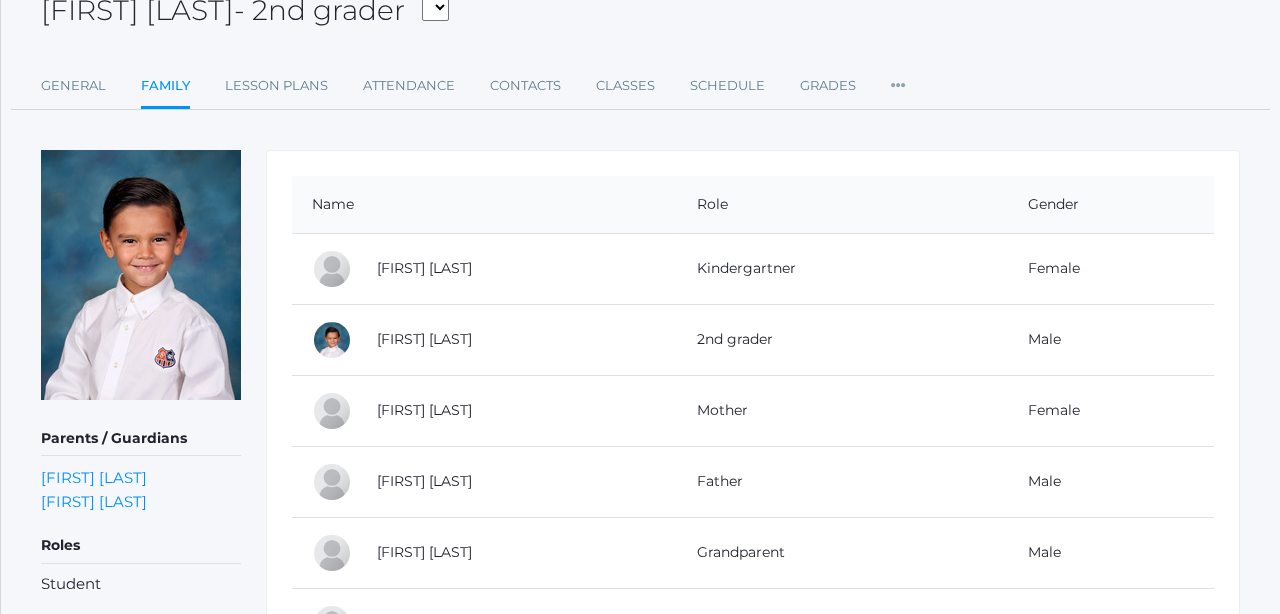scroll, scrollTop: 143, scrollLeft: 0, axis: vertical 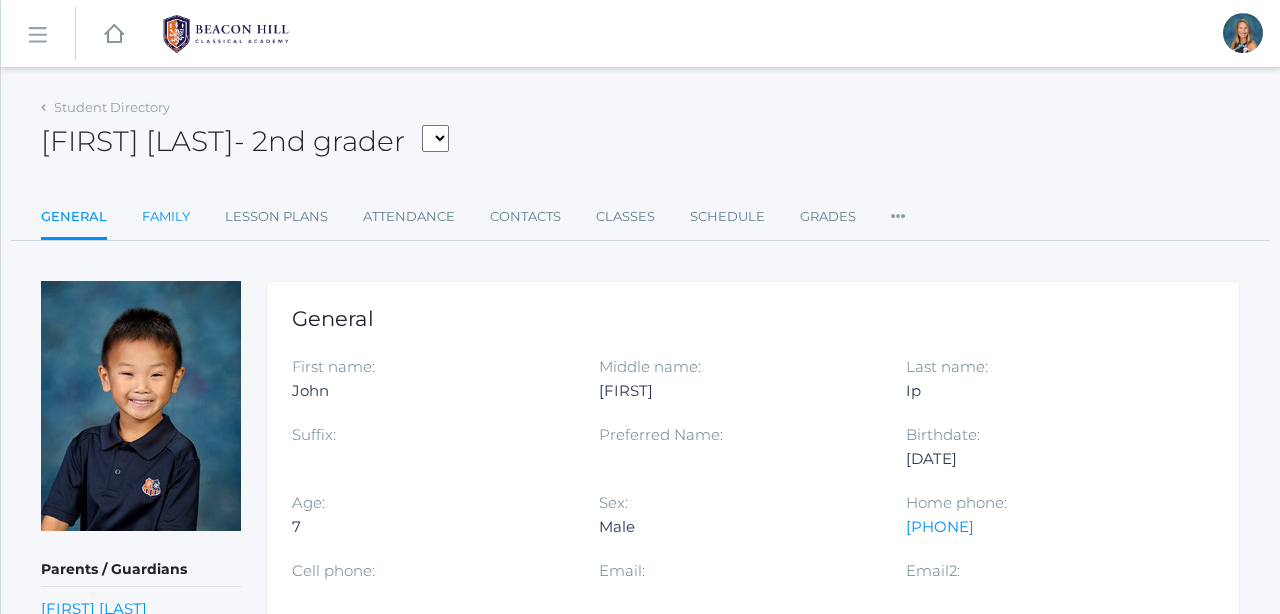 click on "Family" at bounding box center [166, 217] 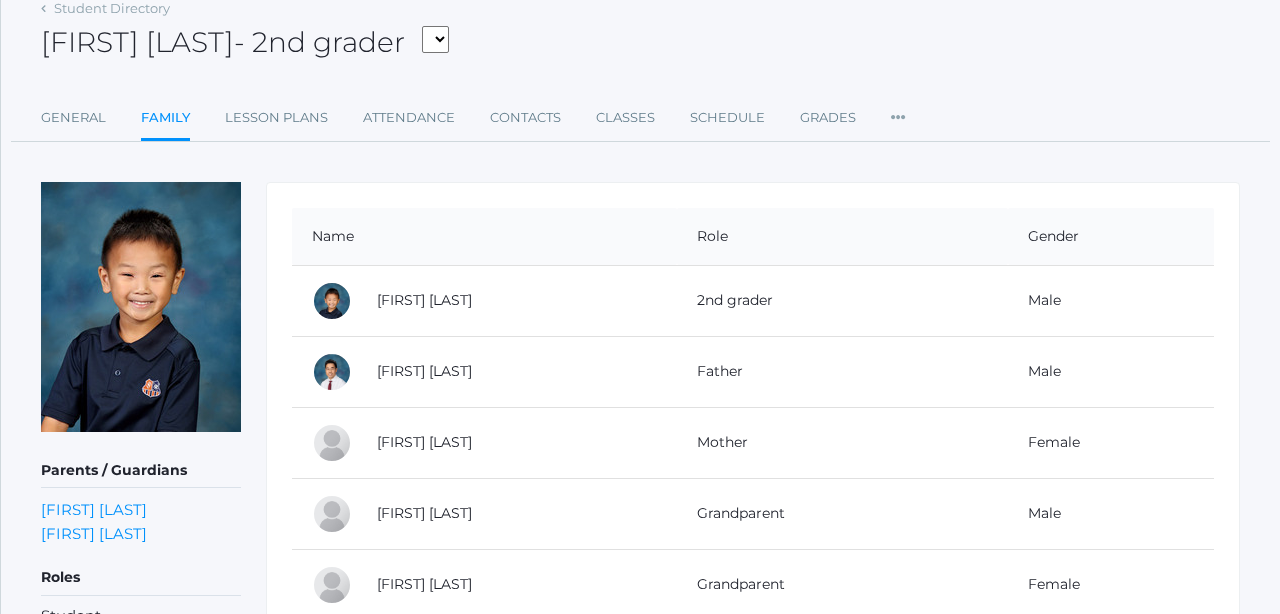 scroll, scrollTop: 99, scrollLeft: 0, axis: vertical 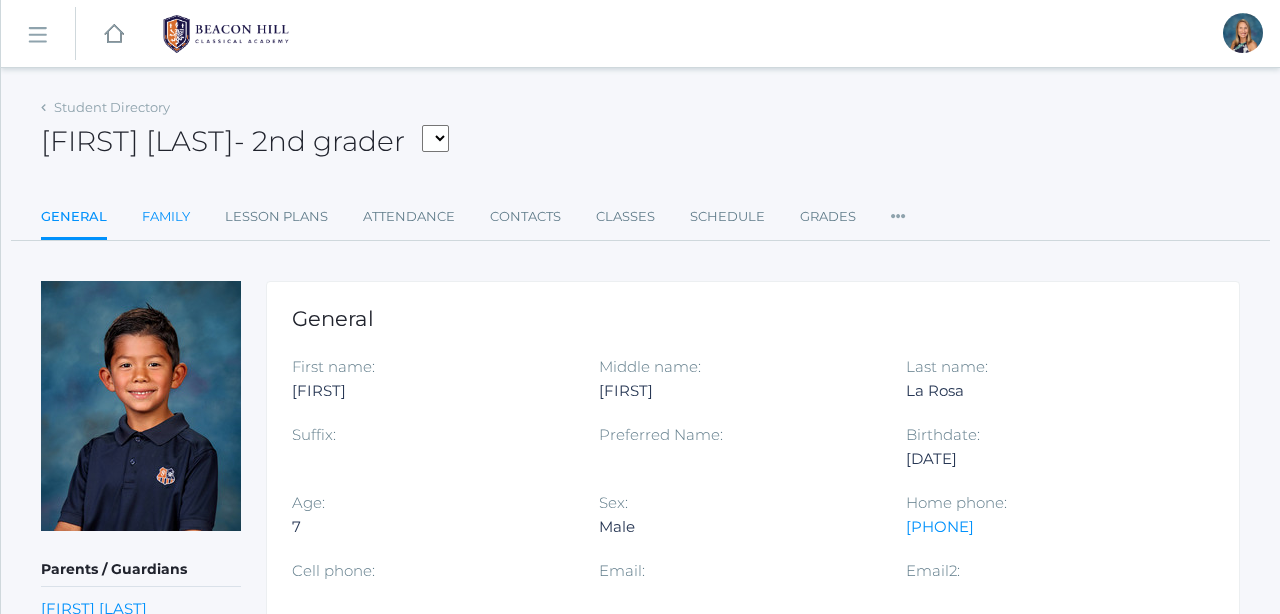 click on "Family" at bounding box center [166, 217] 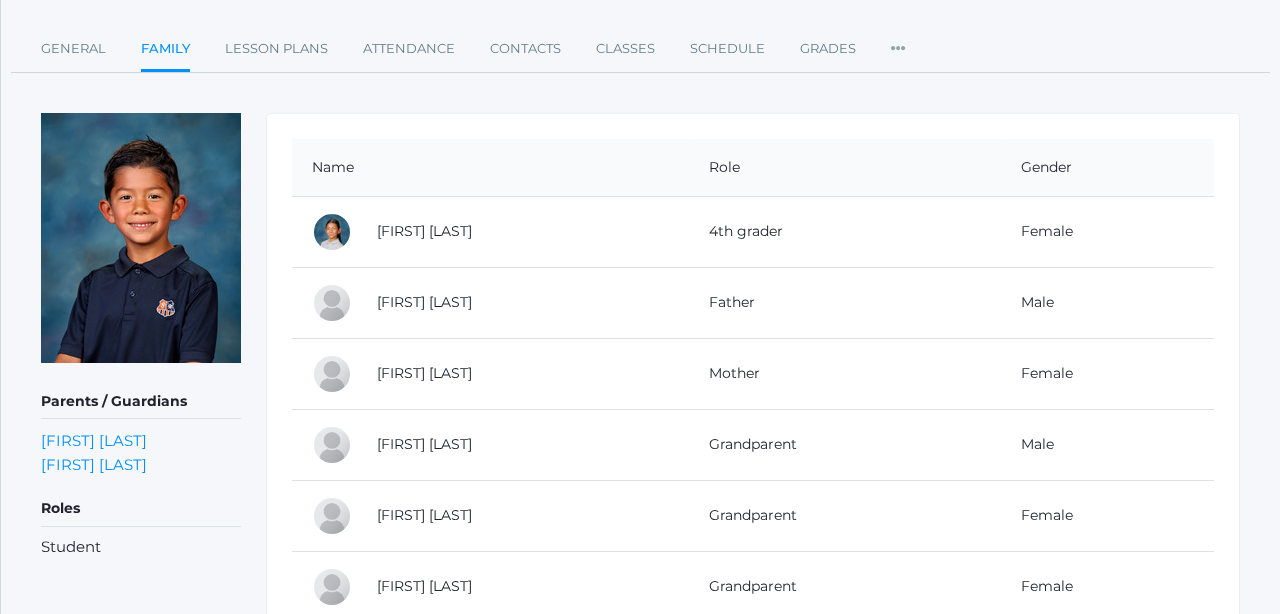 scroll, scrollTop: 173, scrollLeft: 0, axis: vertical 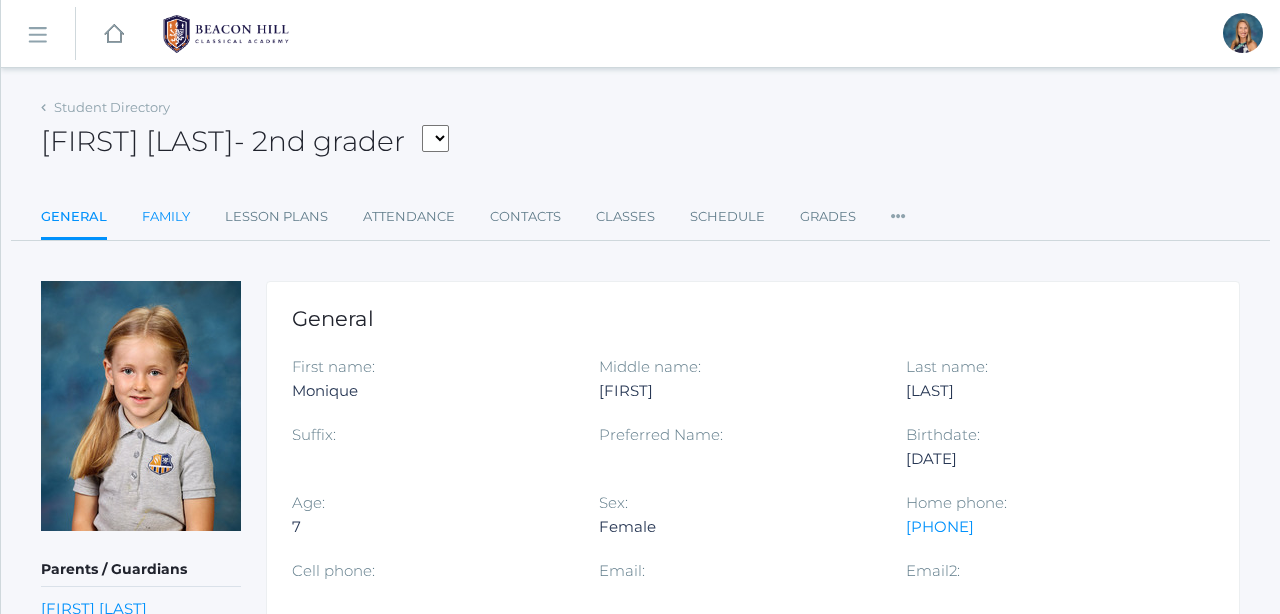 click on "Family" at bounding box center [166, 217] 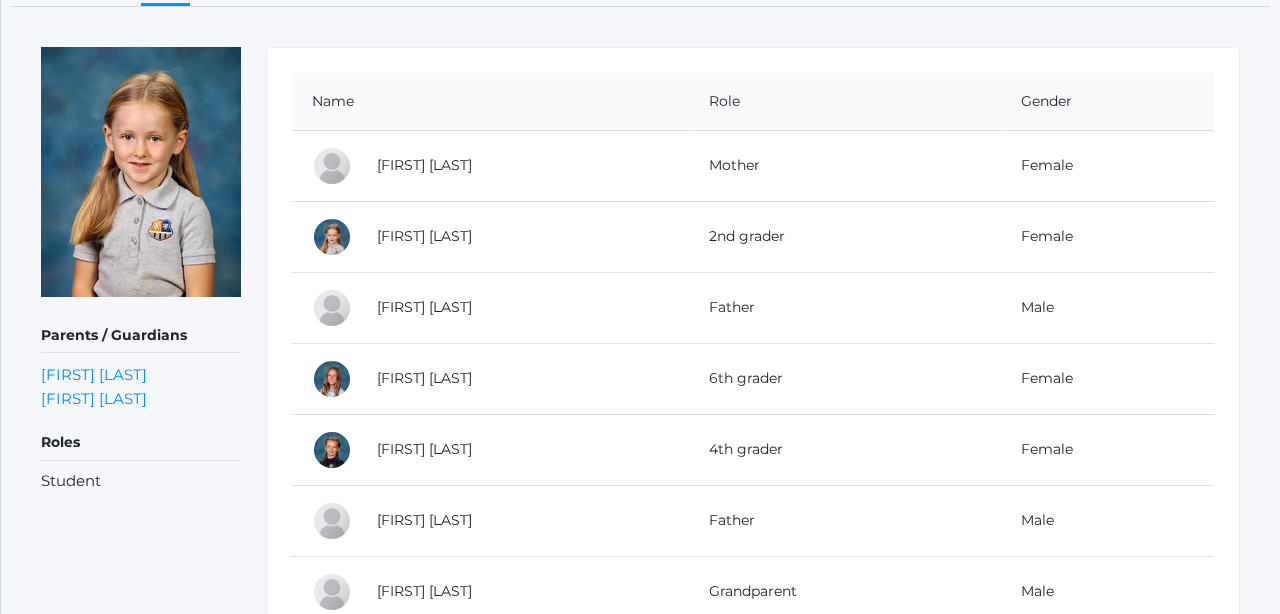 scroll, scrollTop: 213, scrollLeft: 0, axis: vertical 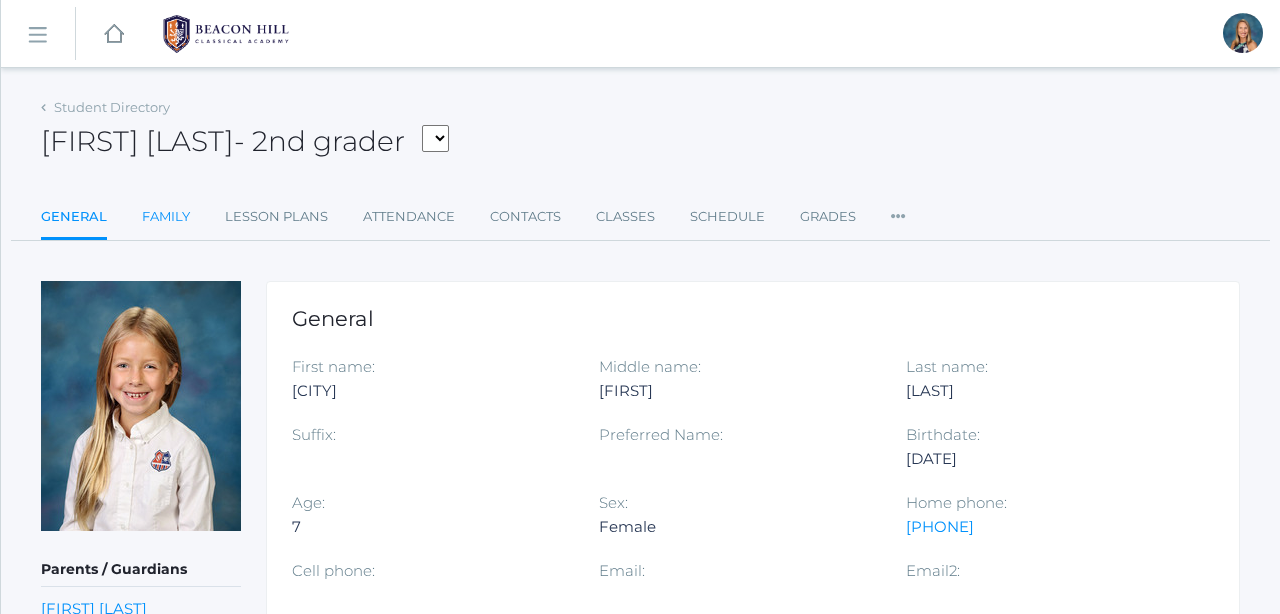 click on "Family" at bounding box center (166, 217) 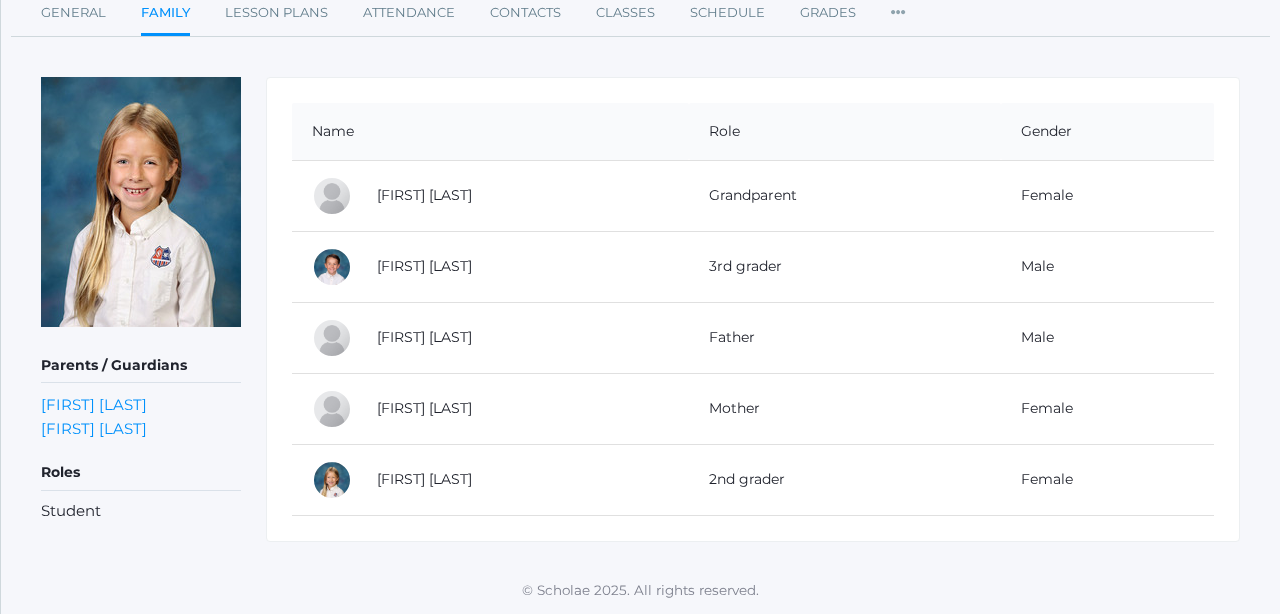 scroll, scrollTop: 205, scrollLeft: 0, axis: vertical 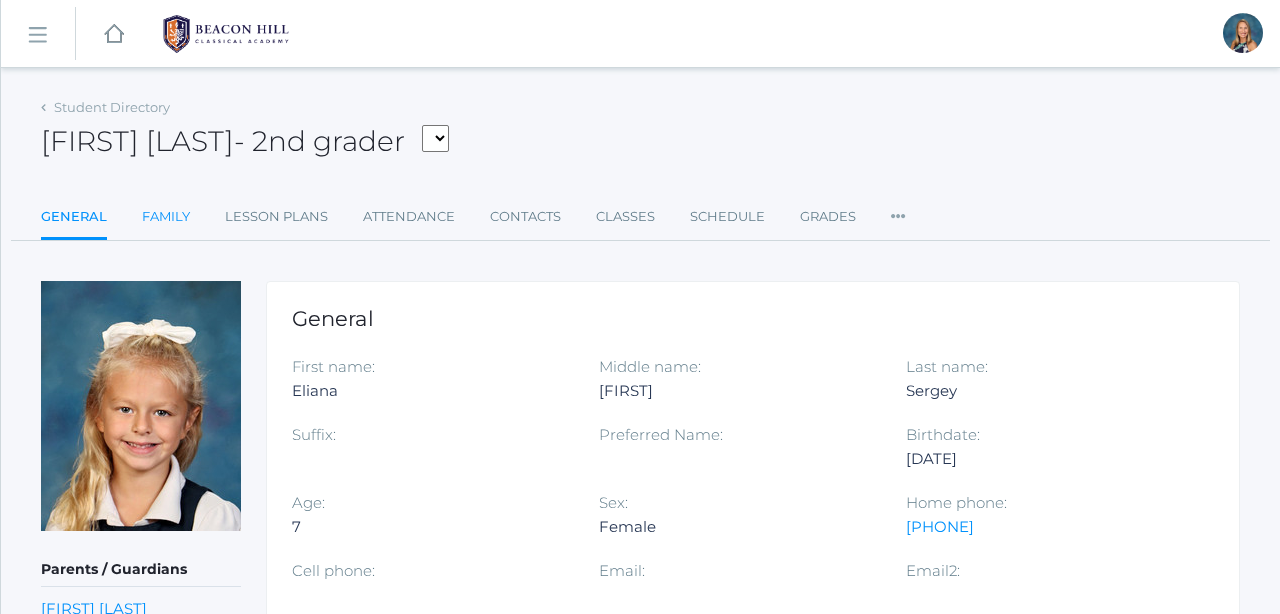 click on "Family" at bounding box center (166, 217) 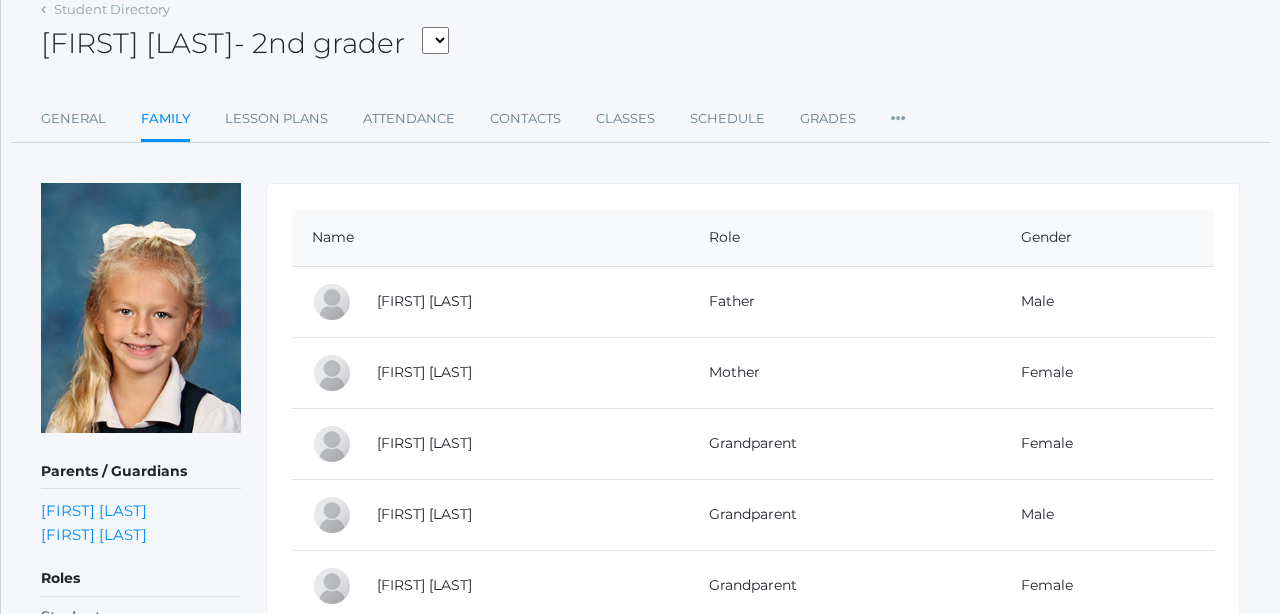 scroll, scrollTop: 97, scrollLeft: 0, axis: vertical 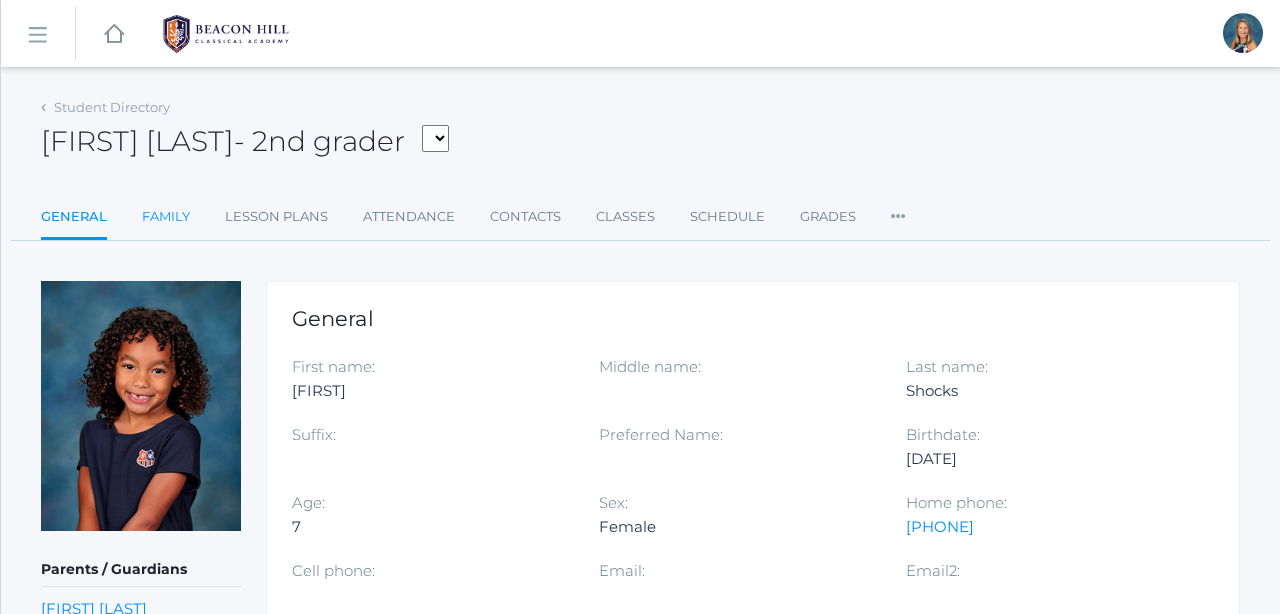 click on "Family" at bounding box center (166, 217) 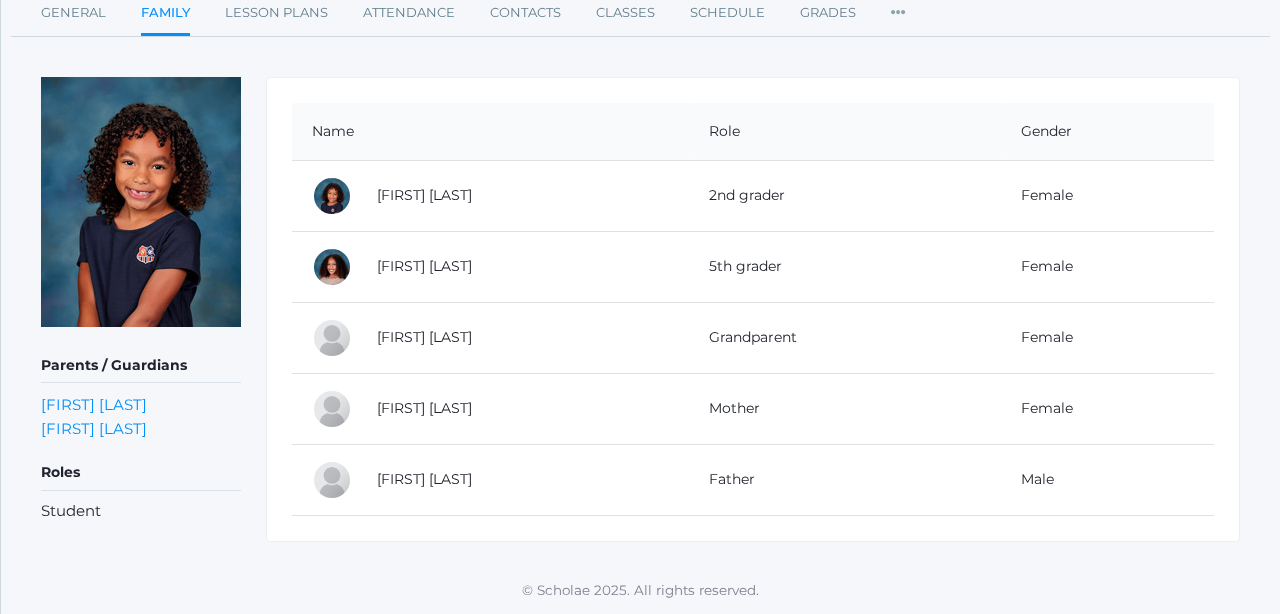 scroll, scrollTop: 205, scrollLeft: 0, axis: vertical 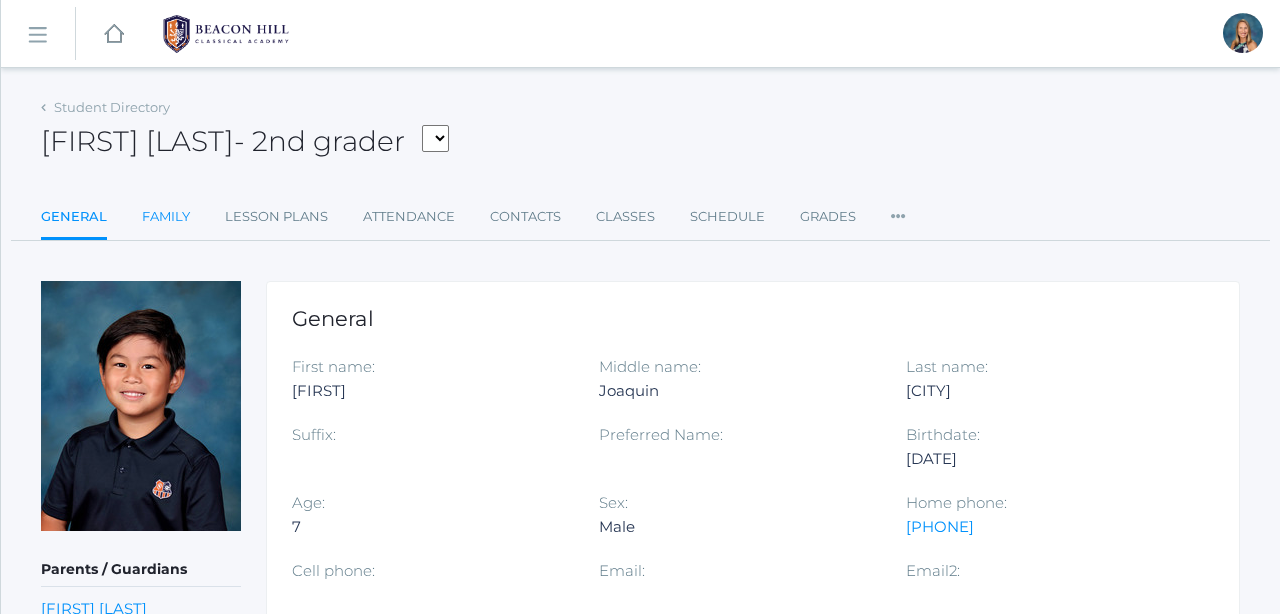 click on "Family" at bounding box center (166, 217) 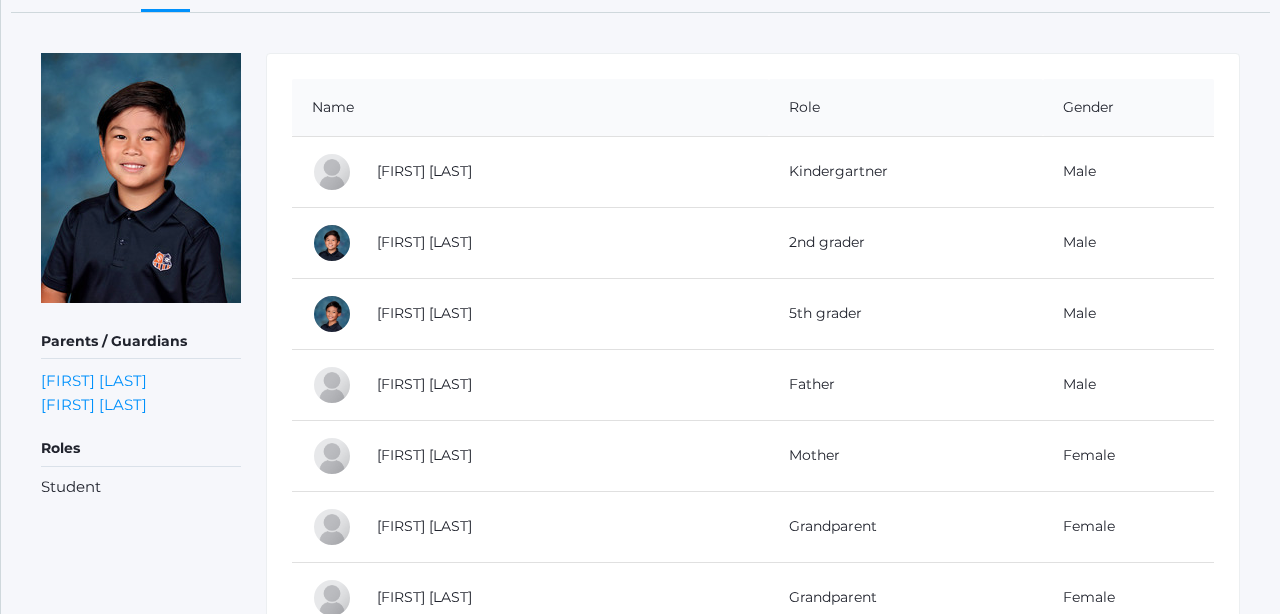 scroll, scrollTop: 229, scrollLeft: 0, axis: vertical 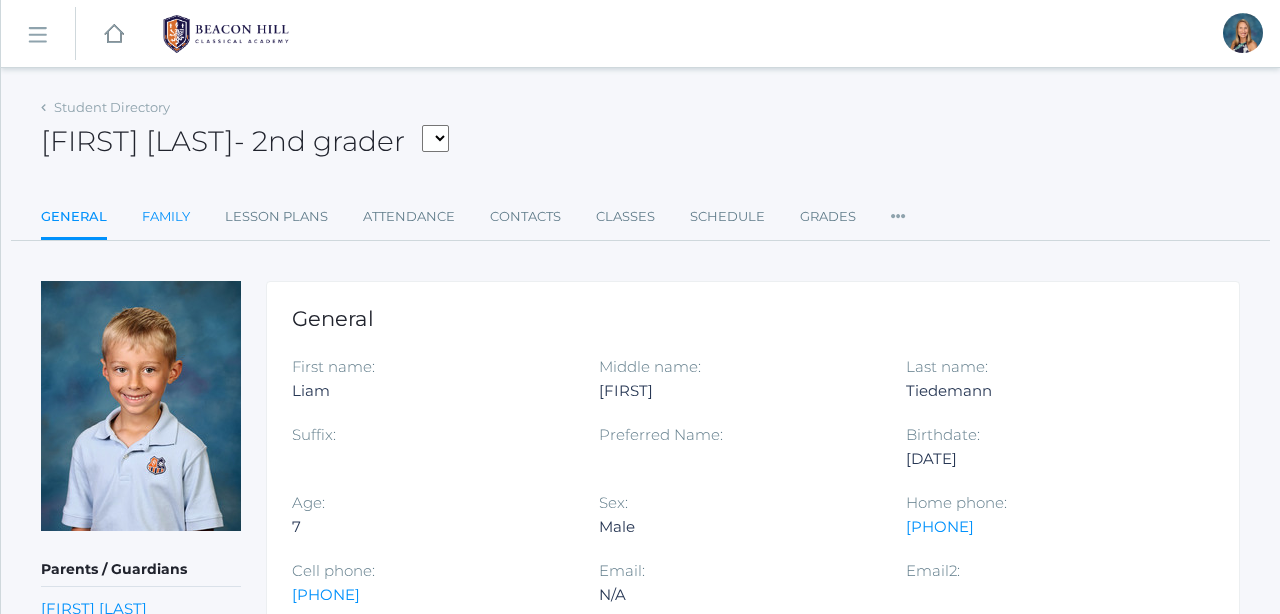 click on "Family" at bounding box center [166, 217] 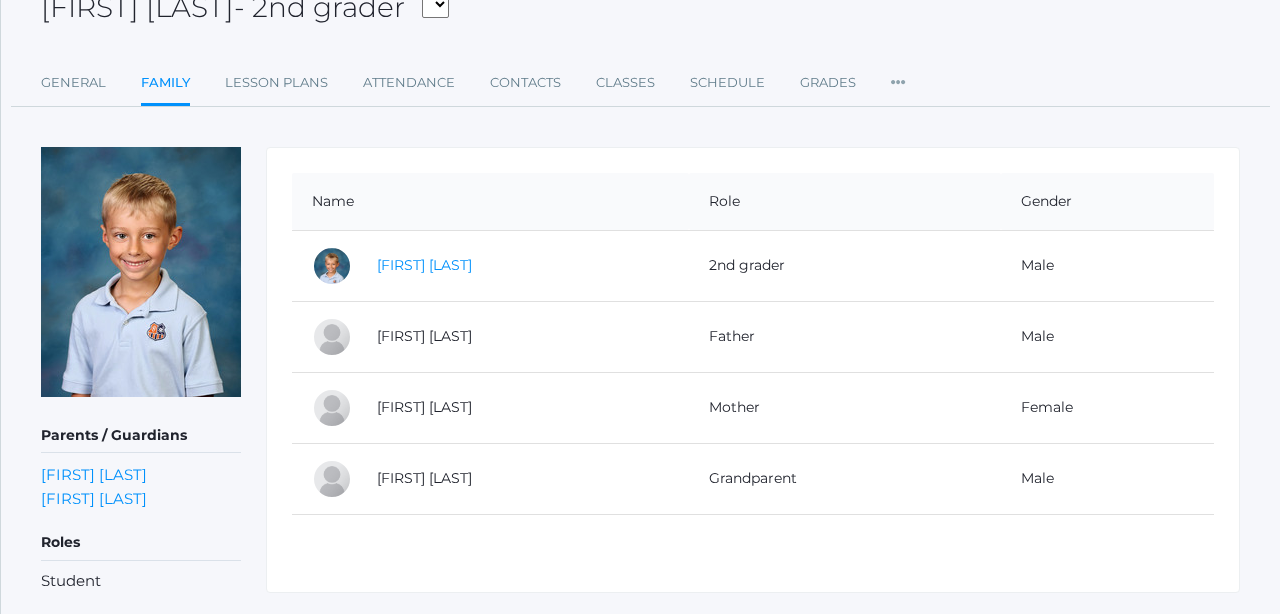scroll, scrollTop: 139, scrollLeft: 0, axis: vertical 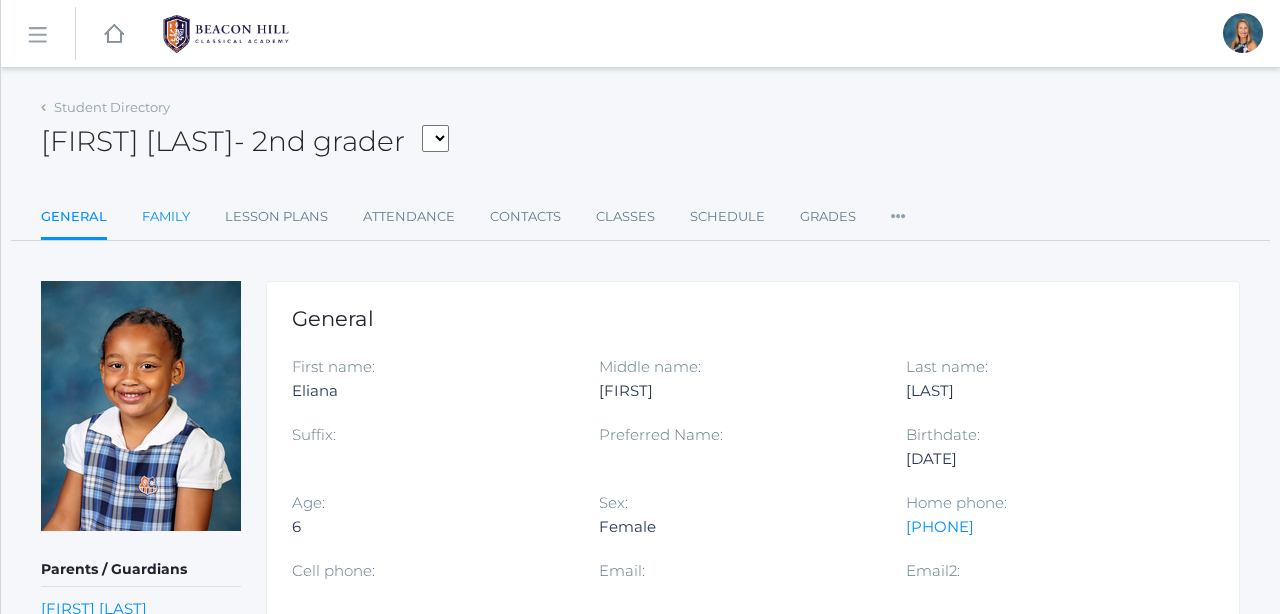click on "Family" at bounding box center (166, 217) 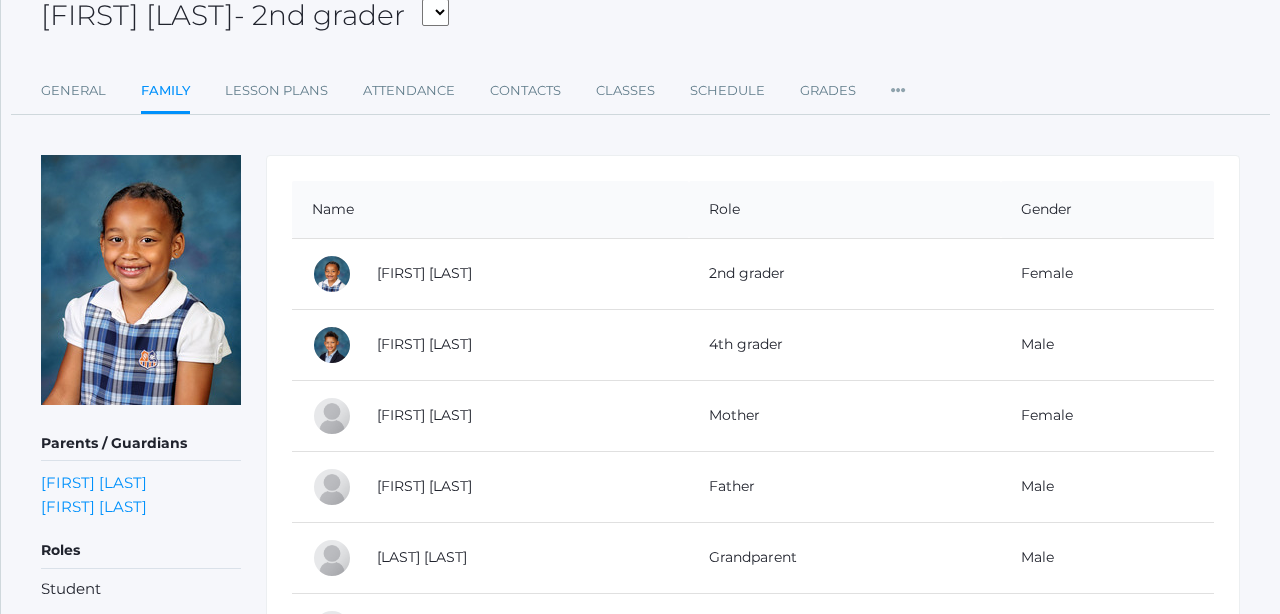 scroll, scrollTop: 148, scrollLeft: 0, axis: vertical 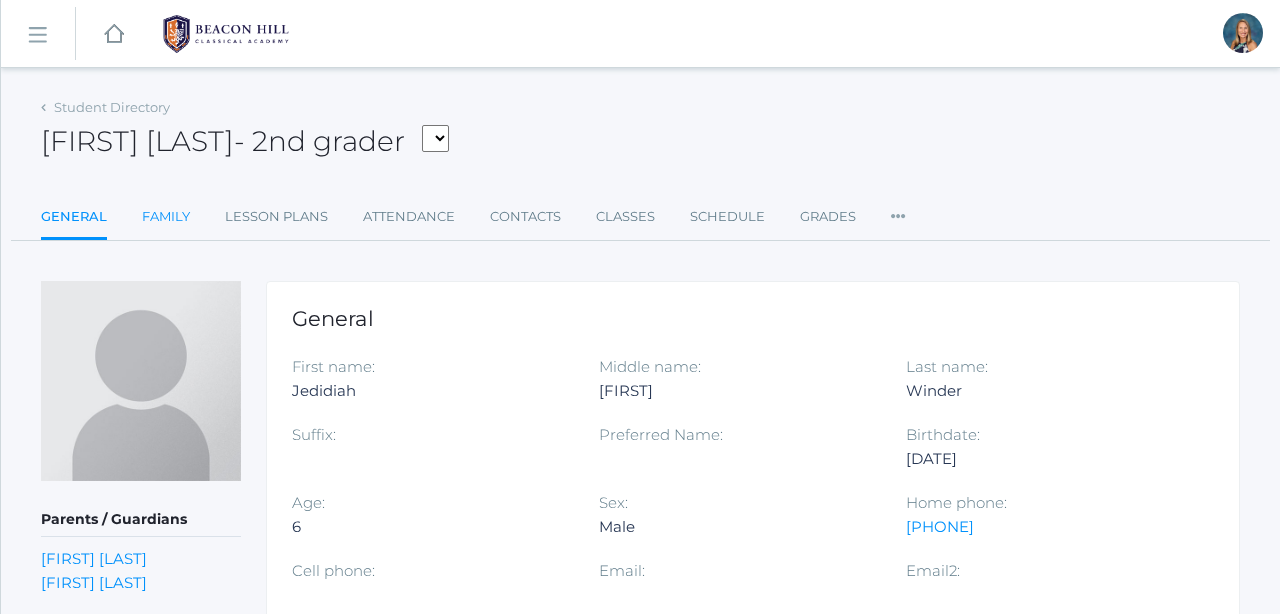 click on "Family" at bounding box center [166, 217] 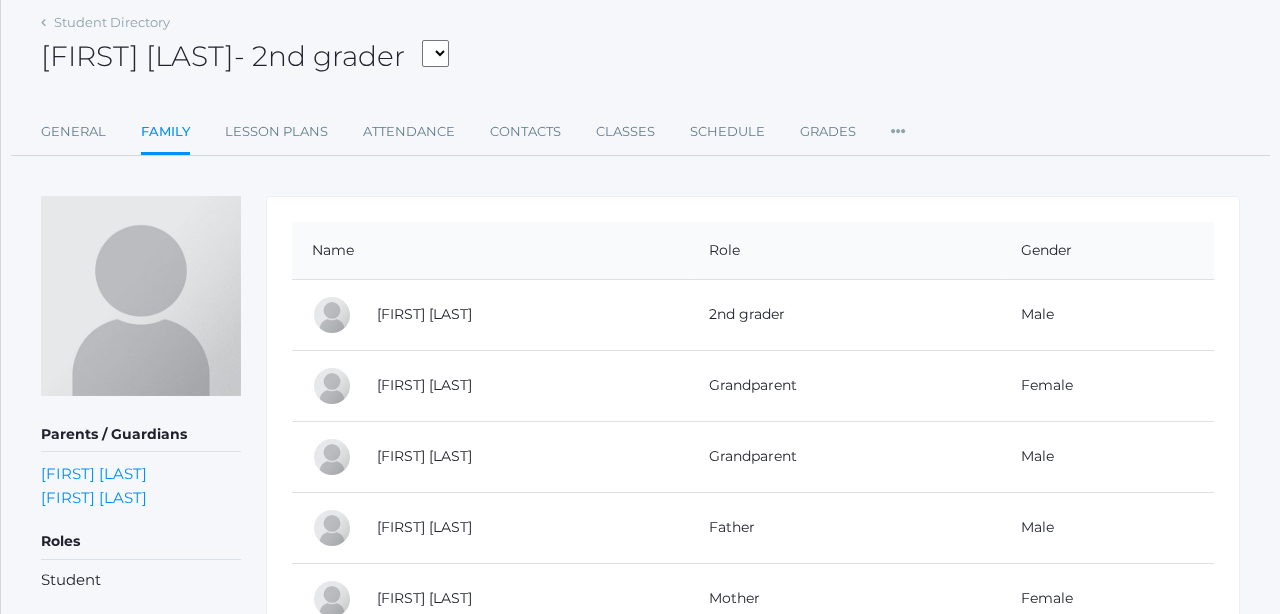 scroll, scrollTop: 184, scrollLeft: 0, axis: vertical 